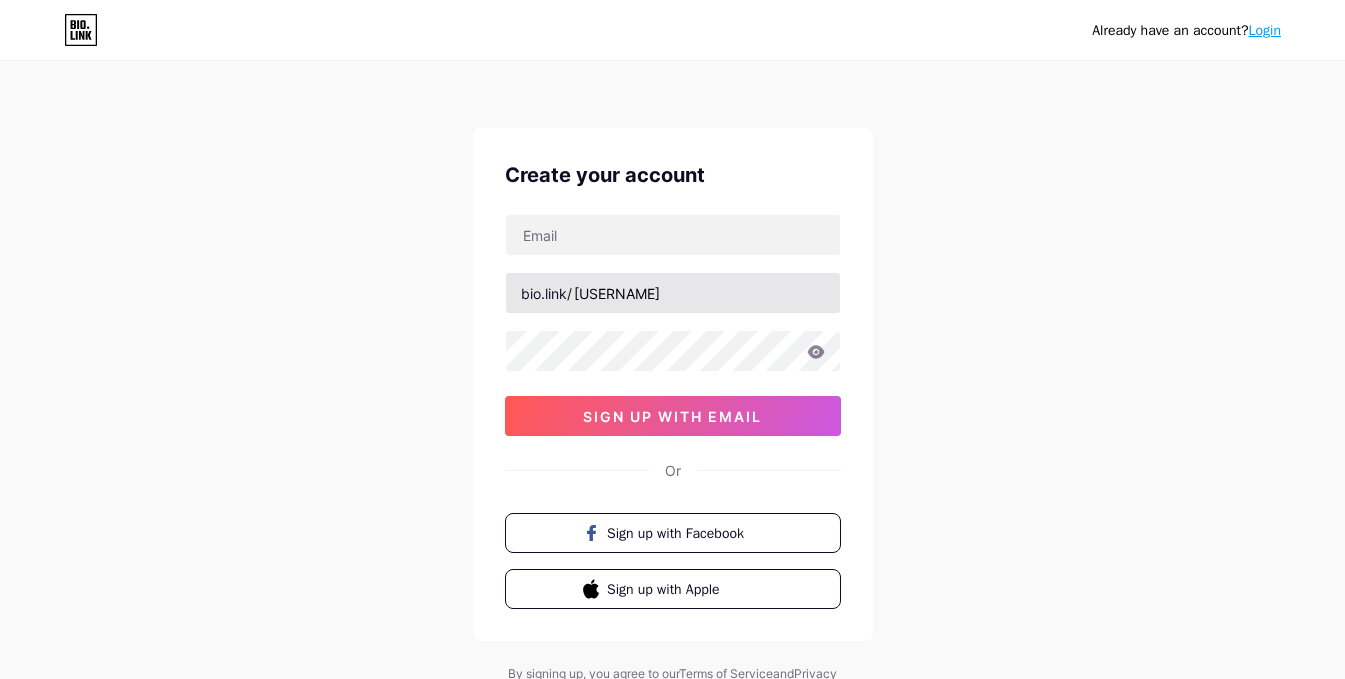 scroll, scrollTop: 0, scrollLeft: 0, axis: both 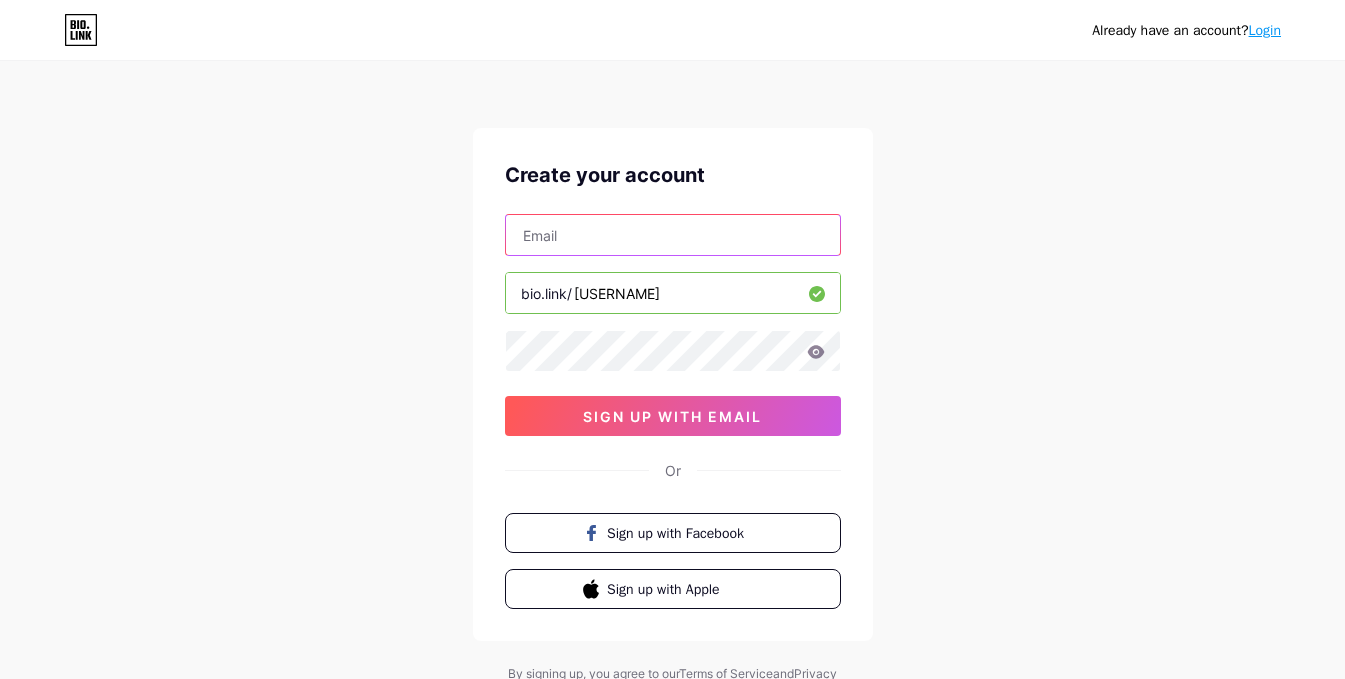 click at bounding box center (673, 235) 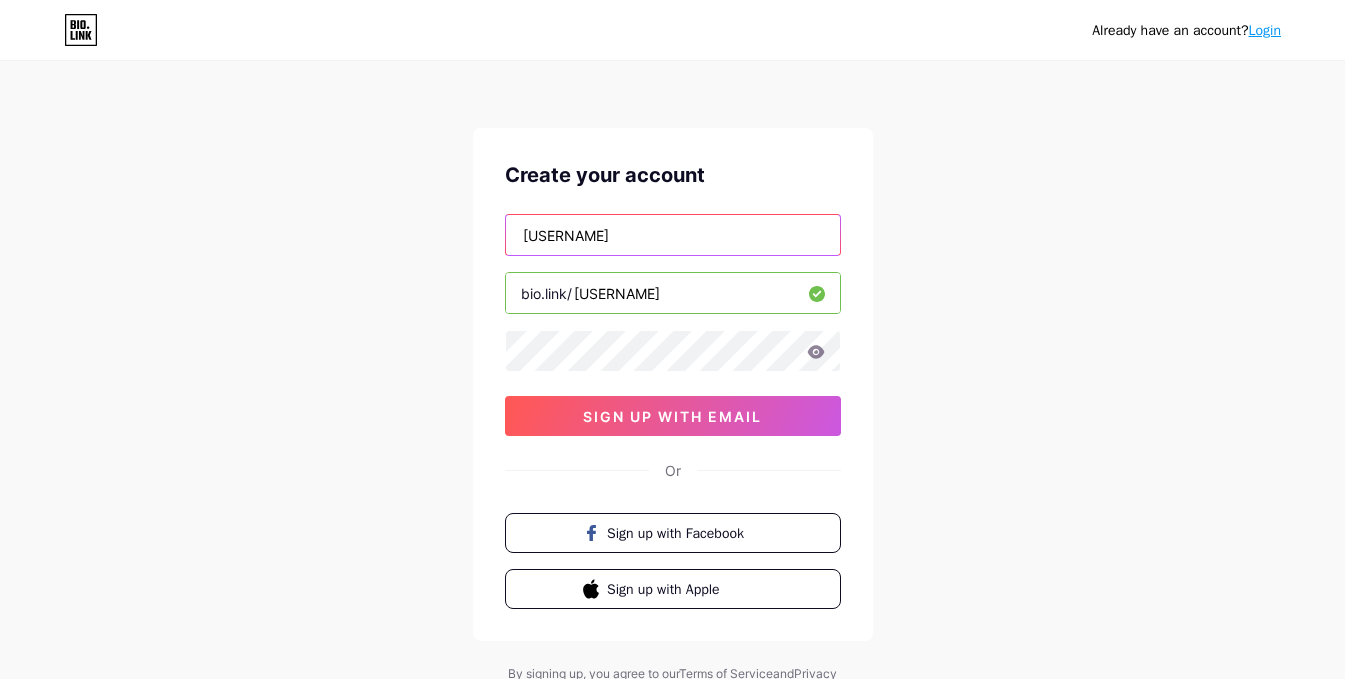 click on "[USERNAME]" at bounding box center [673, 235] 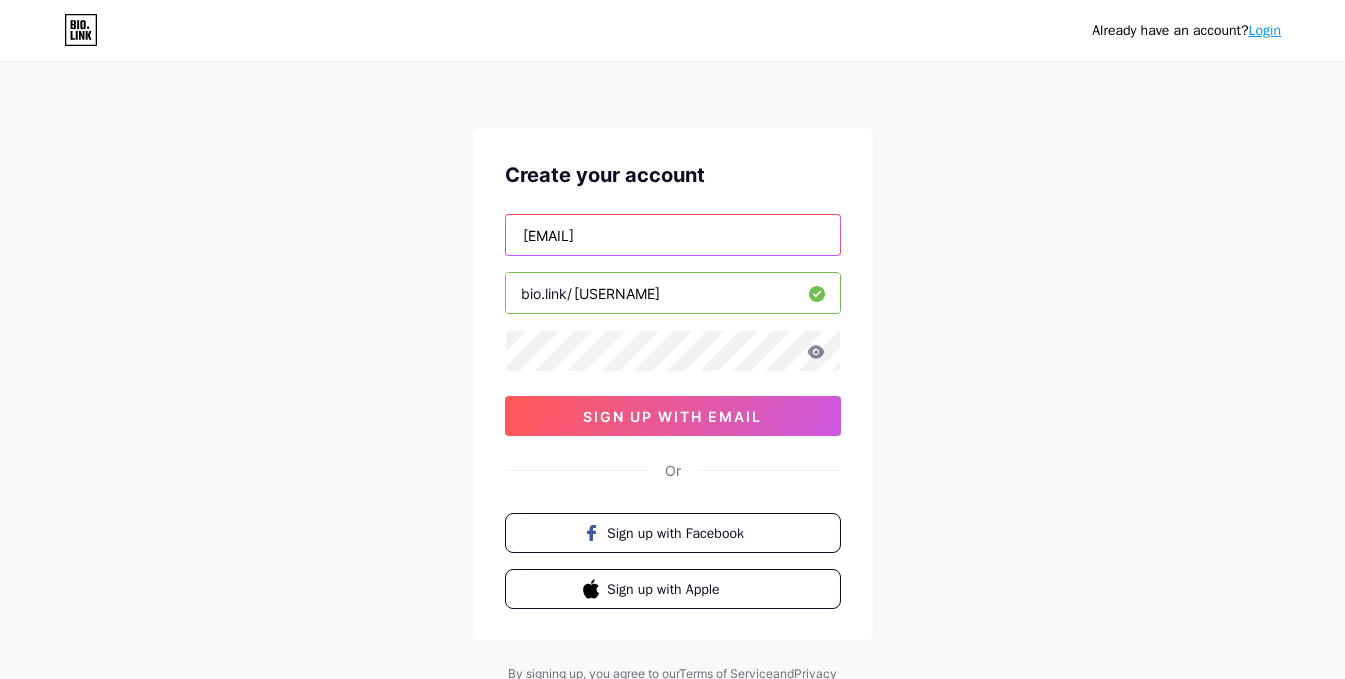 type on "[EMAIL]" 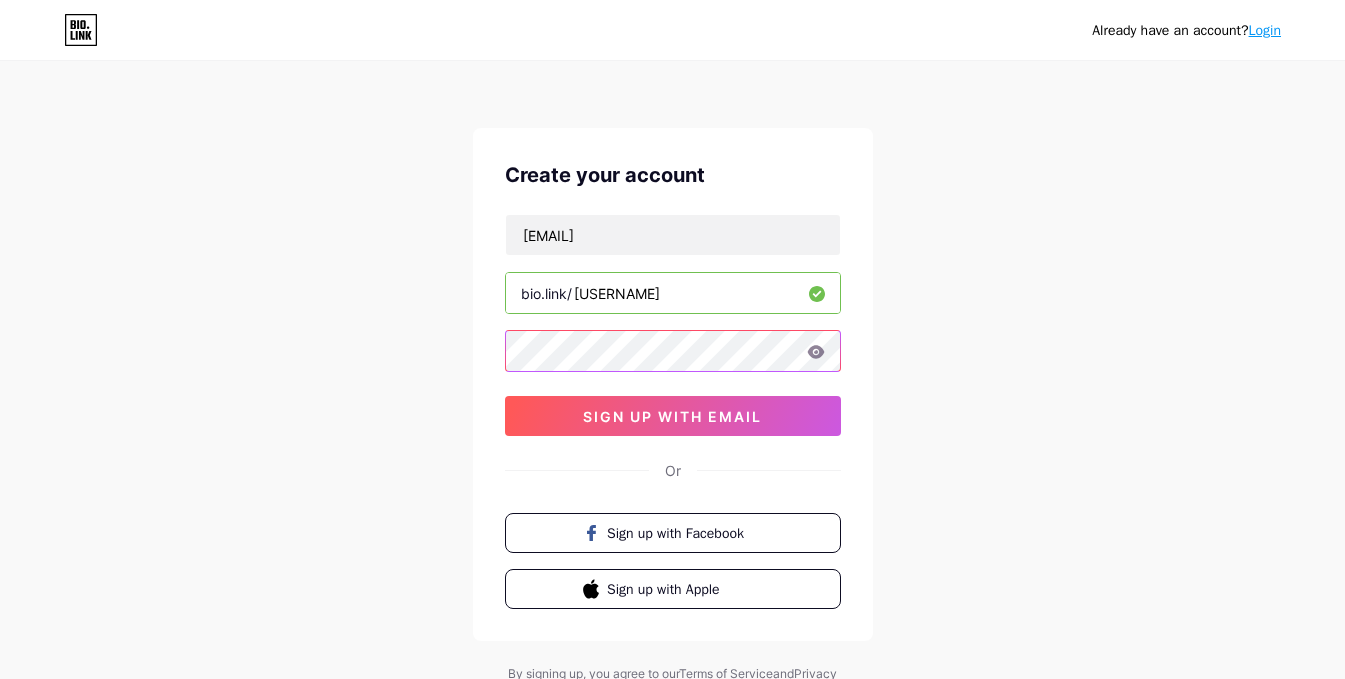 click on "Already have an account?  Login   Create your account     [EMAIL]     bio.link/   marketing_mj                     sign up with email         Or       Sign up with Facebook
Sign up with Apple
By signing up, you agree to our  Terms of Service  and  Privacy Policy ." at bounding box center (672, 382) 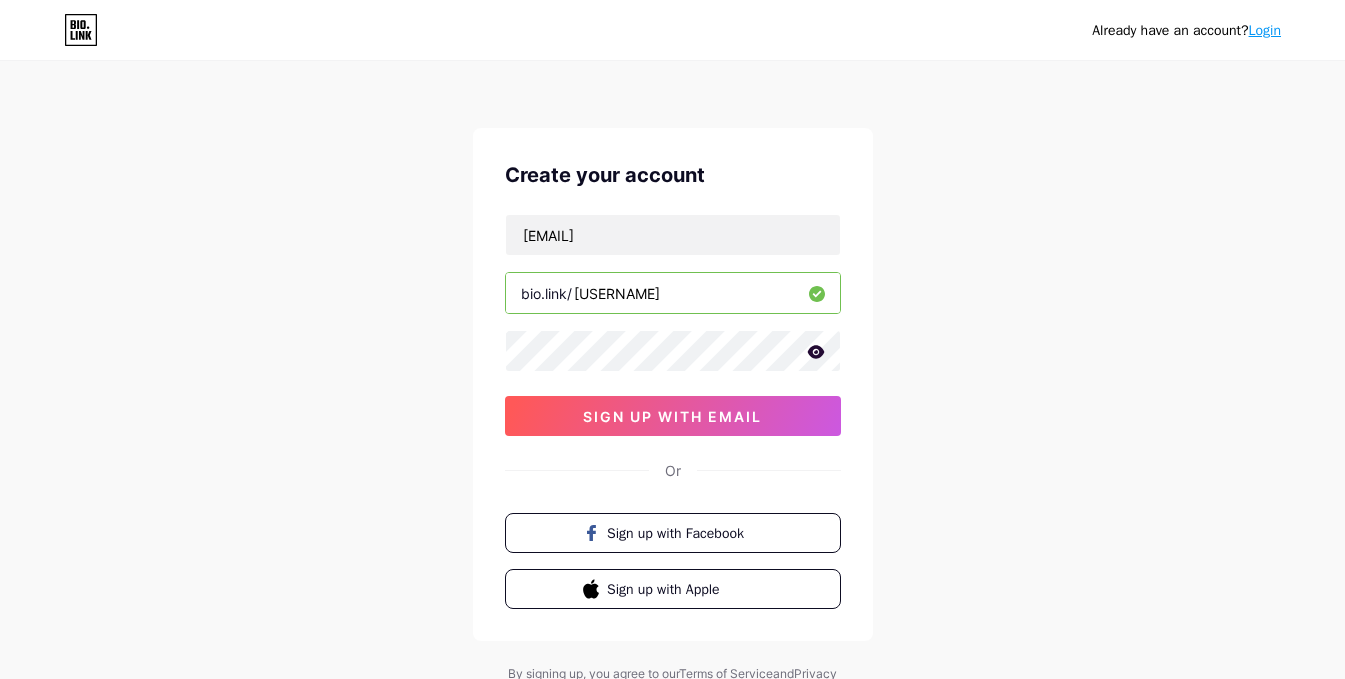 click 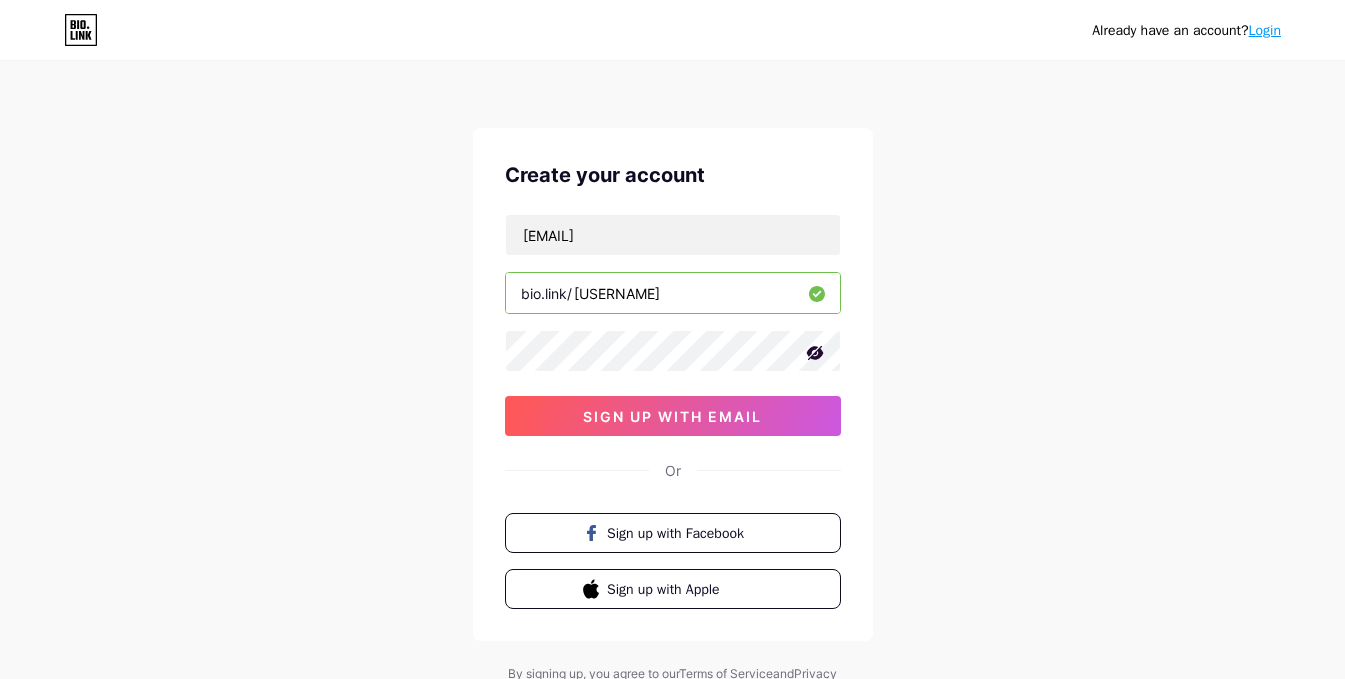 click 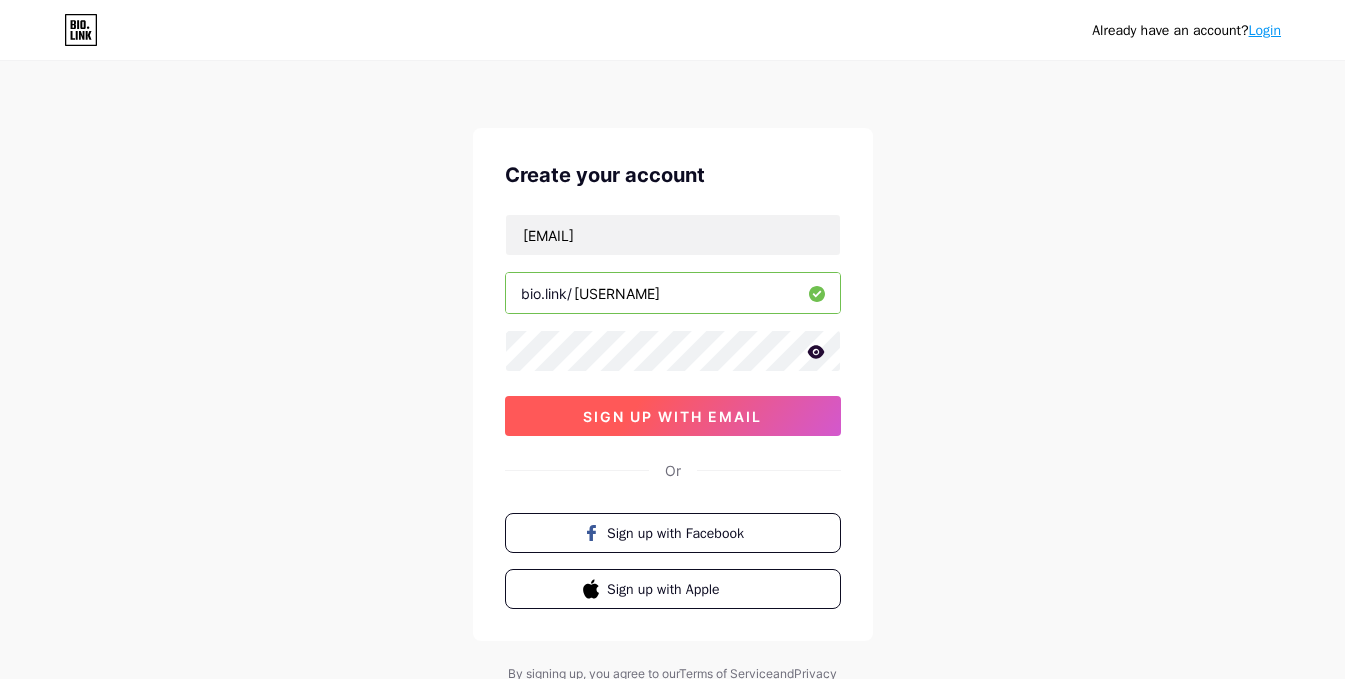 click on "sign up with email" at bounding box center [673, 416] 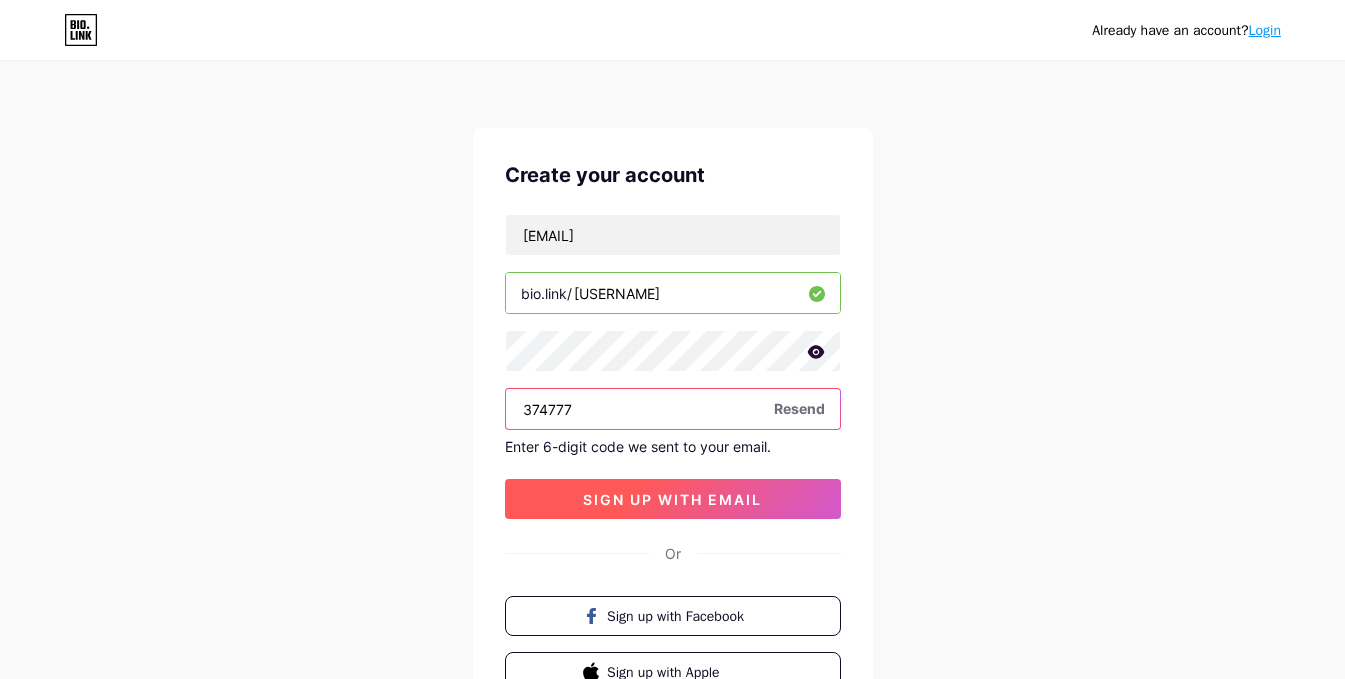 type on "374777" 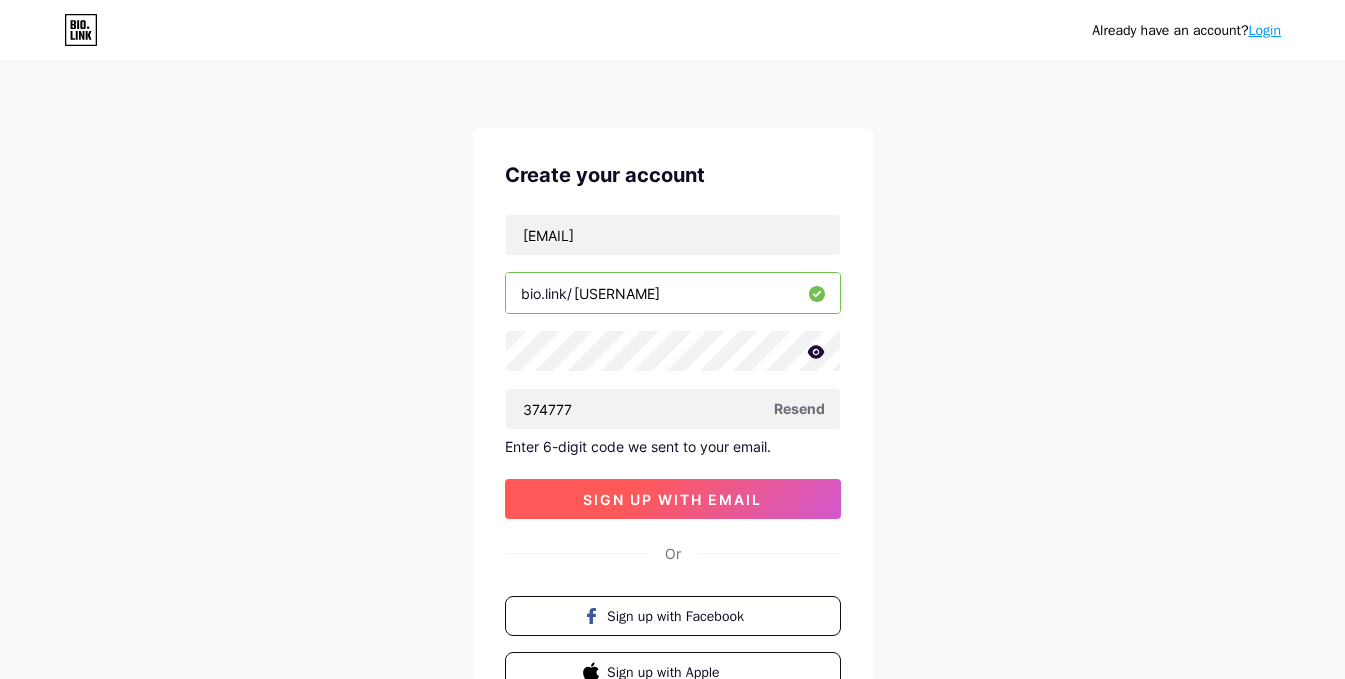 click on "sign up with email" at bounding box center [672, 499] 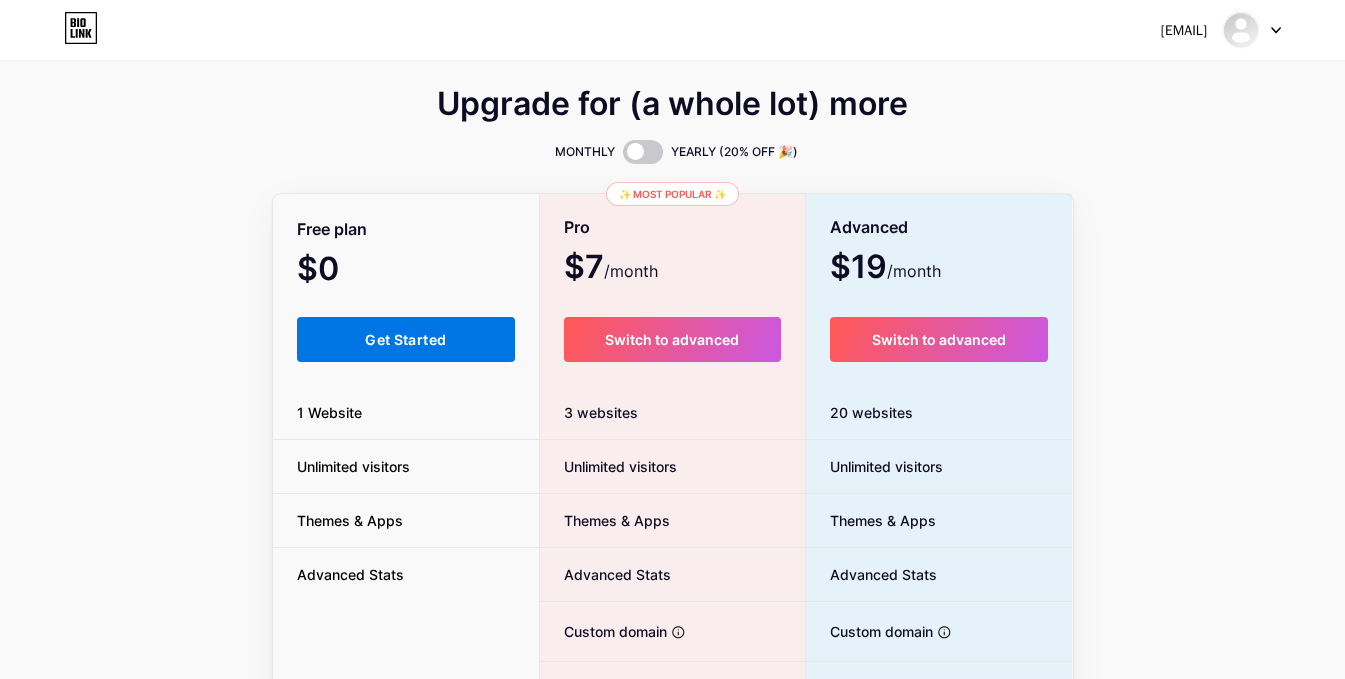 click on "Get Started" at bounding box center (405, 339) 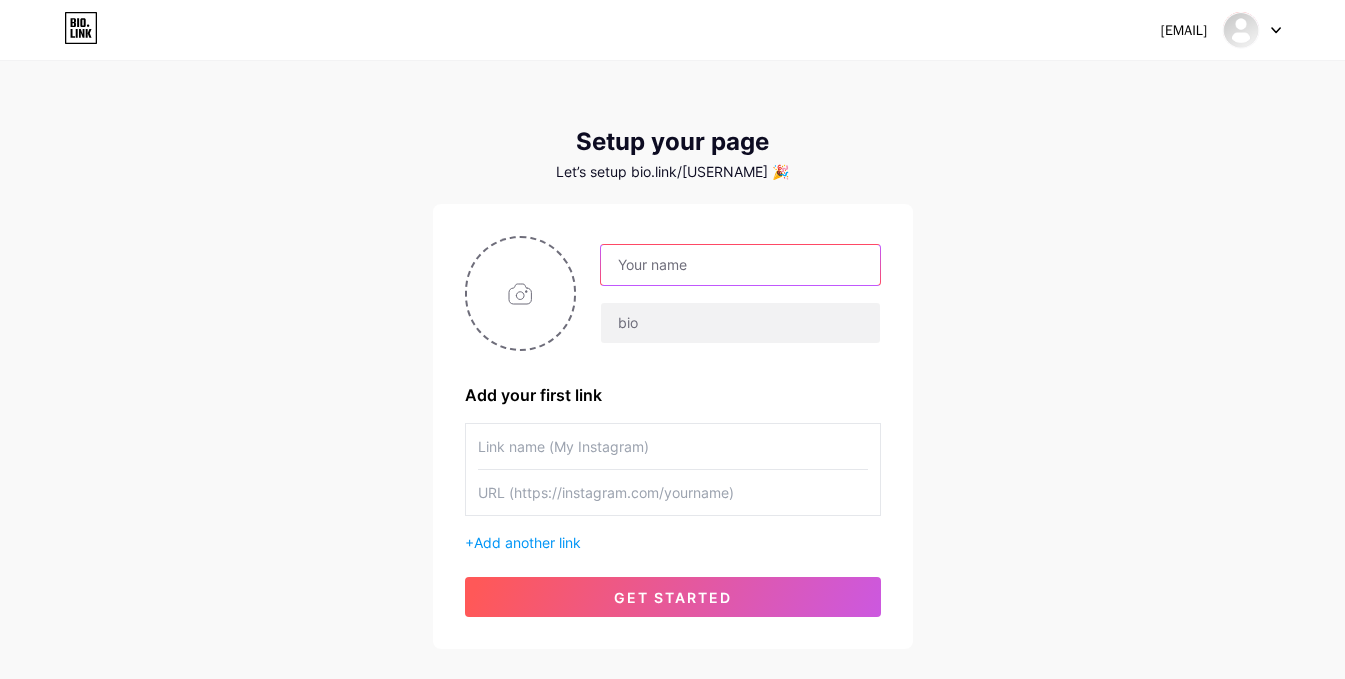 click at bounding box center [740, 265] 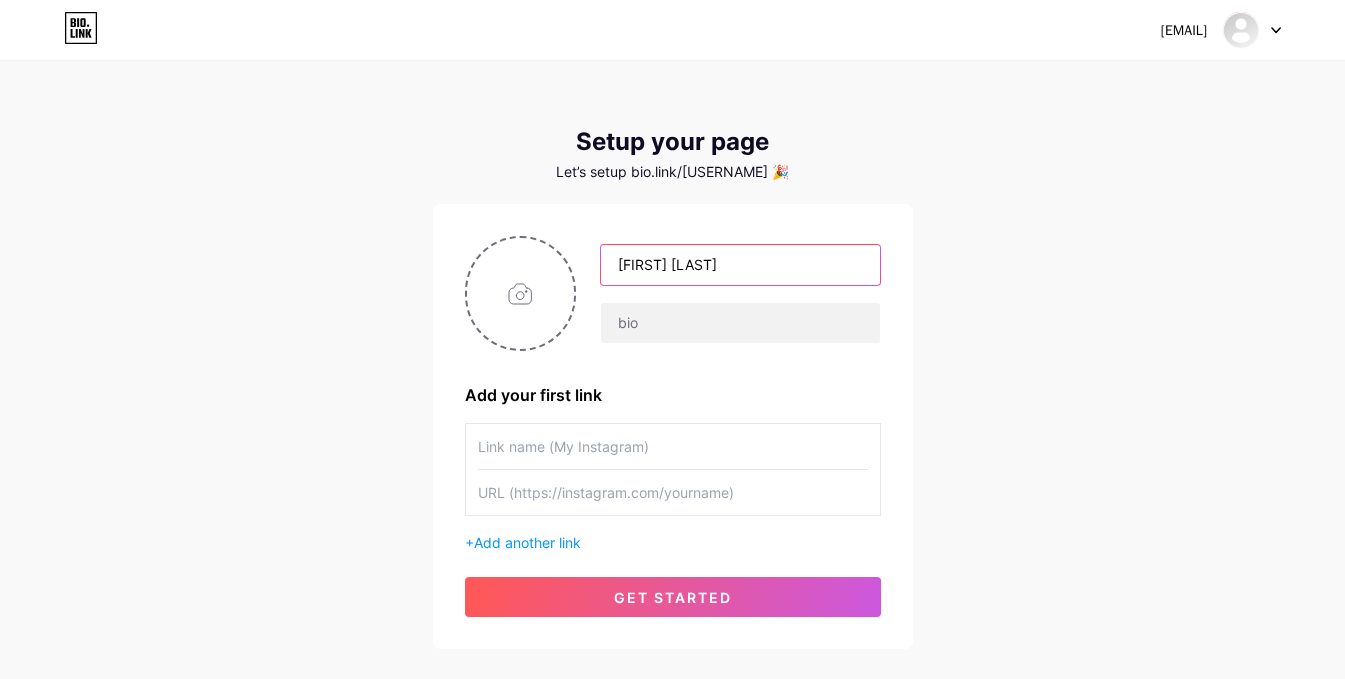 type on "[FIRST] [LAST]" 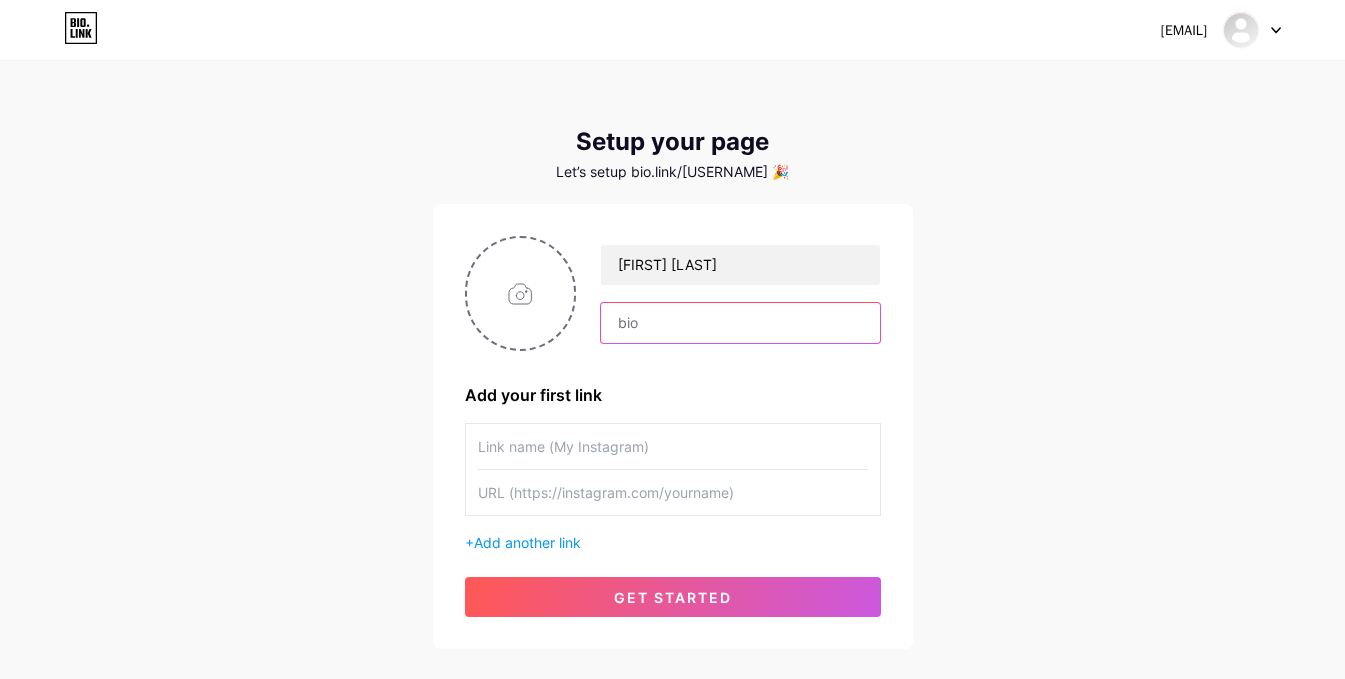 click at bounding box center (740, 323) 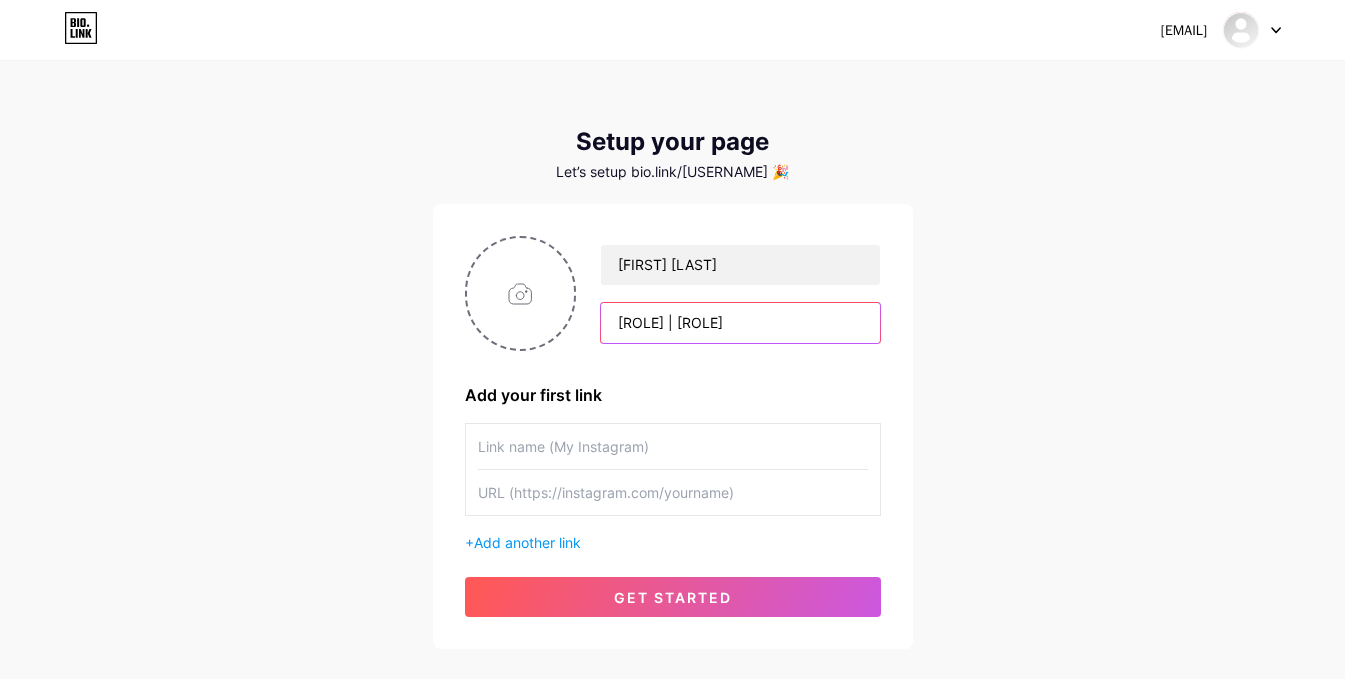 scroll, scrollTop: 0, scrollLeft: 156, axis: horizontal 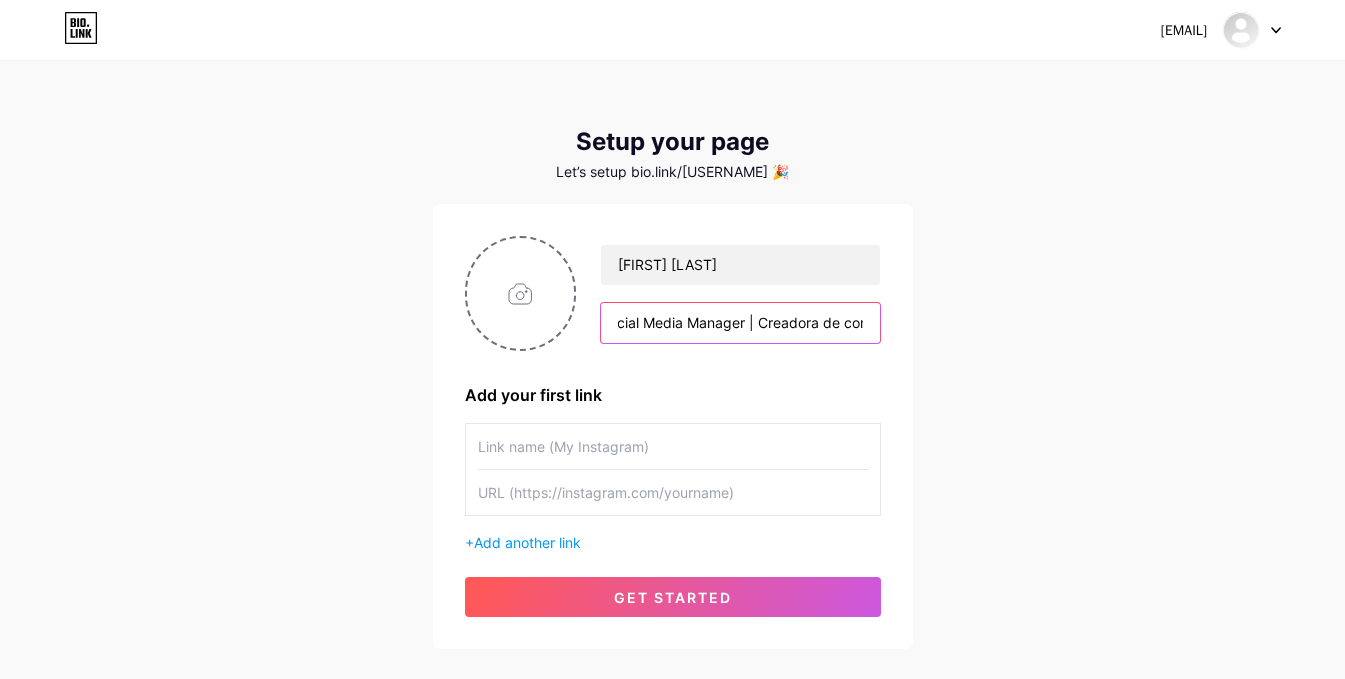 click on "Community y social Media Manager | Creadora de contenido" at bounding box center [740, 323] 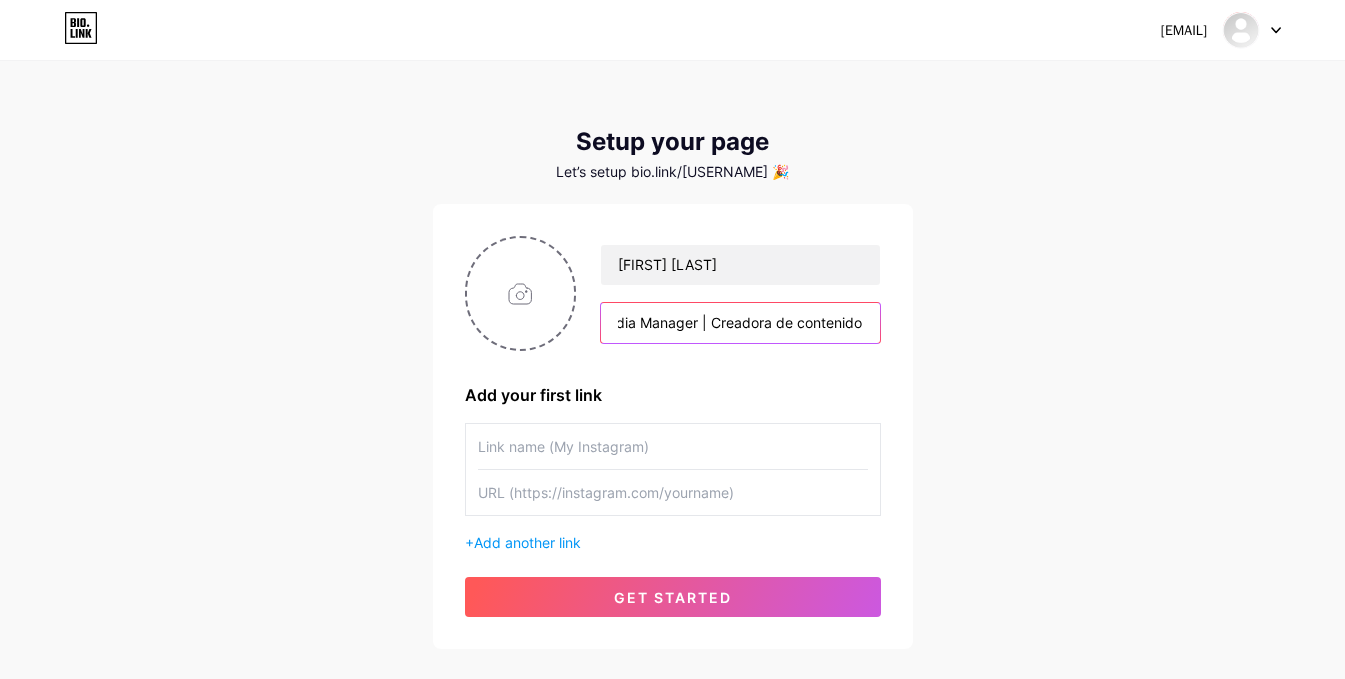 scroll, scrollTop: 0, scrollLeft: 162, axis: horizontal 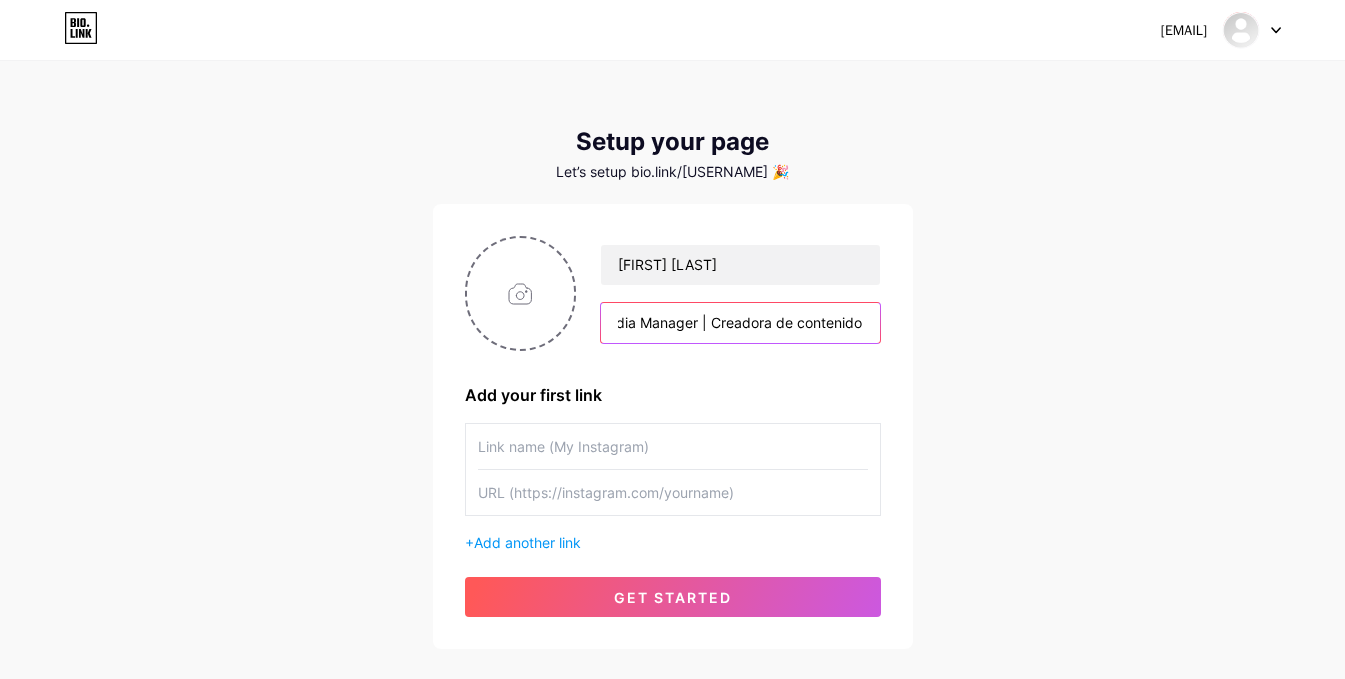 click on "Community y Social Media Manager | Creadora de contenido" at bounding box center (740, 323) 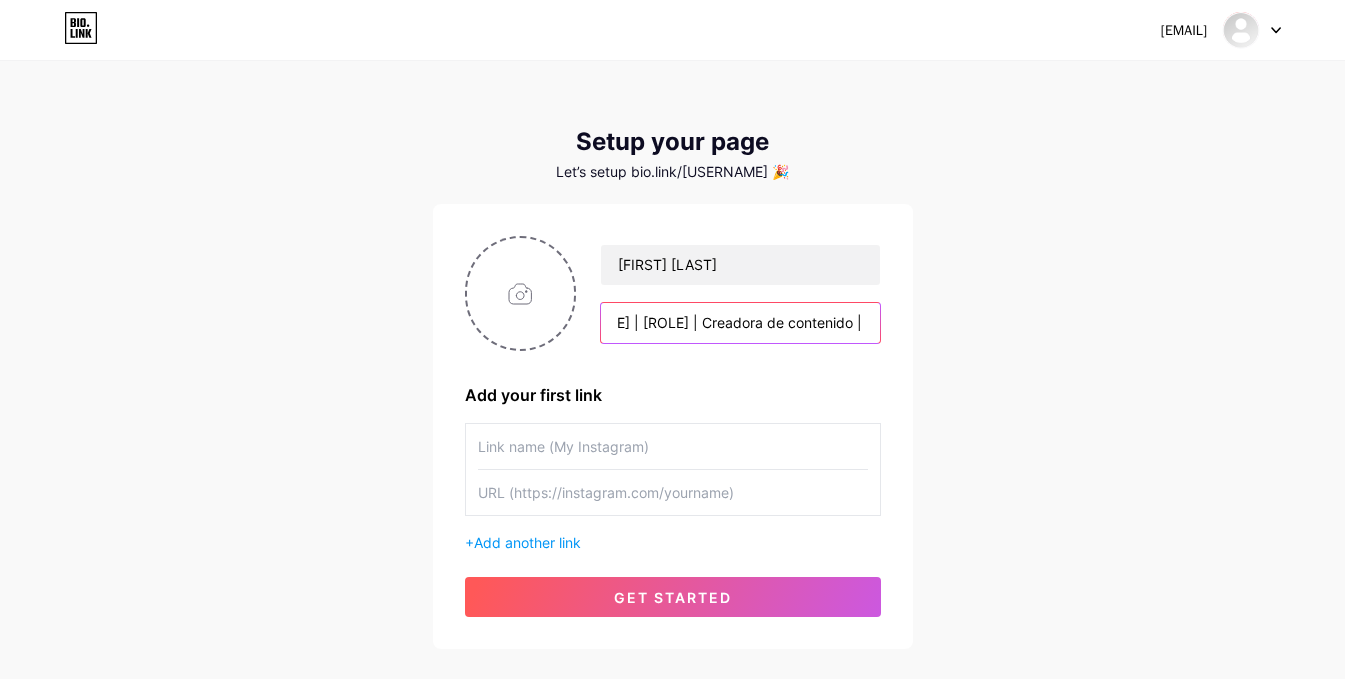 scroll, scrollTop: 0, scrollLeft: 171, axis: horizontal 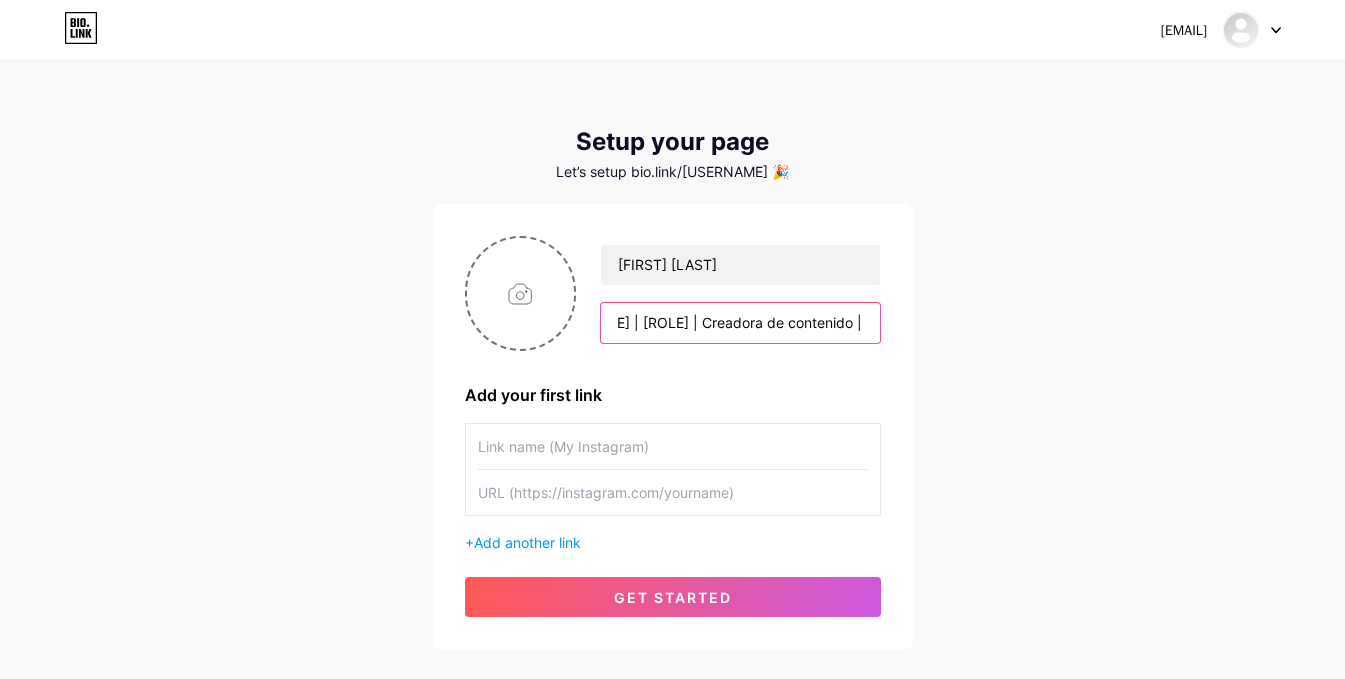 type on "[ROLE] | [ROLE] | Creadora de contenido |" 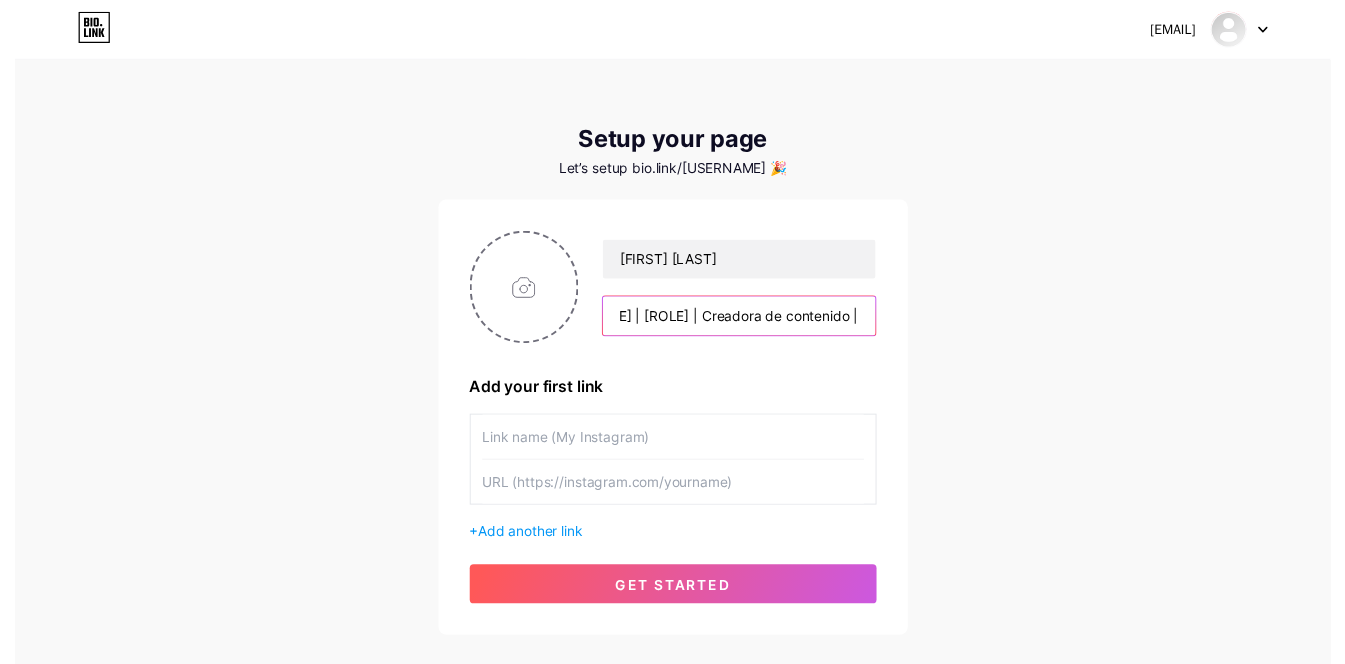 scroll, scrollTop: 0, scrollLeft: 0, axis: both 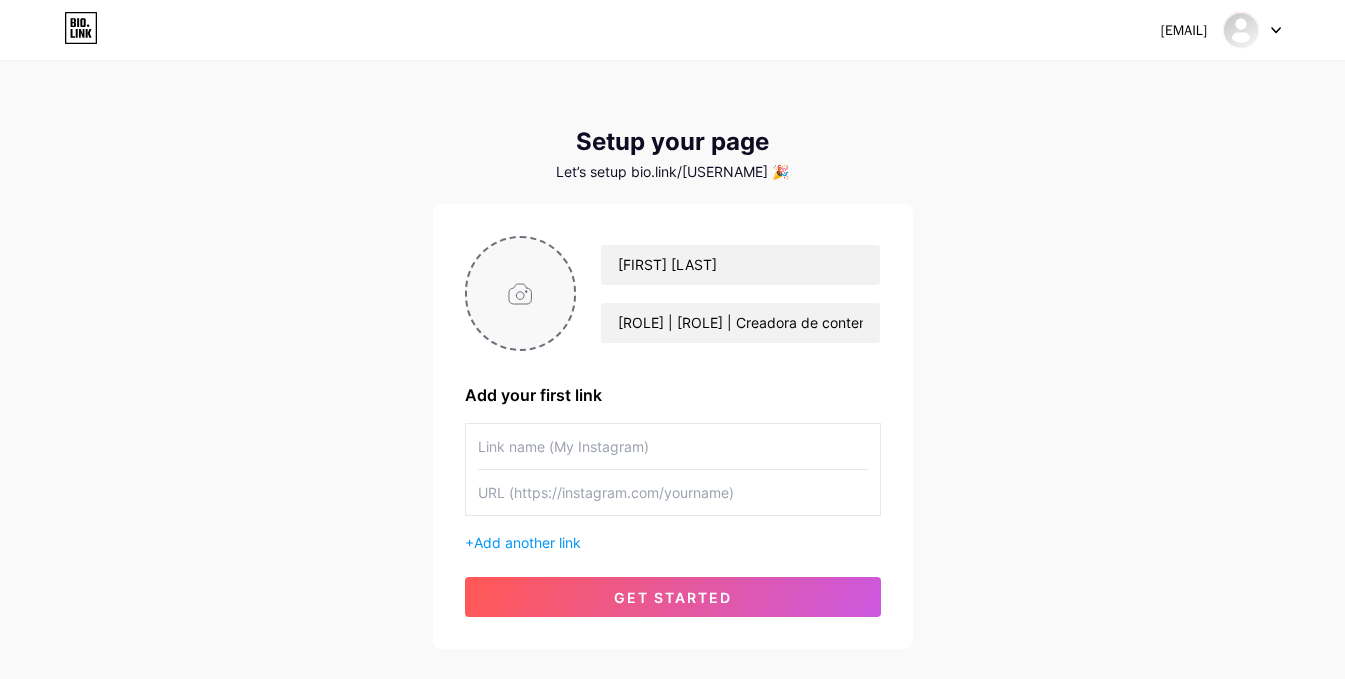 click at bounding box center (521, 293) 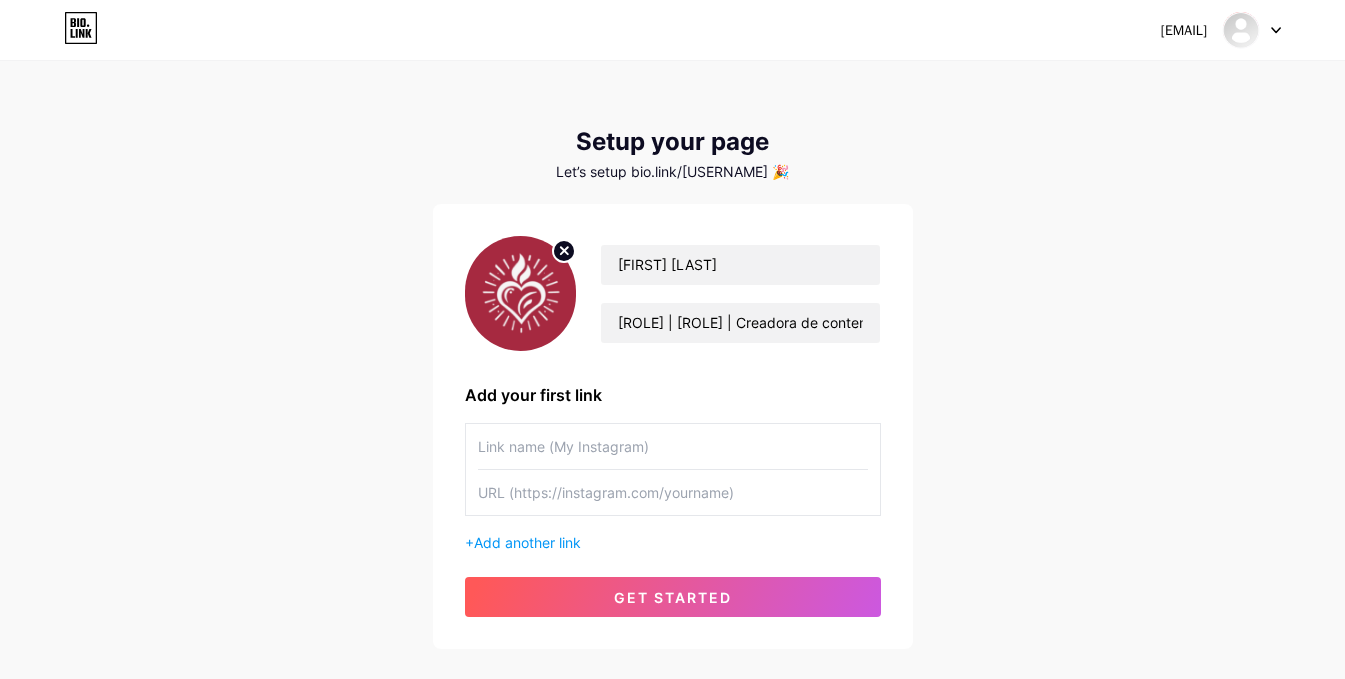 click 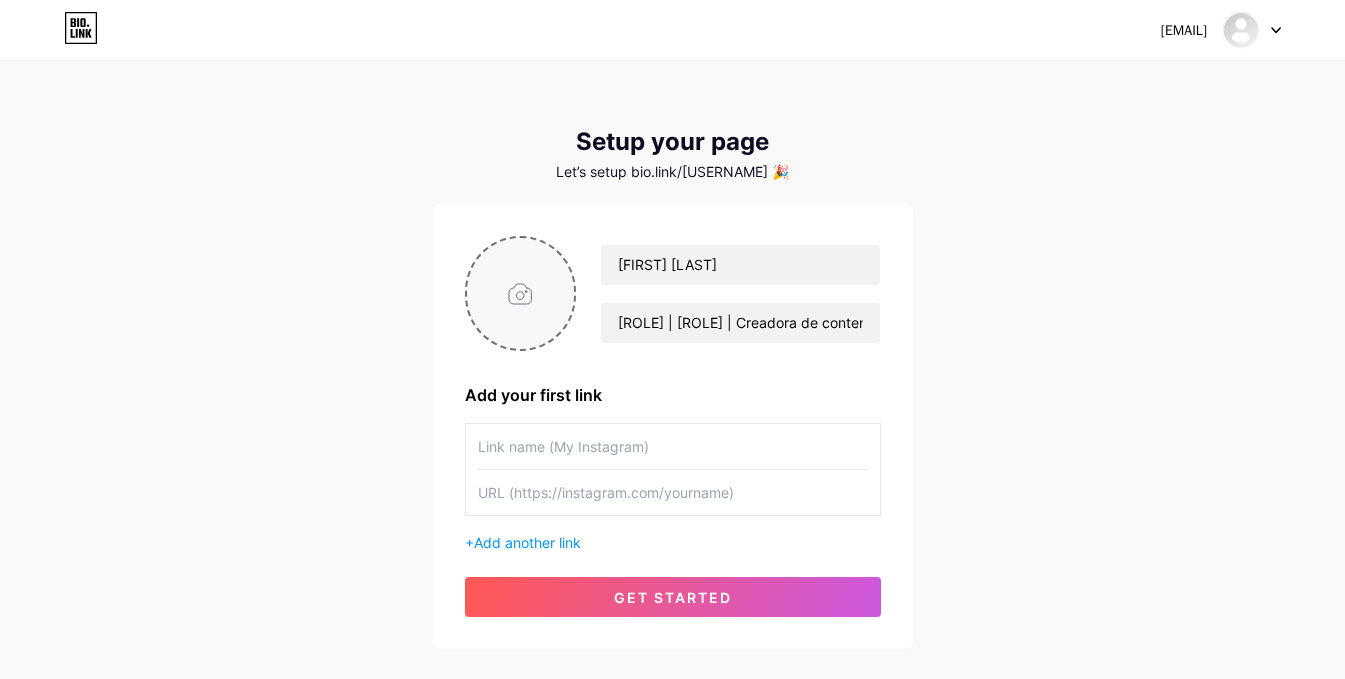 click on "[EMAIL] Dashboard     Logout   Setup your page   Let’s setup bio.link/marketing_mj 🎉               [FIRST] [LAST]     Community y Social Media Manager | Creadora de contenido |     Add your first link
+  Add another link     get started" at bounding box center [672, 356] 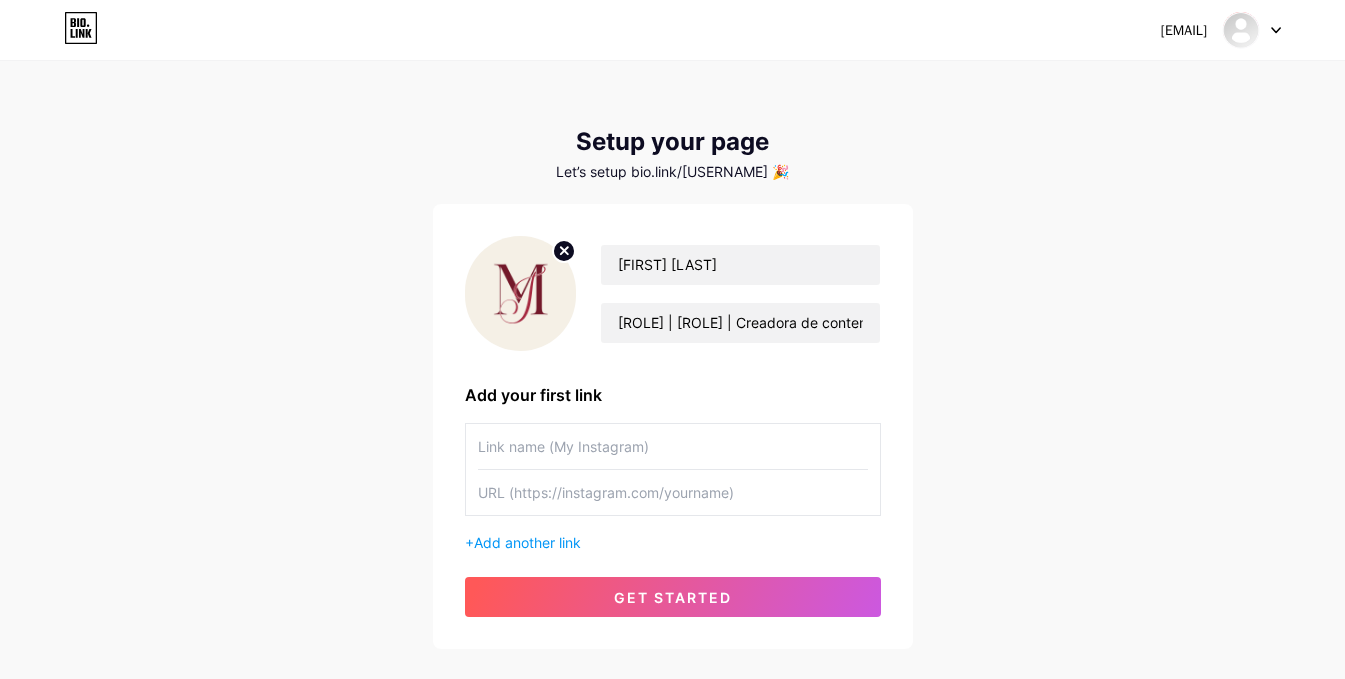 click at bounding box center [673, 446] 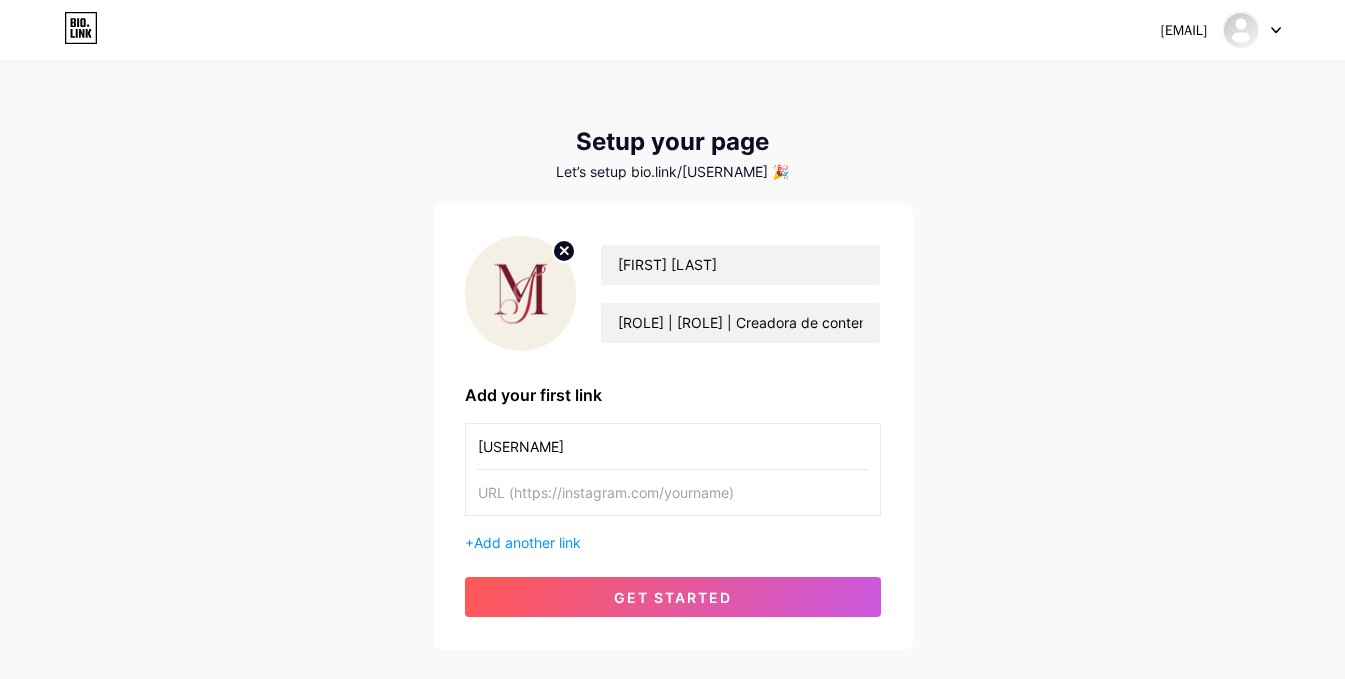 type on "[USERNAME]" 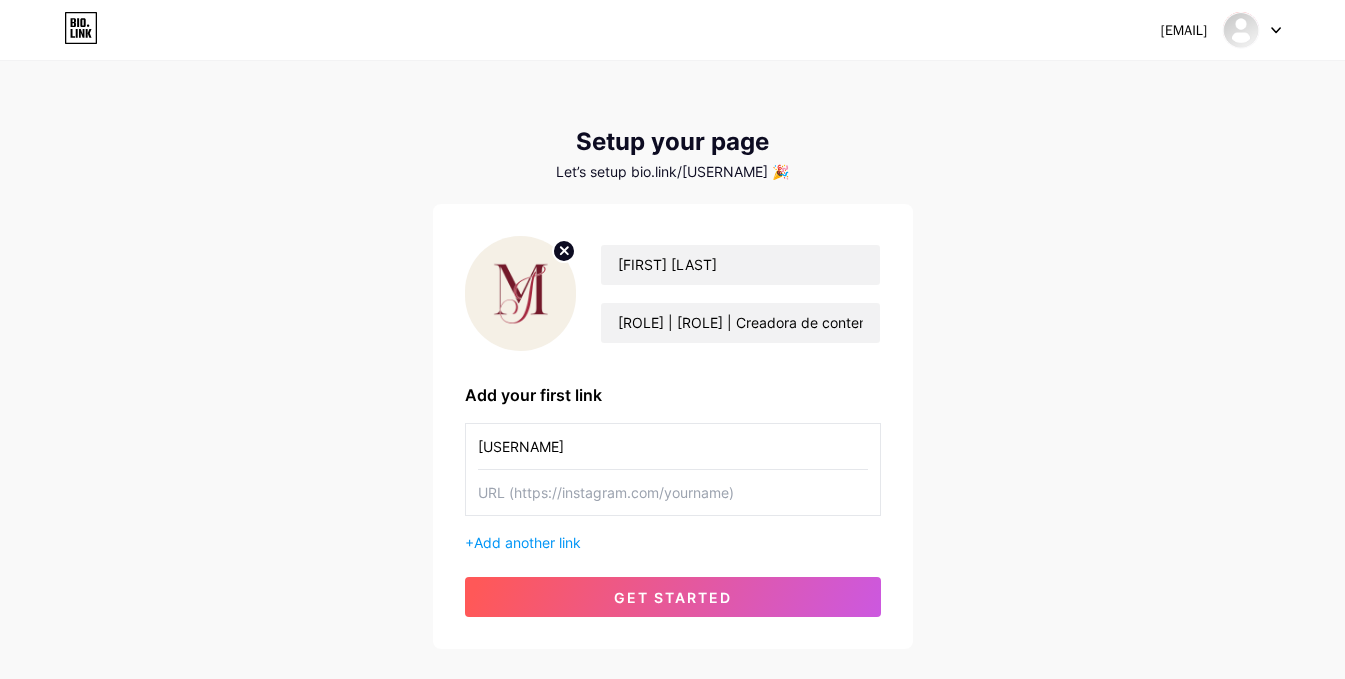 click at bounding box center [673, 492] 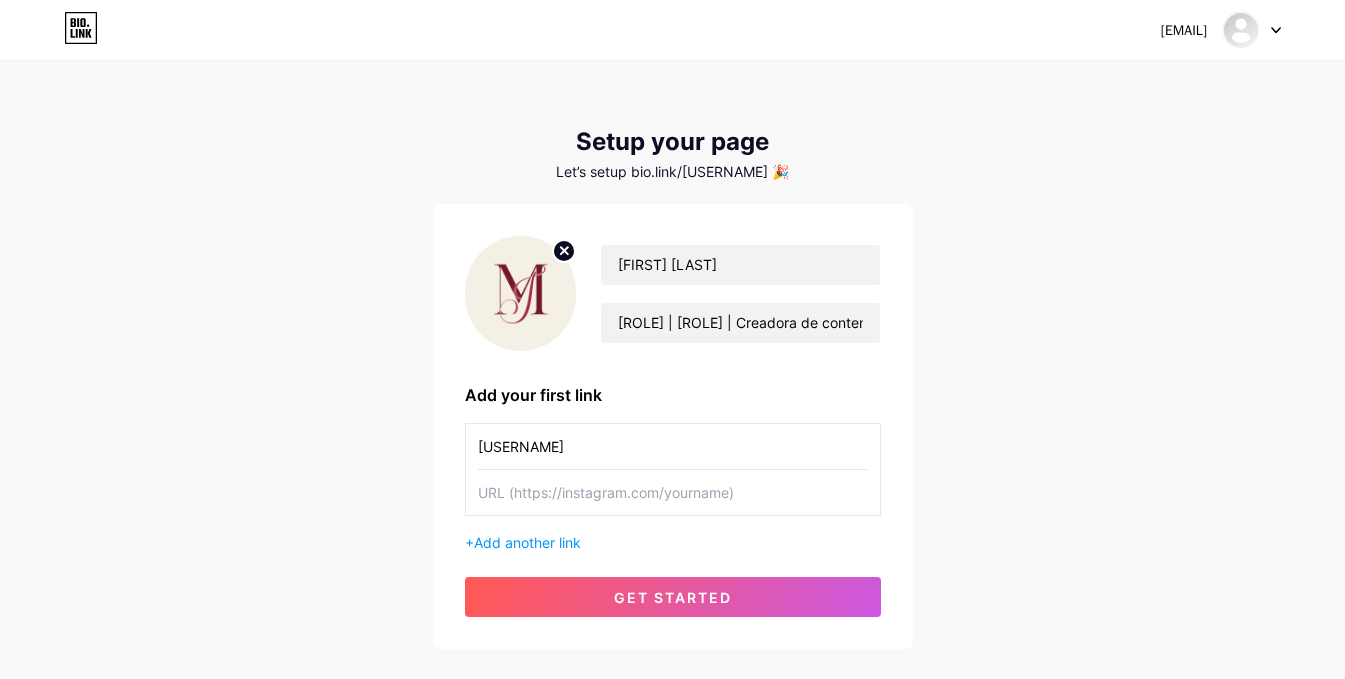 type on "h" 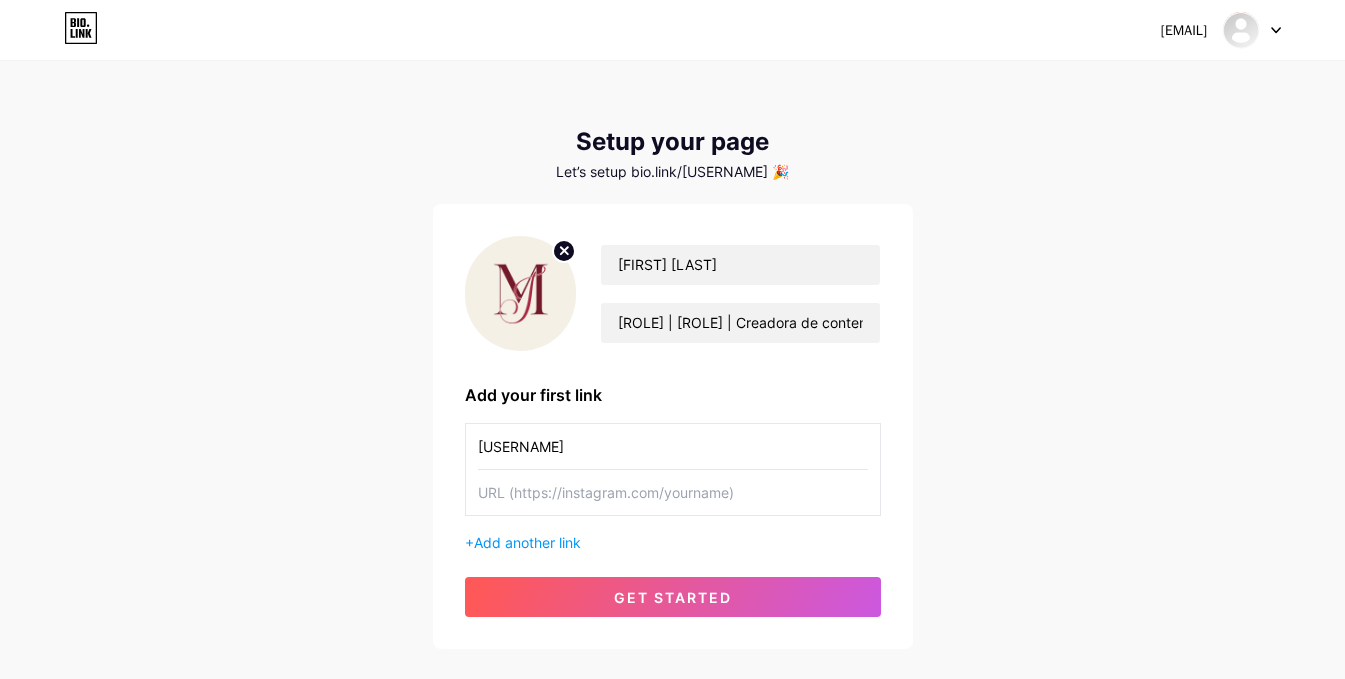 paste on "[URL]" 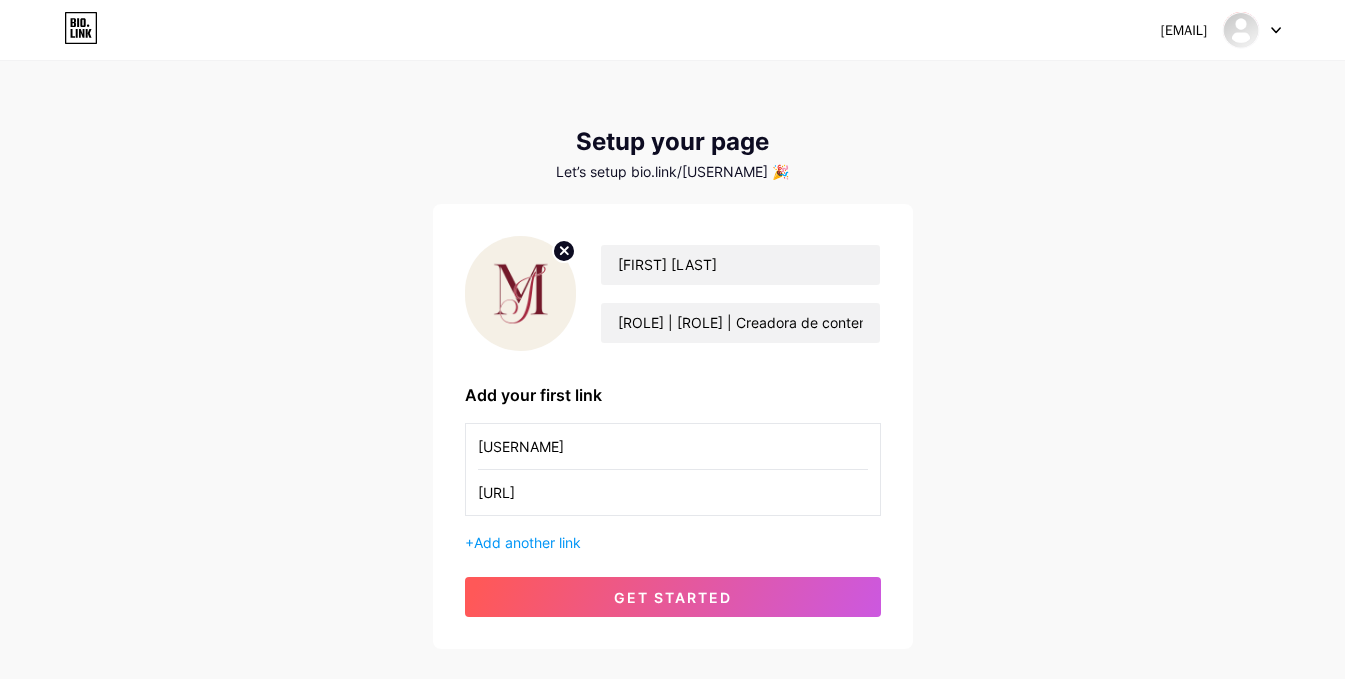 type on "[URL]" 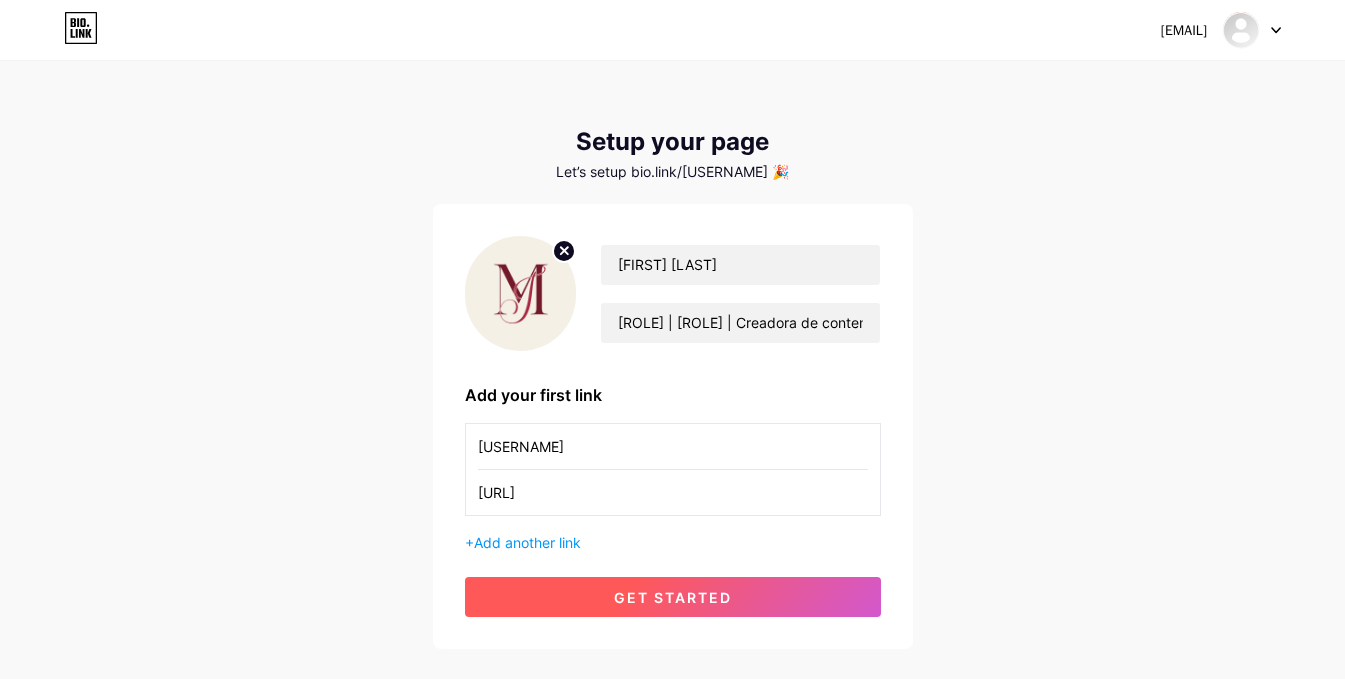click on "get started" at bounding box center [673, 597] 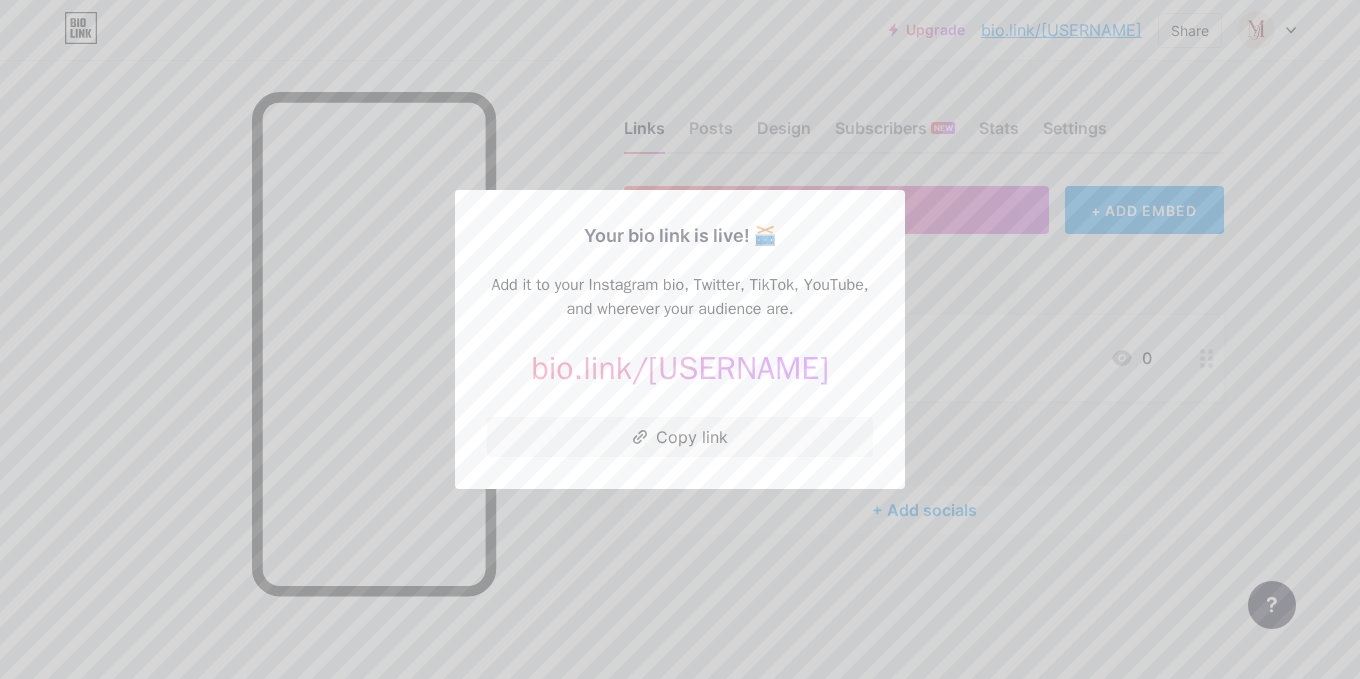 click at bounding box center [680, 339] 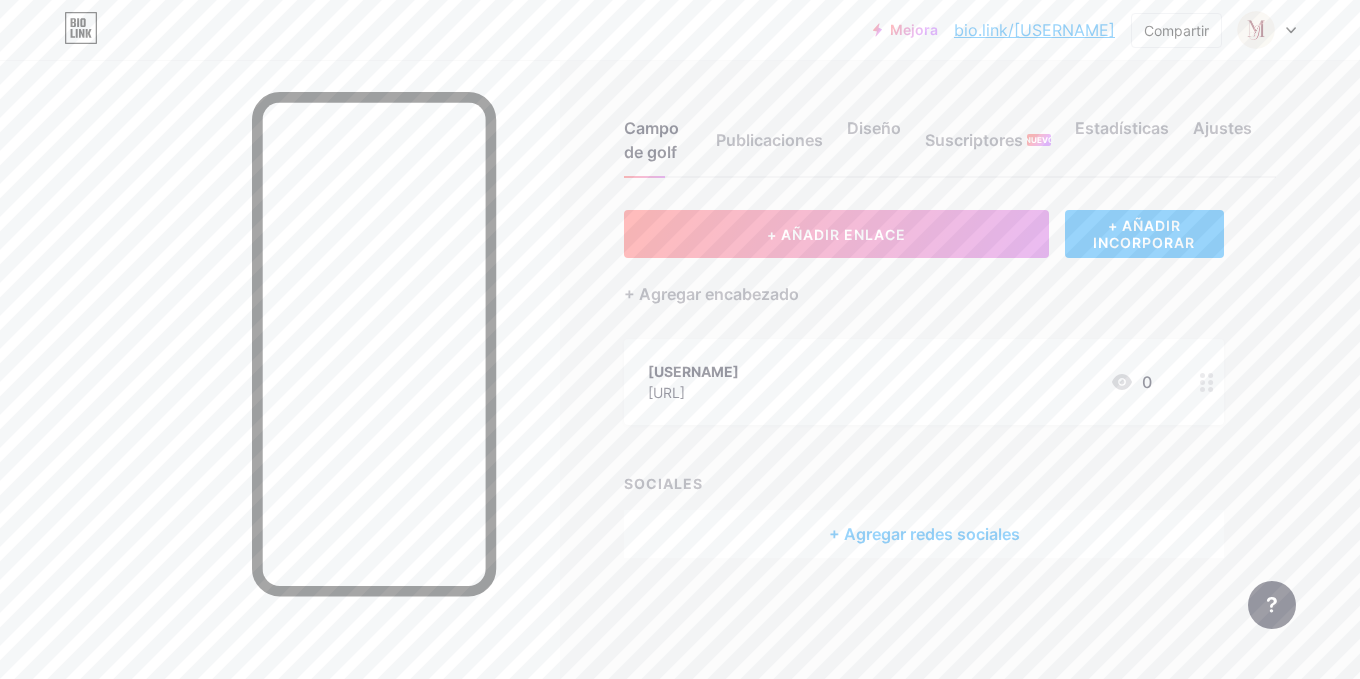click on "[USERNAME]
https://www.instagram.com/[USERNAME]/
0" at bounding box center [900, 382] 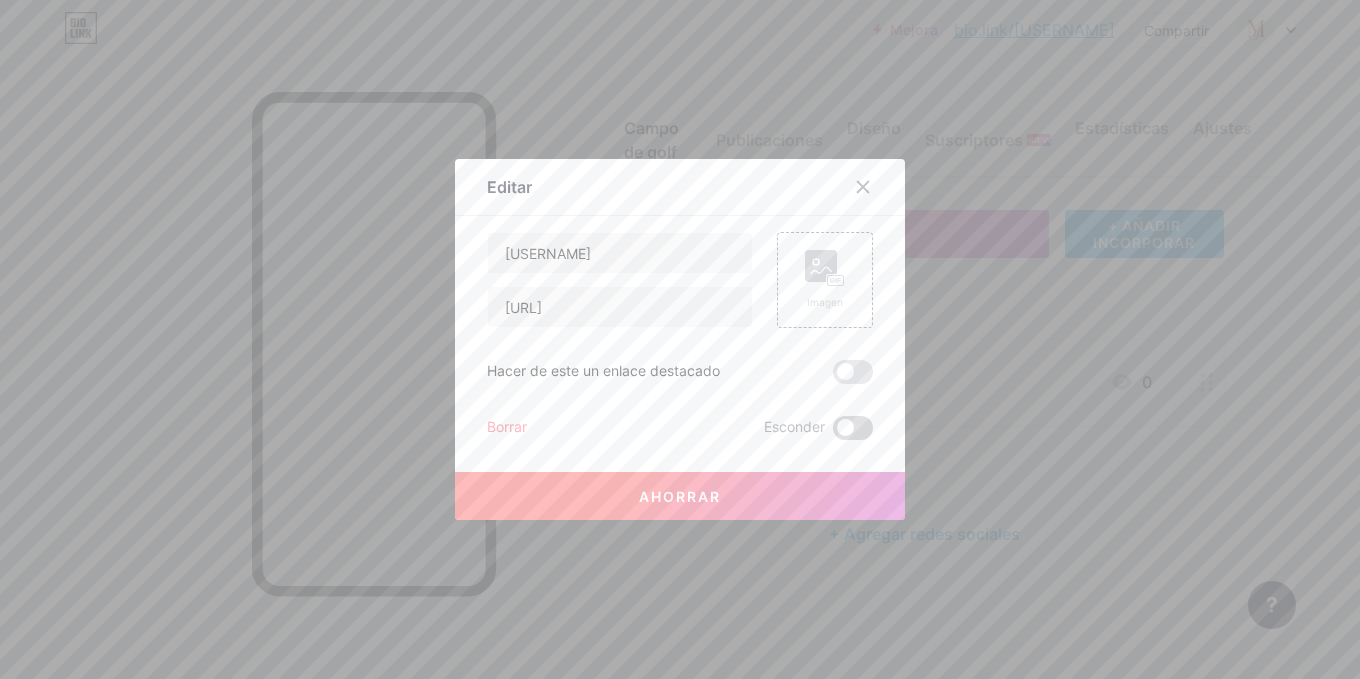 click at bounding box center [853, 428] 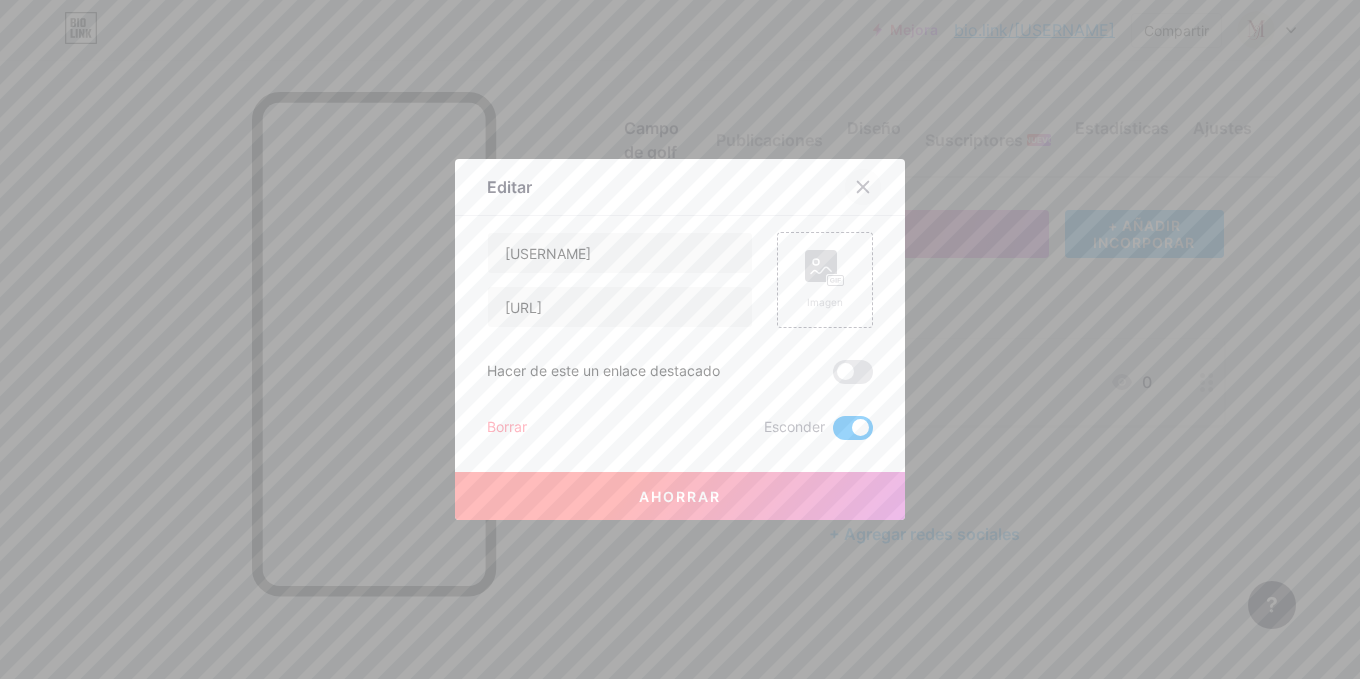 click at bounding box center [863, 187] 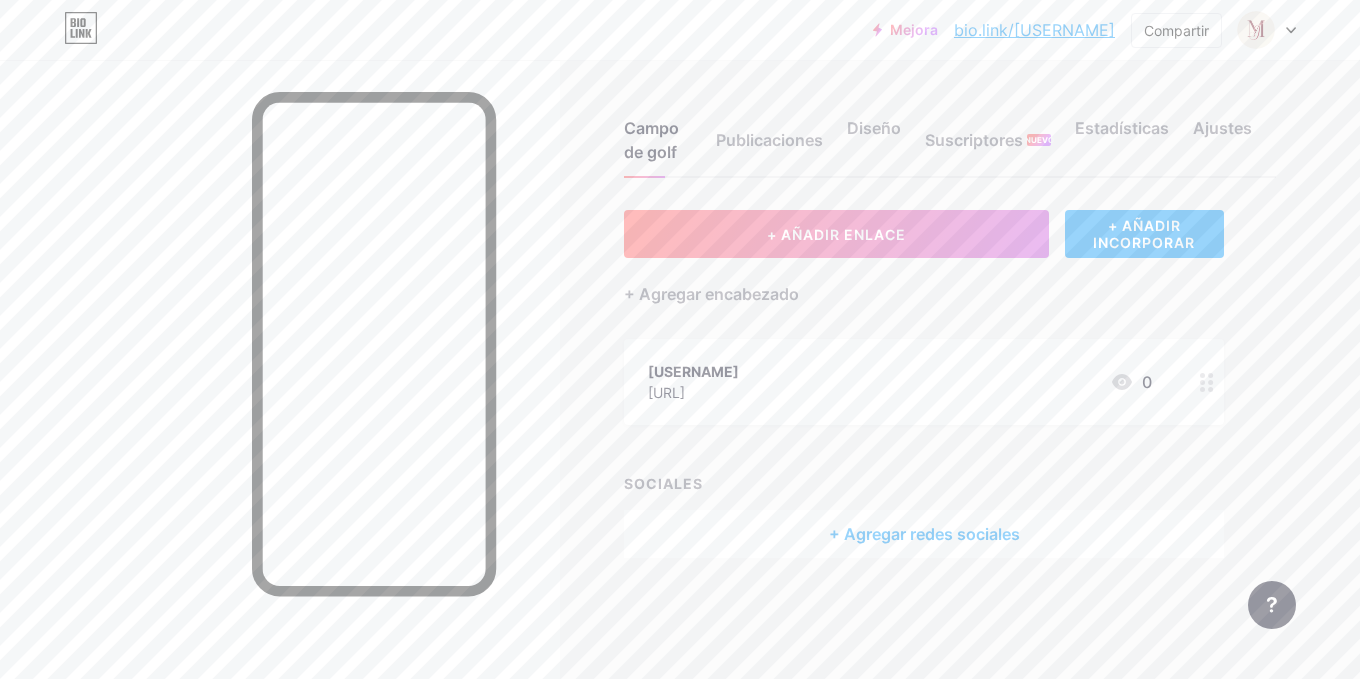 click on "+ Agregar redes sociales" at bounding box center (924, 534) 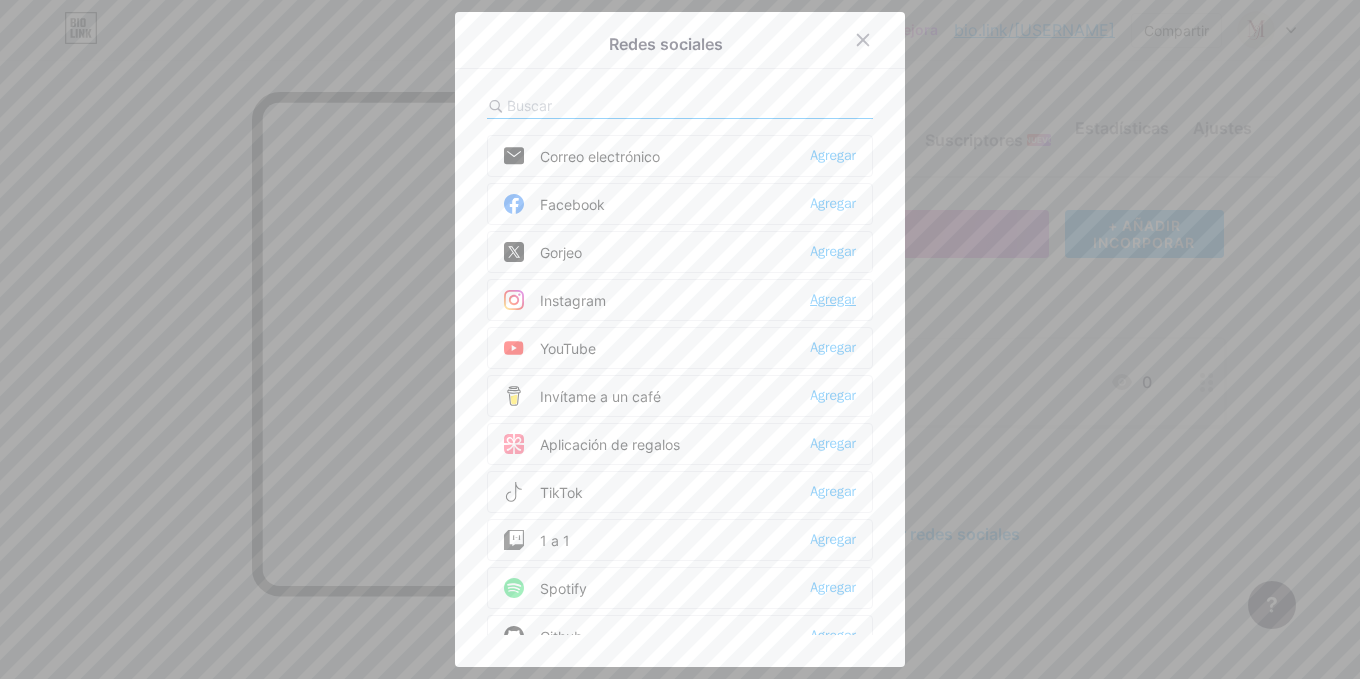 click on "Agregar" at bounding box center (833, 299) 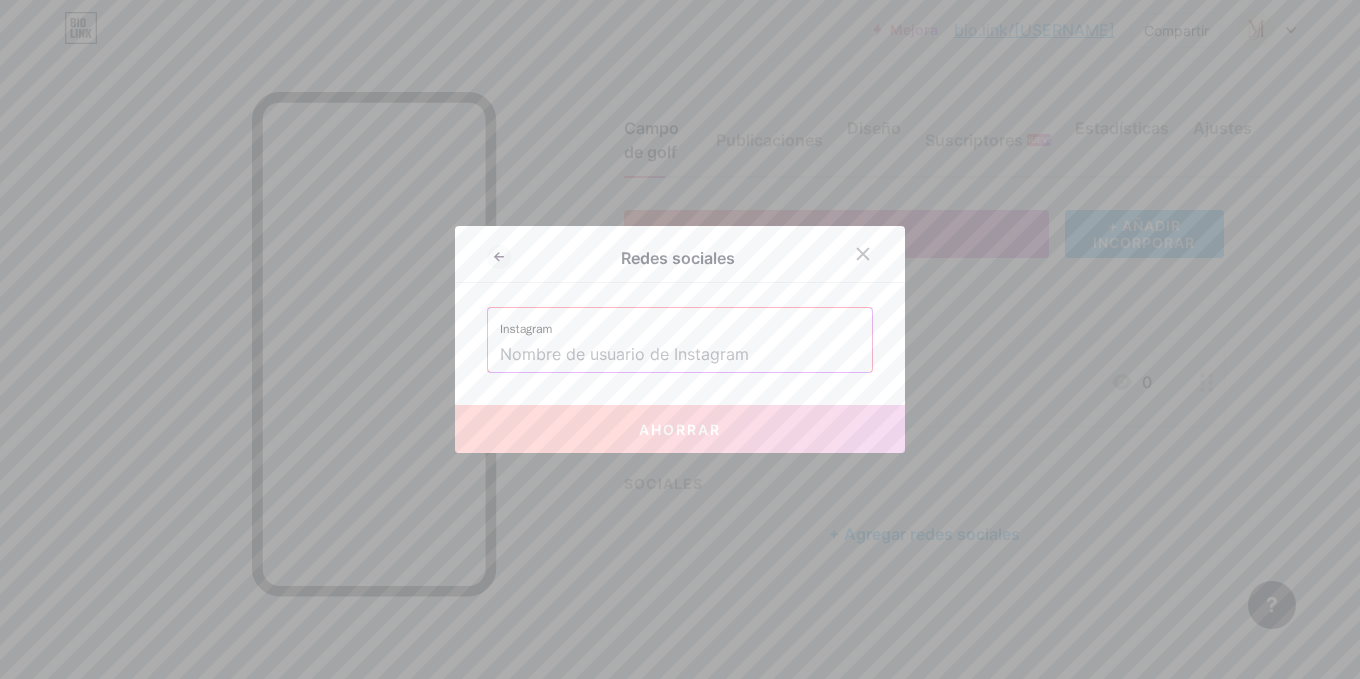 click at bounding box center [680, 355] 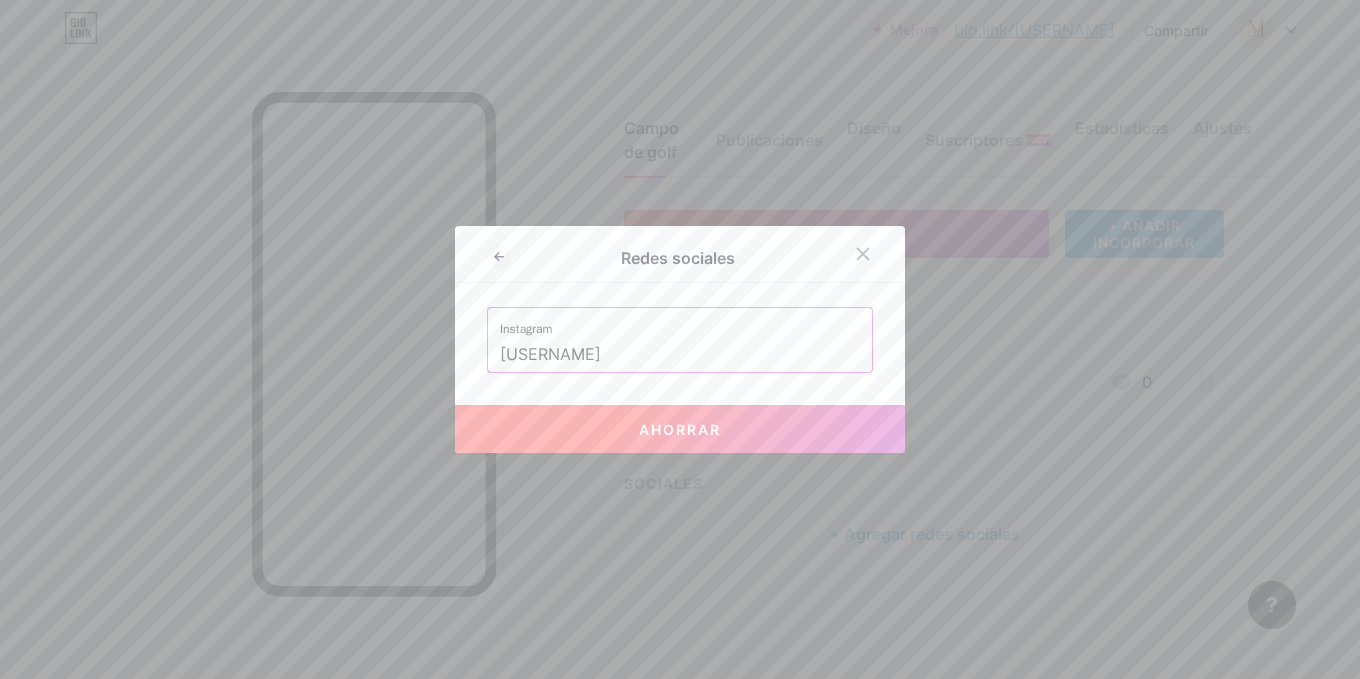 click on "Ahorrar" at bounding box center (680, 429) 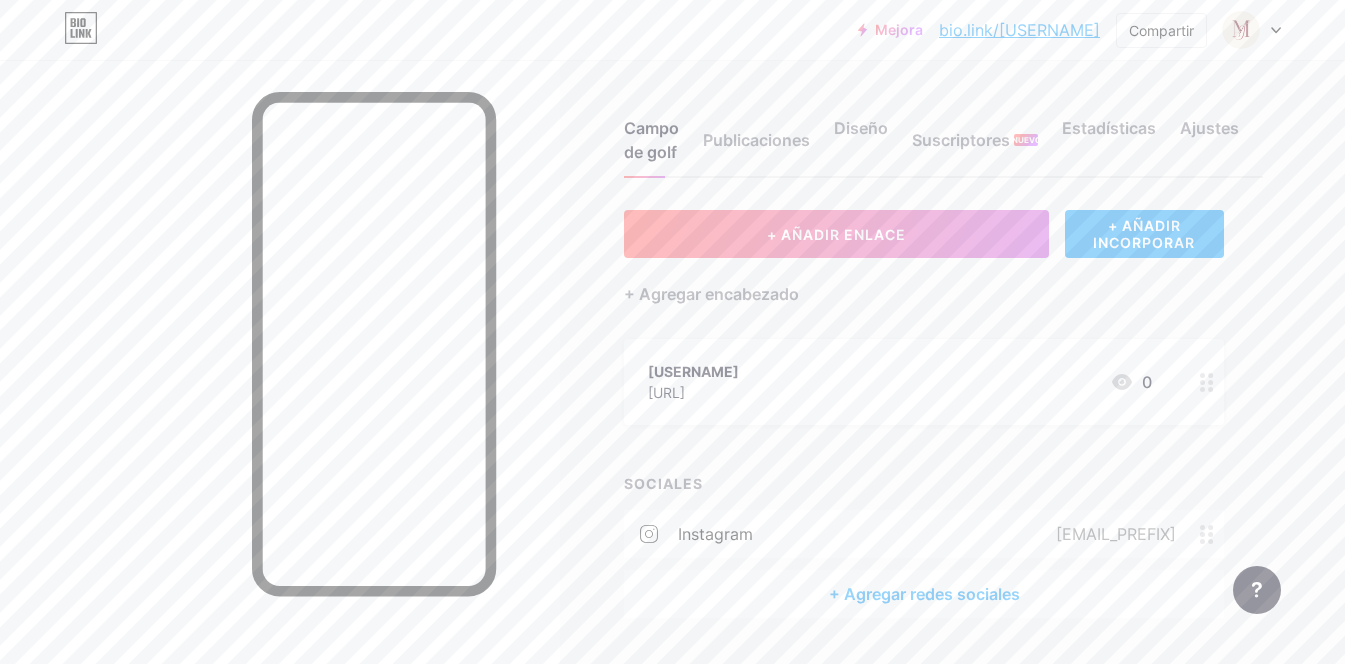 click on "+ Agregar redes sociales" at bounding box center (924, 594) 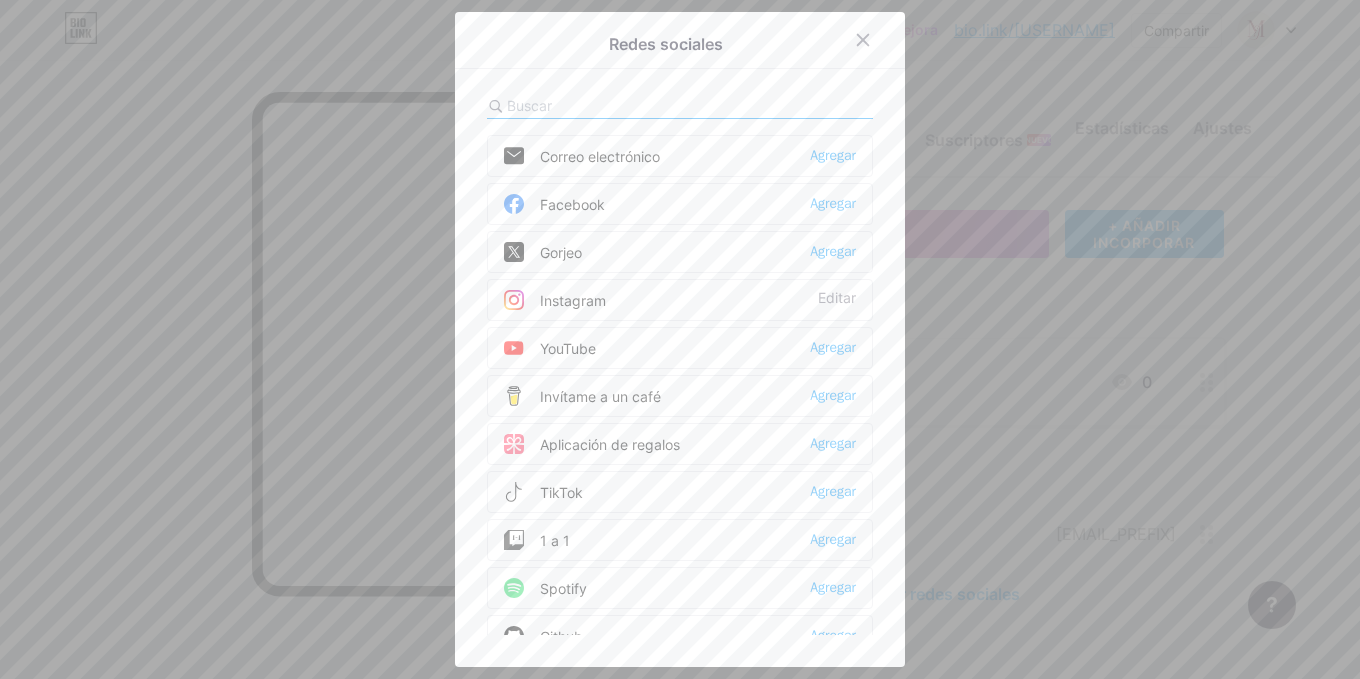 click at bounding box center (680, 106) 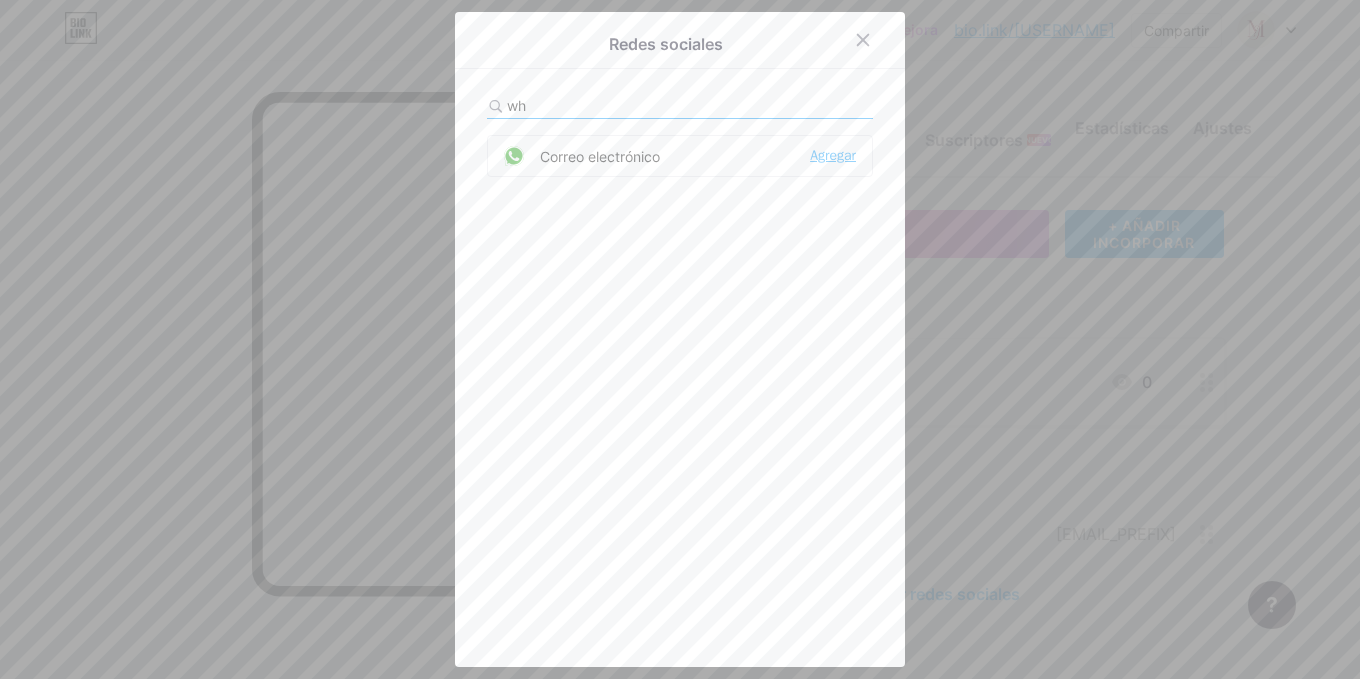 type on "wh" 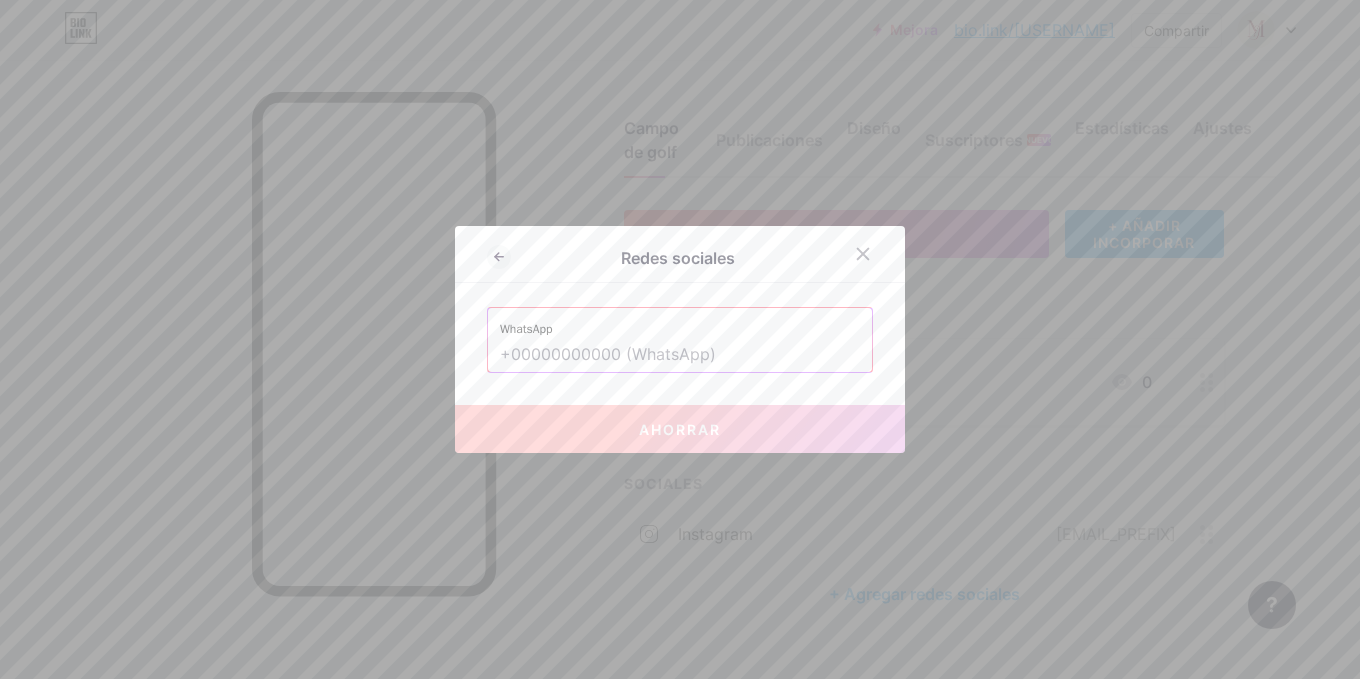 click at bounding box center (680, 355) 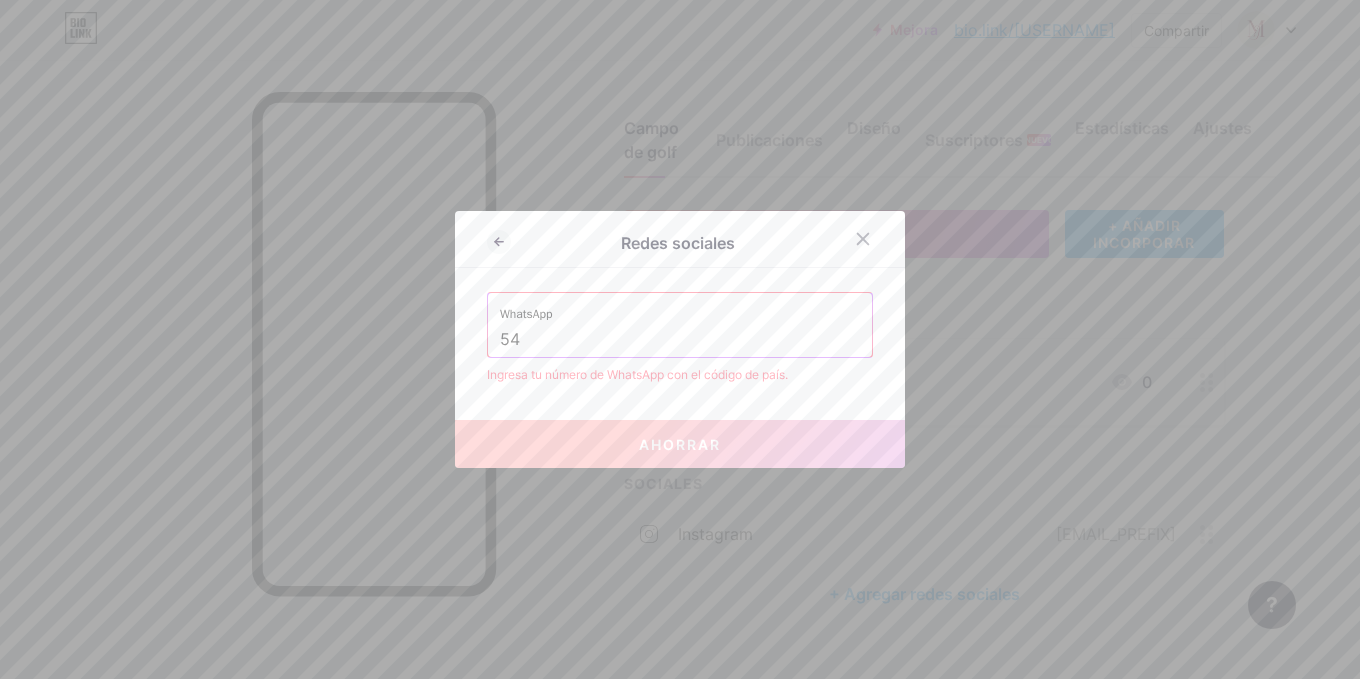 type on "5" 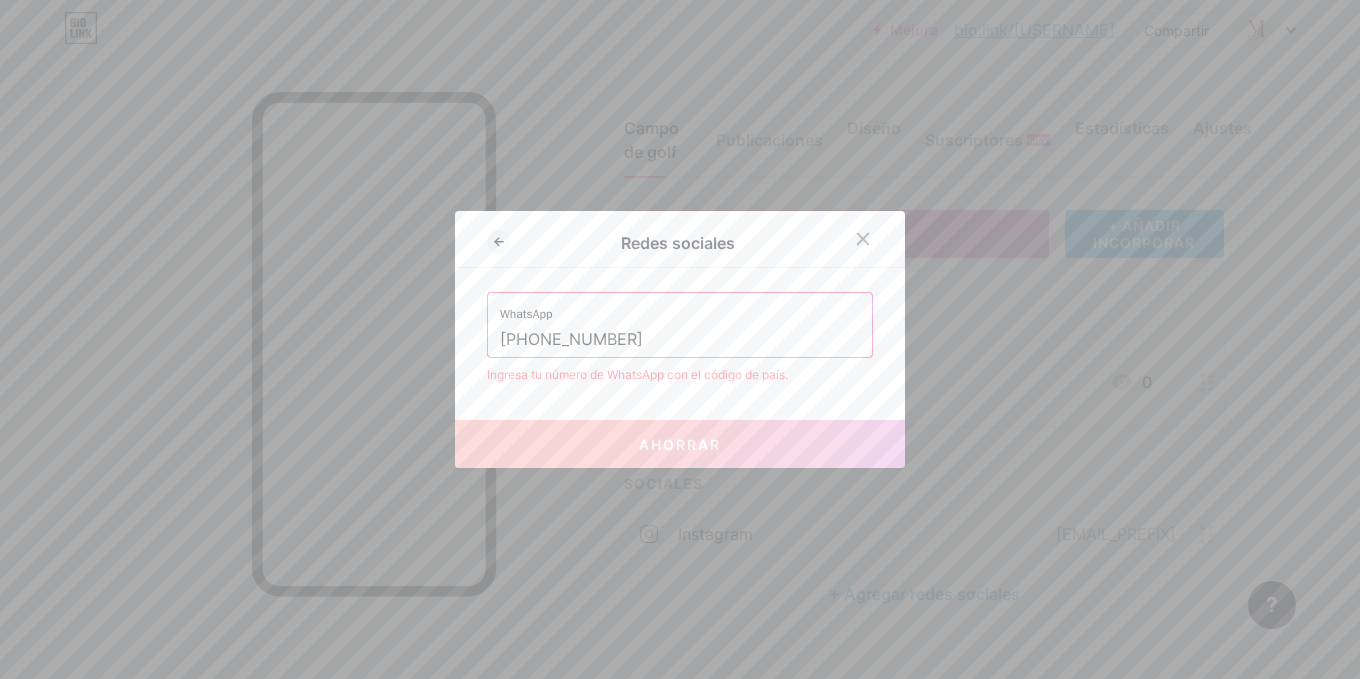 click on "[PHONE_NUMBER]" at bounding box center [680, 340] 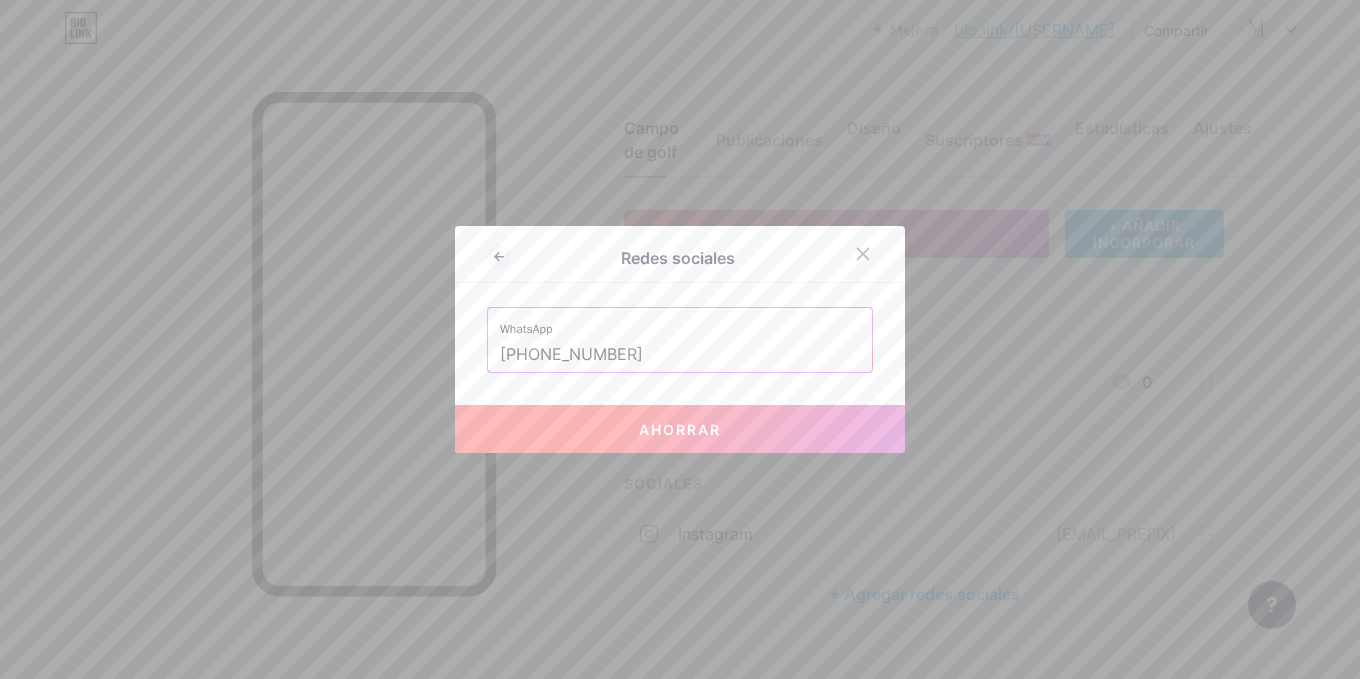 click on "Ahorrar" at bounding box center [680, 429] 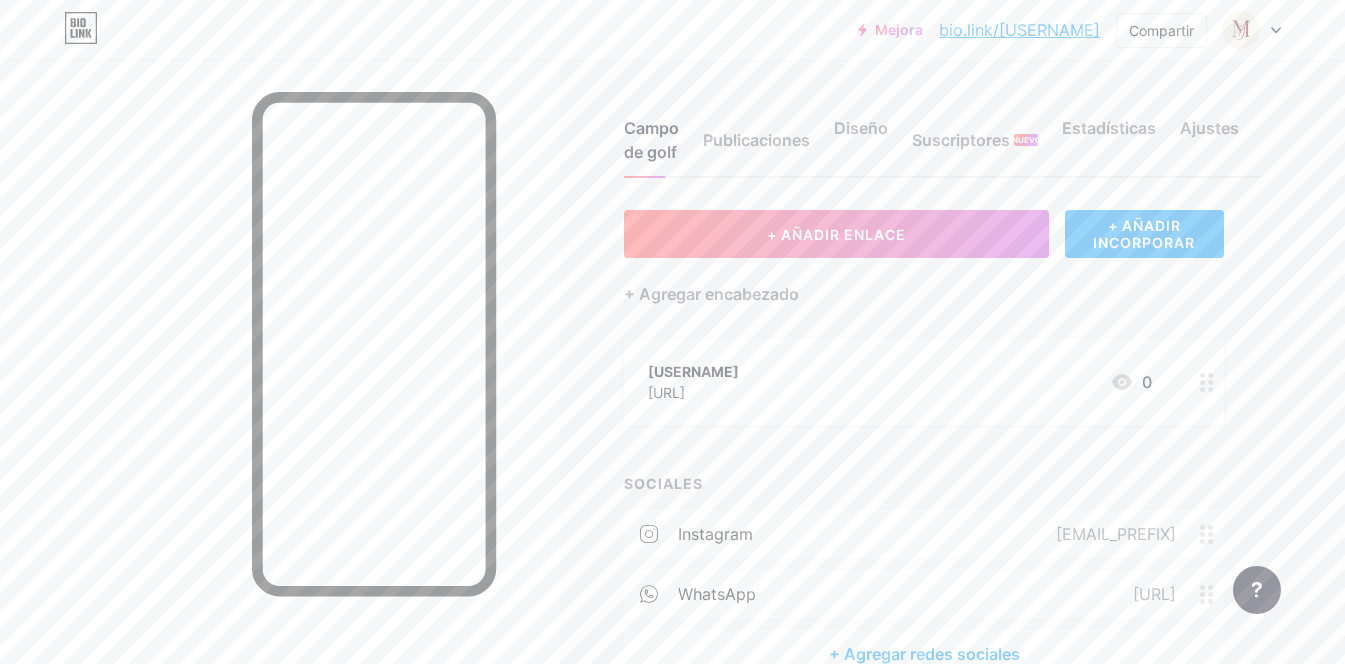 click on "+ Agregar redes sociales" at bounding box center (924, 654) 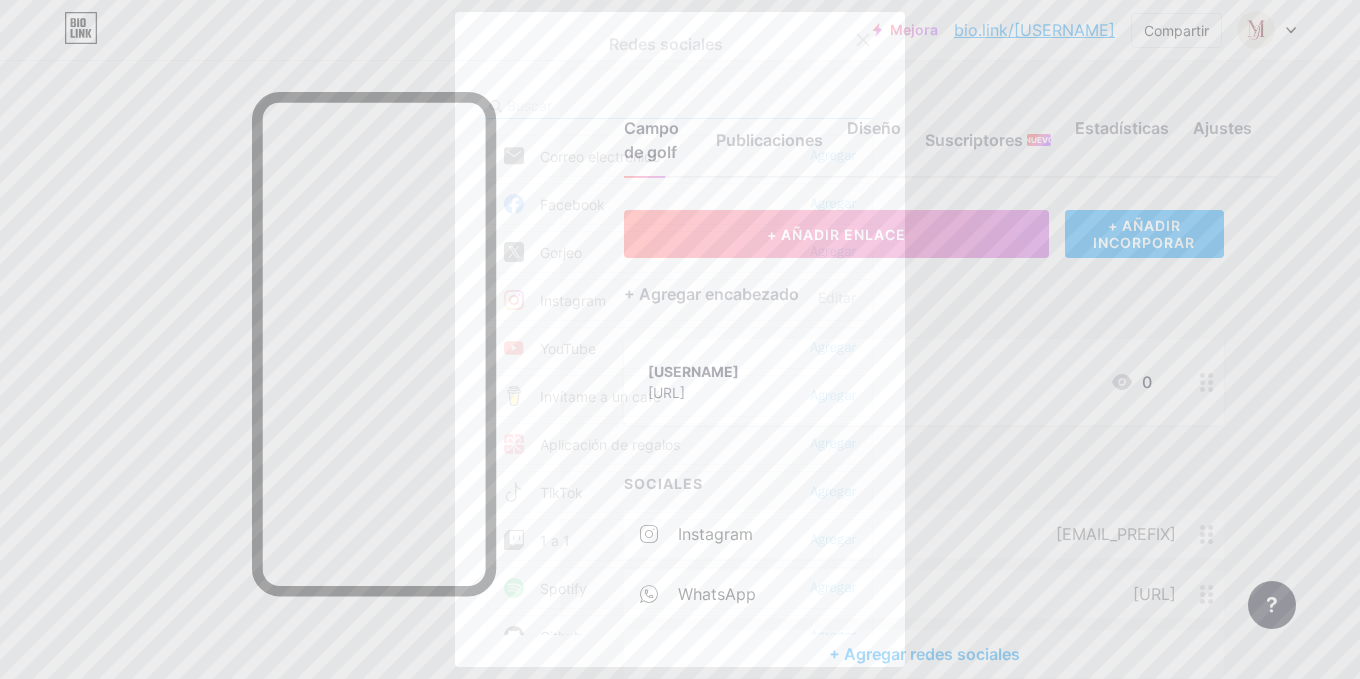 click at bounding box center [617, 105] 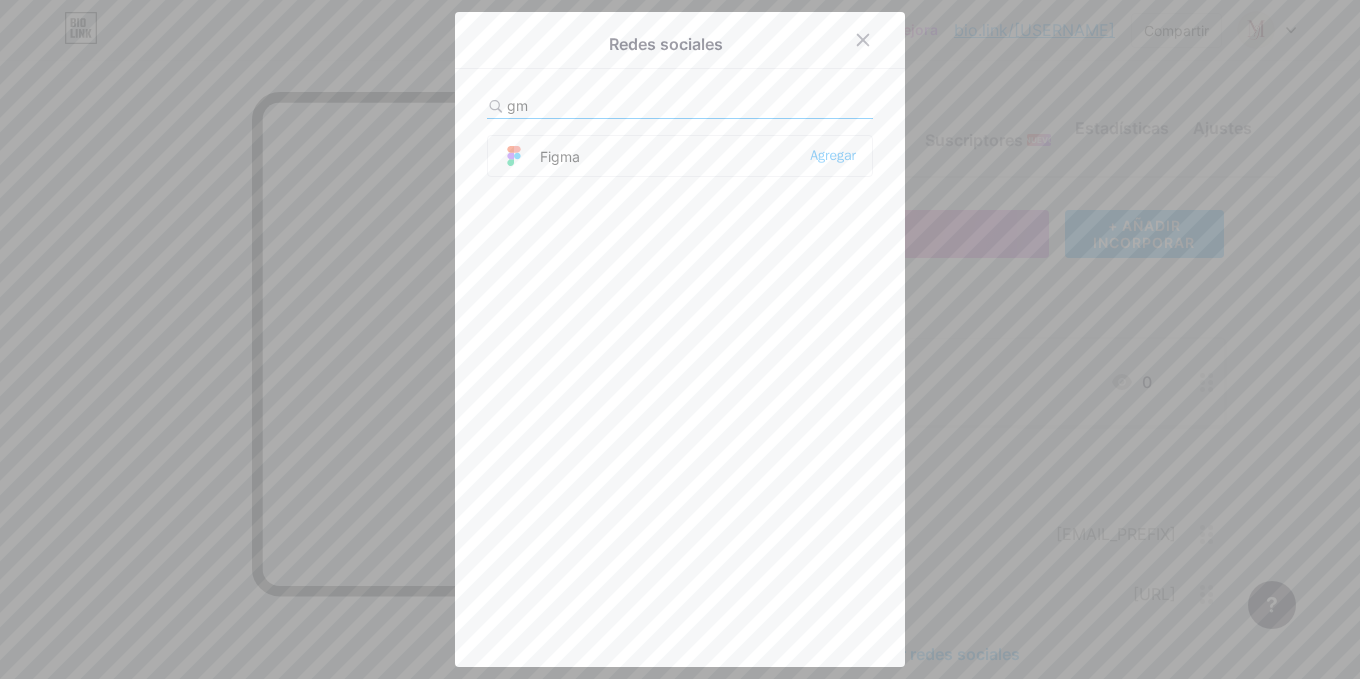 type on "g" 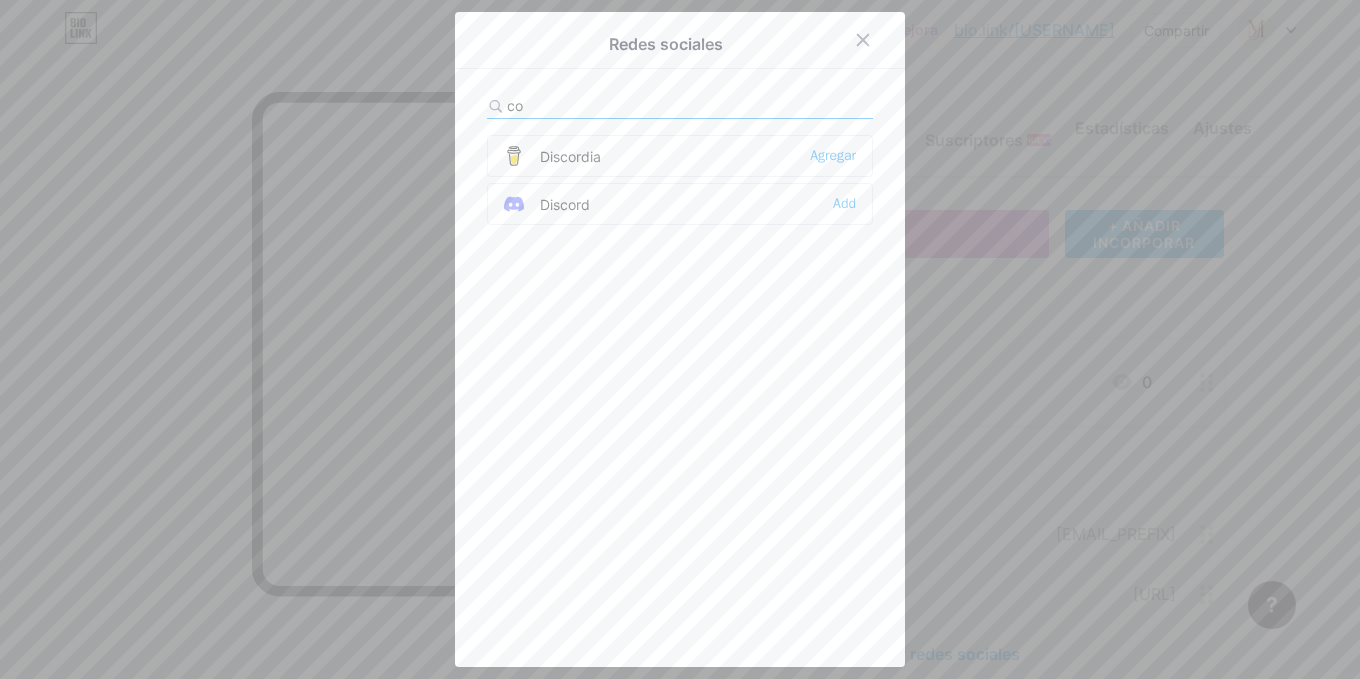 type on "c" 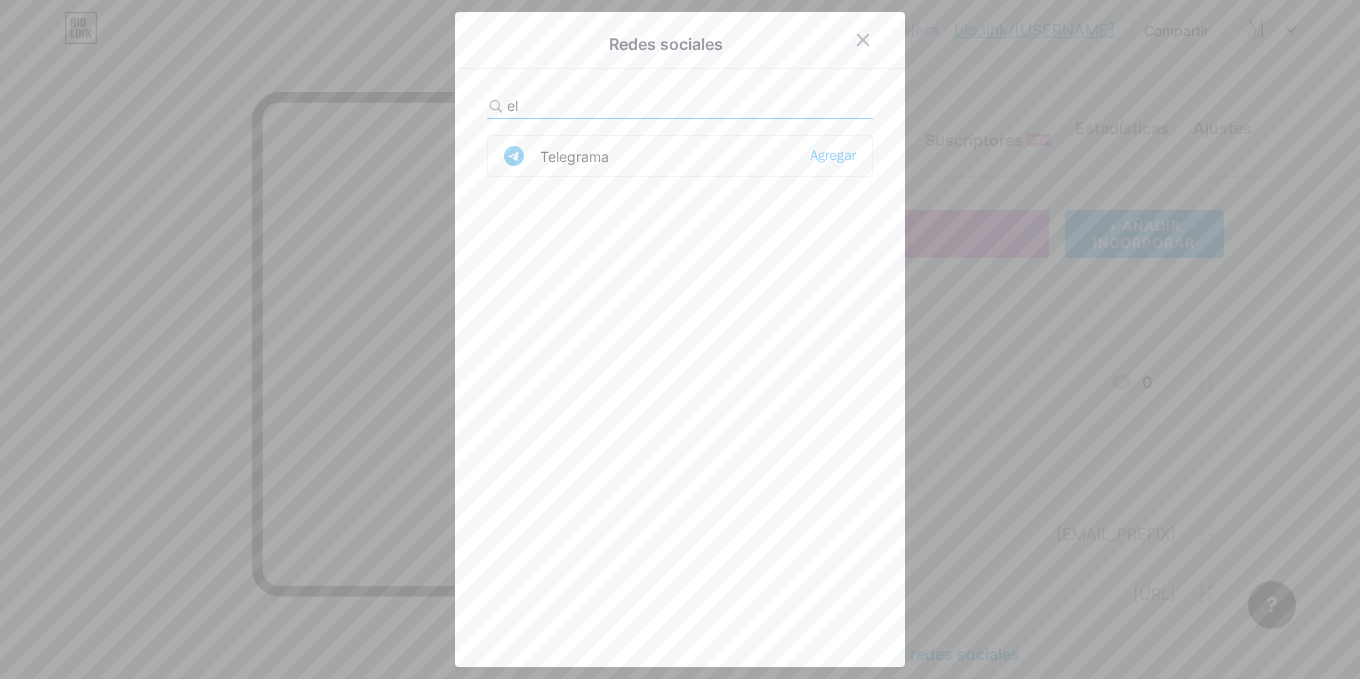 type on "e" 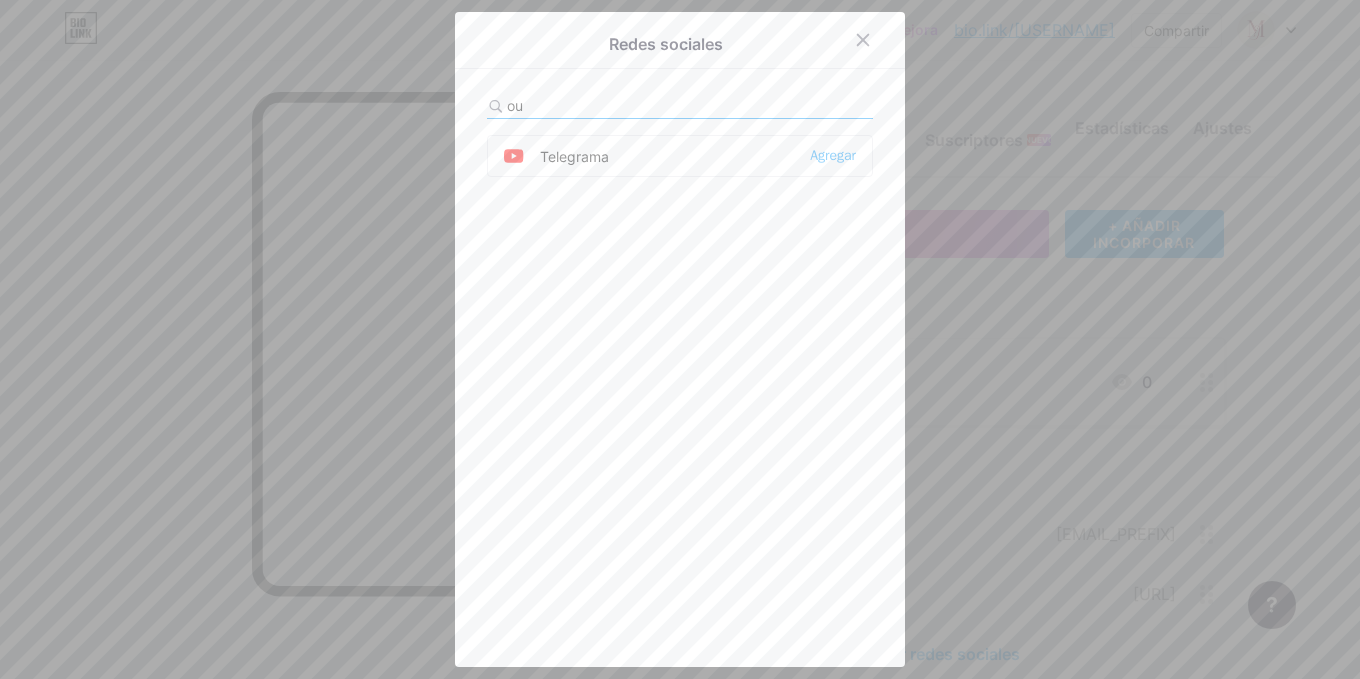 type on "o" 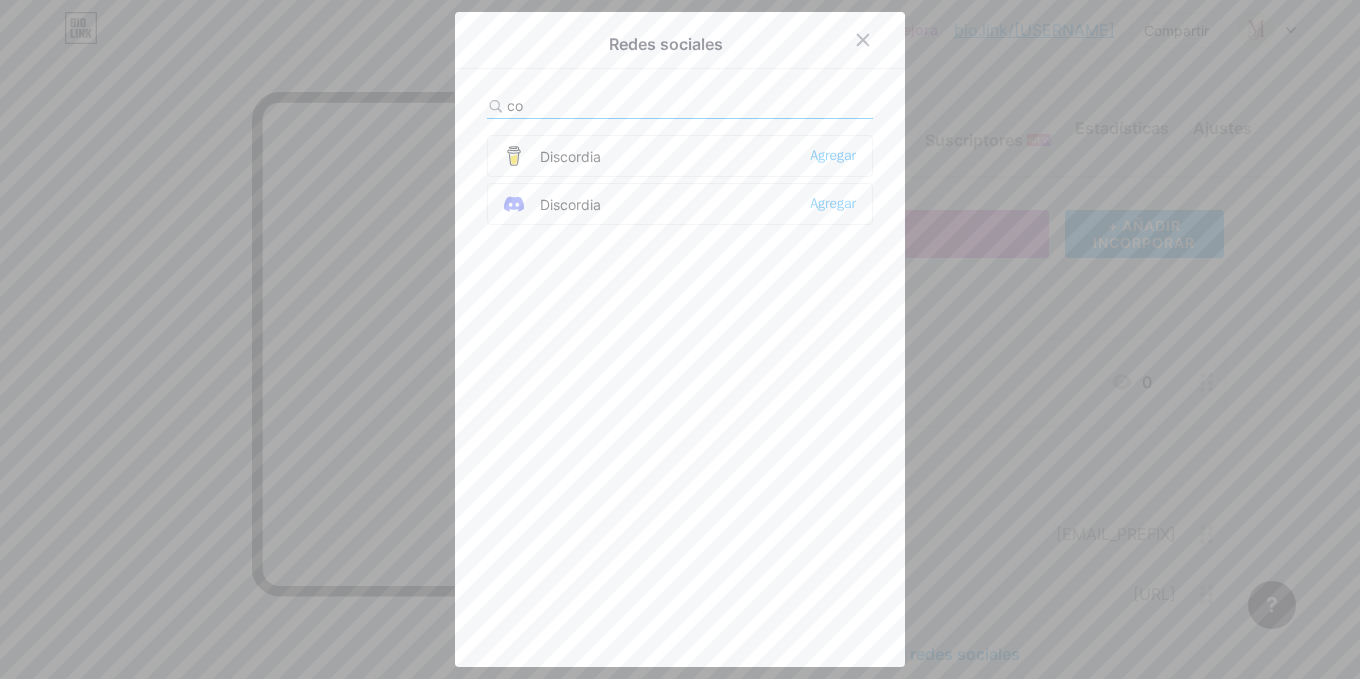 type on "c" 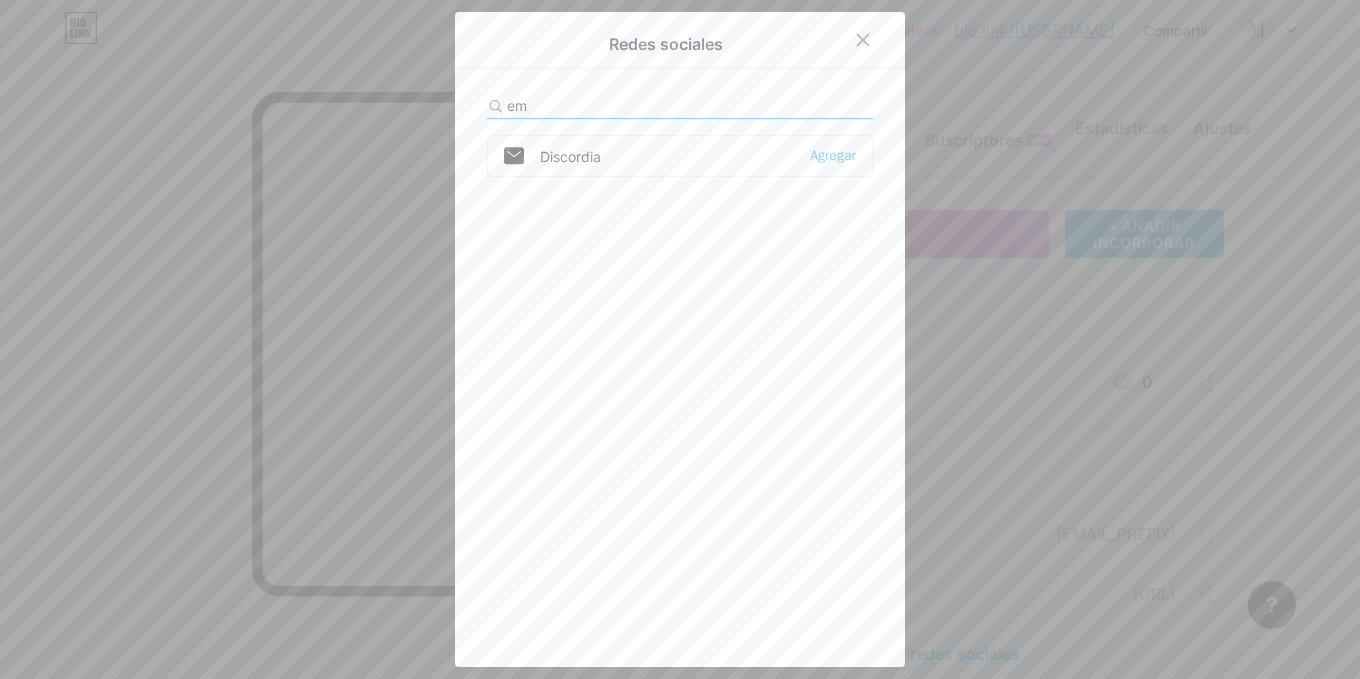 type on "e" 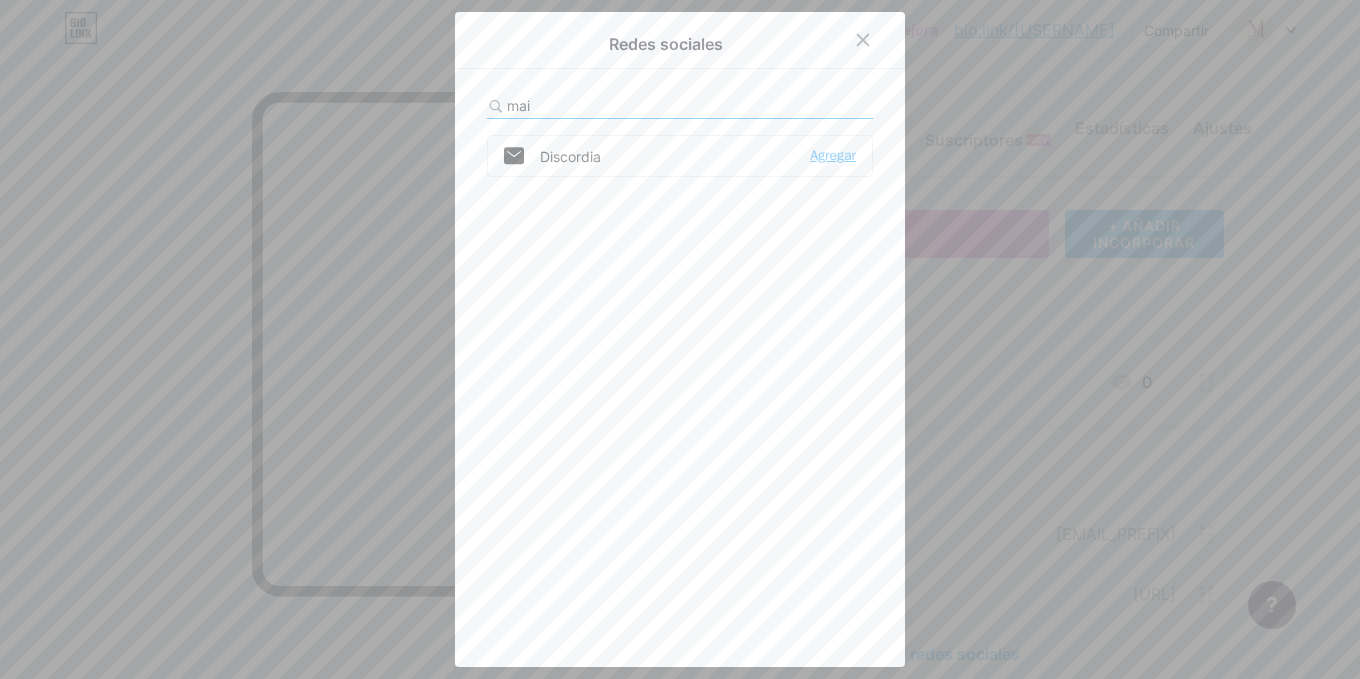 type on "mai" 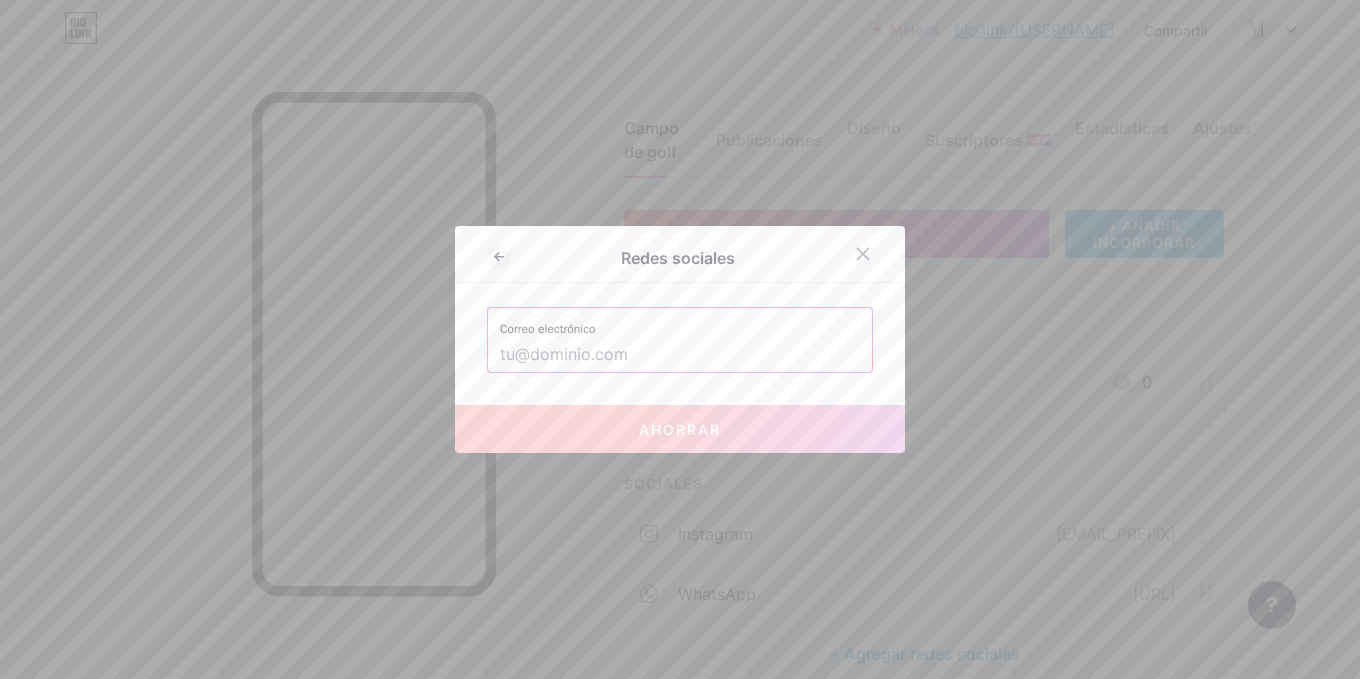 click at bounding box center [680, 355] 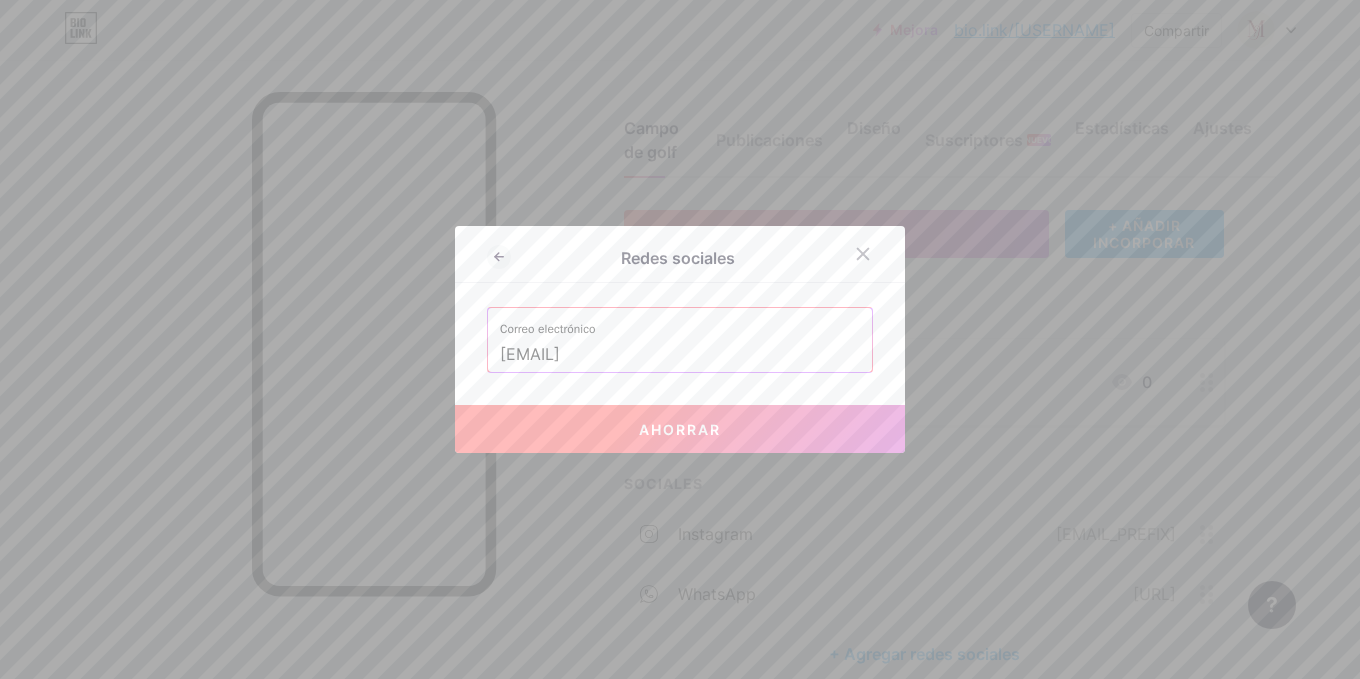click on "Ahorrar" at bounding box center (680, 429) 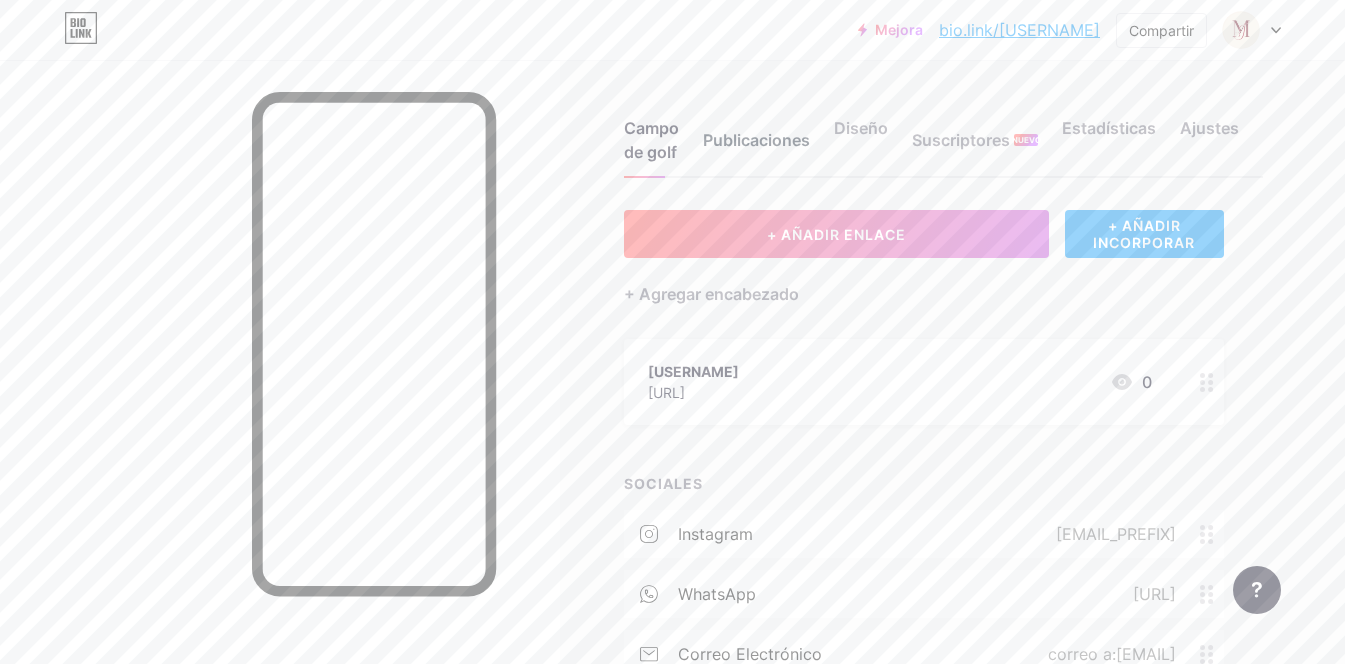 click on "Publicaciones" at bounding box center [756, 146] 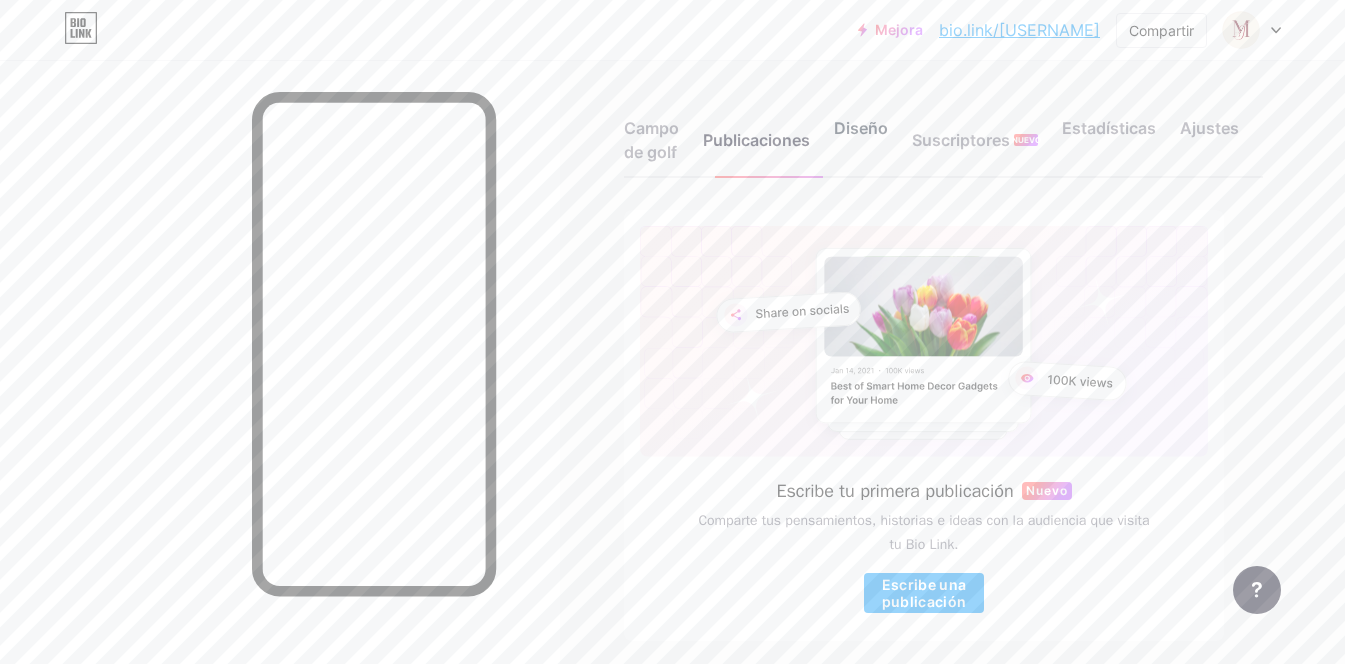 click on "Diseño" at bounding box center (861, 128) 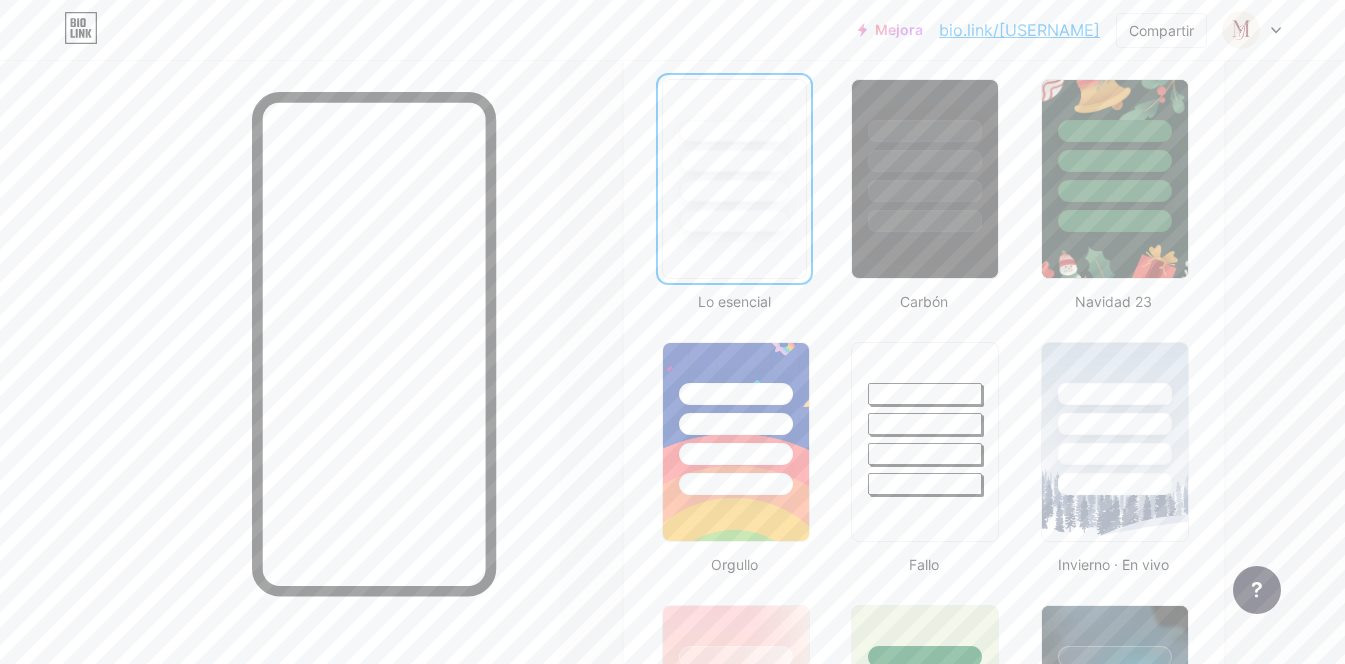 scroll, scrollTop: 591, scrollLeft: 0, axis: vertical 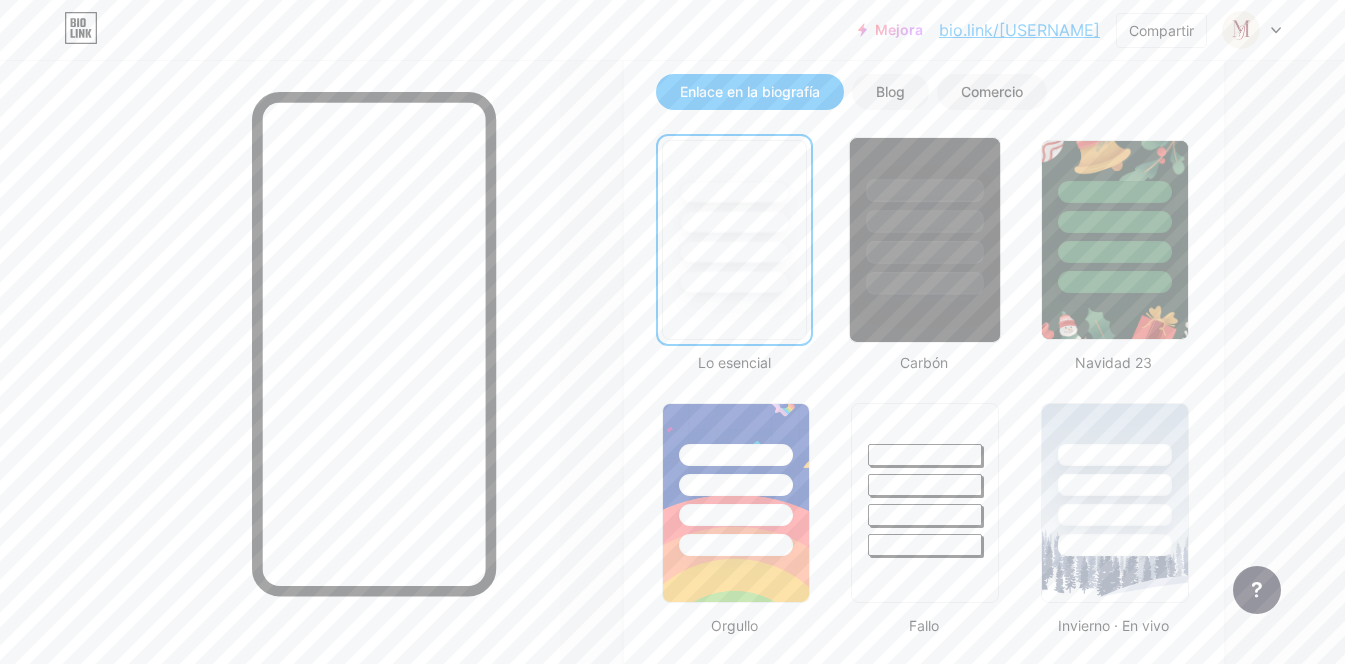 click at bounding box center [925, 216] 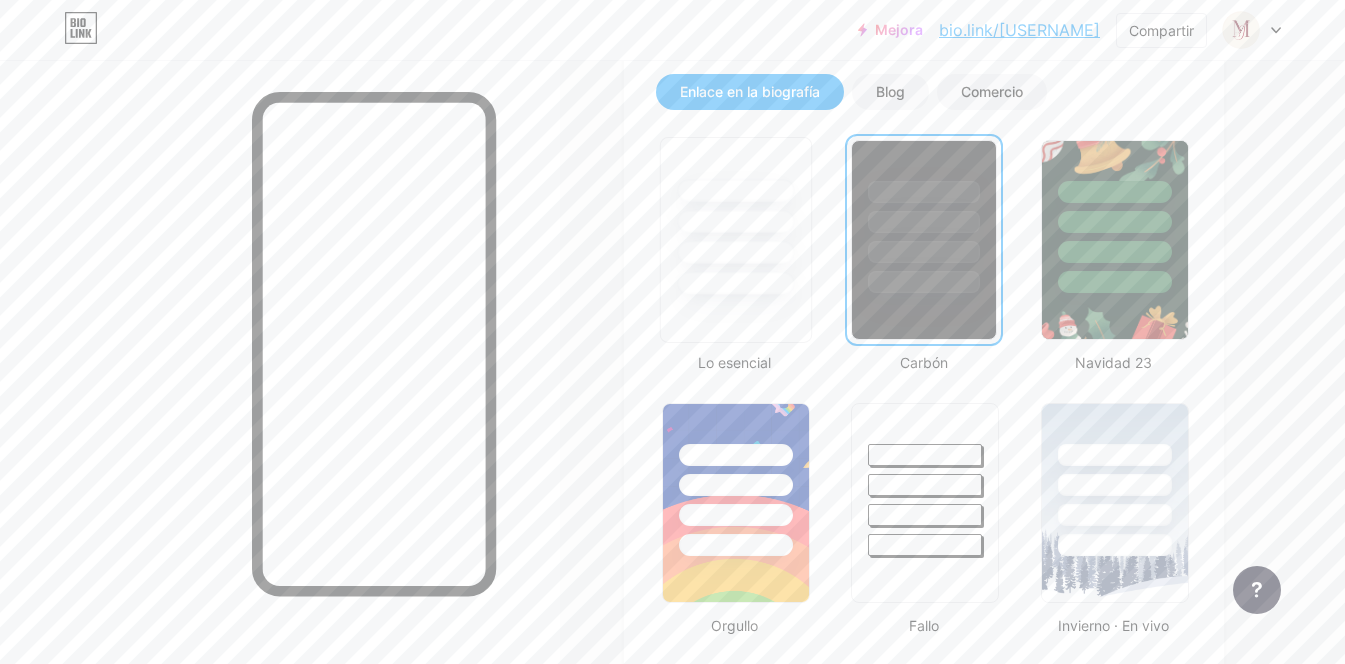 click at bounding box center (735, 221) 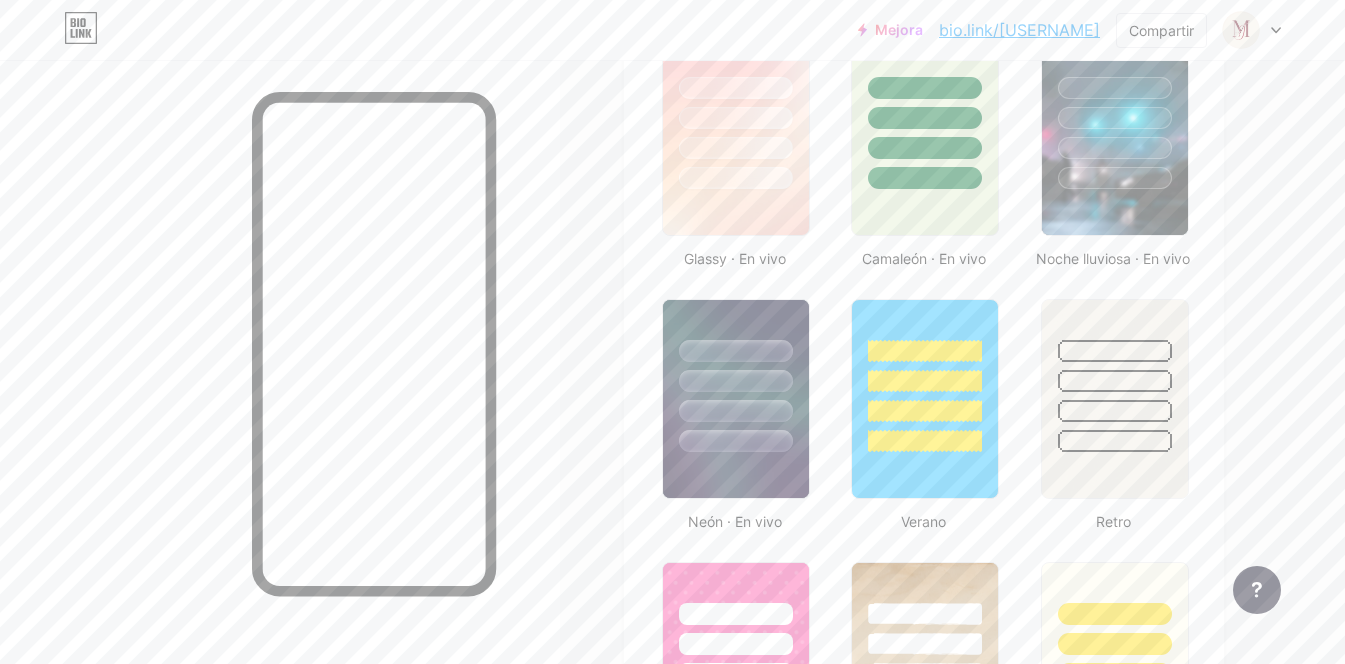 scroll, scrollTop: 1122, scrollLeft: 0, axis: vertical 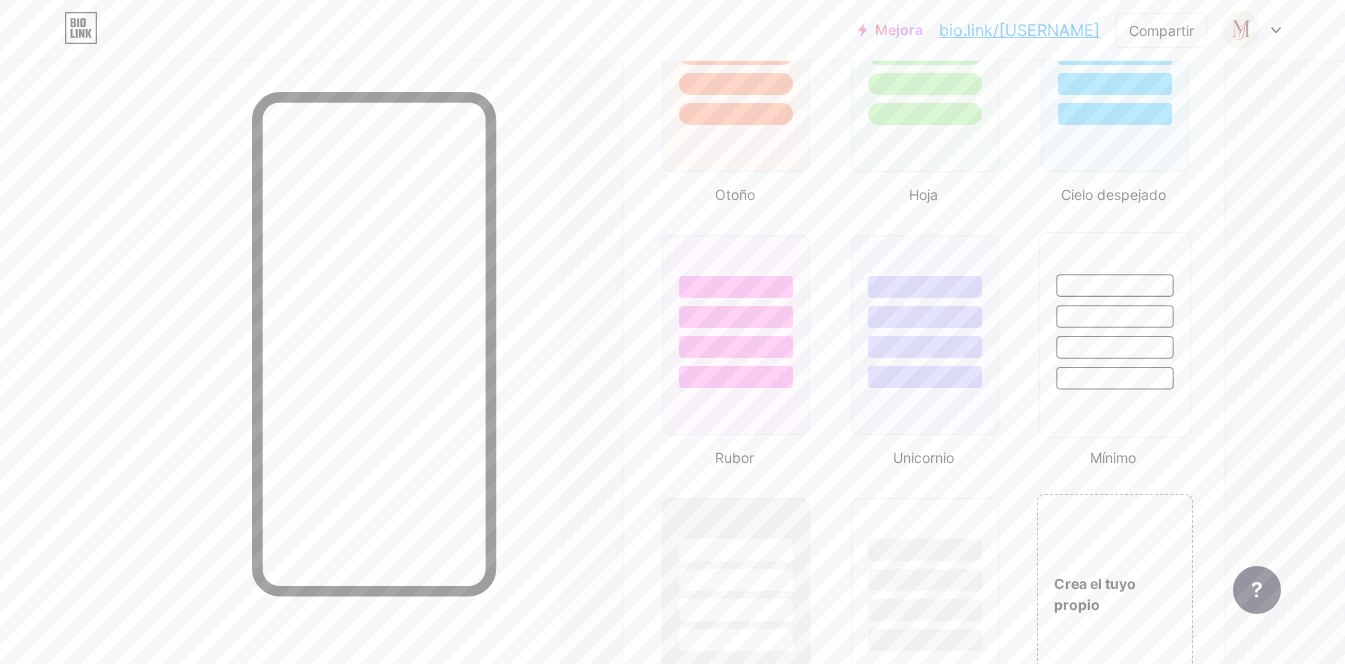 click at bounding box center (1114, 347) 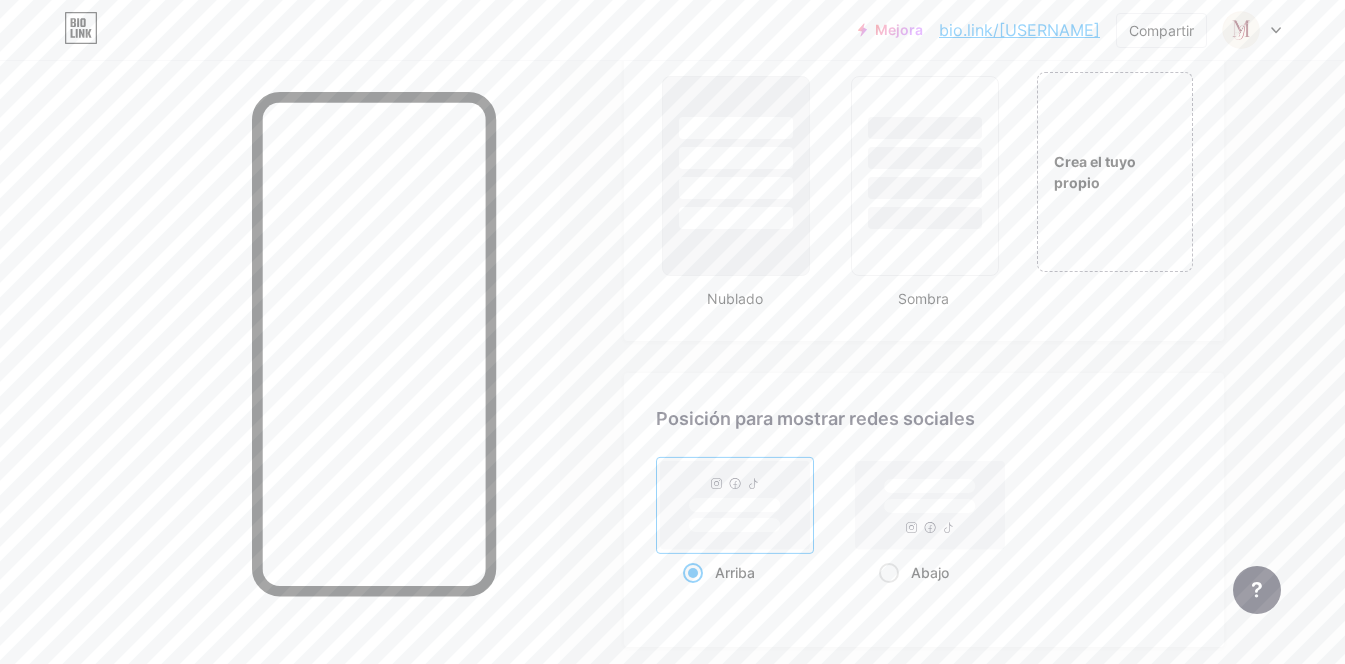 scroll, scrollTop: 2391, scrollLeft: 0, axis: vertical 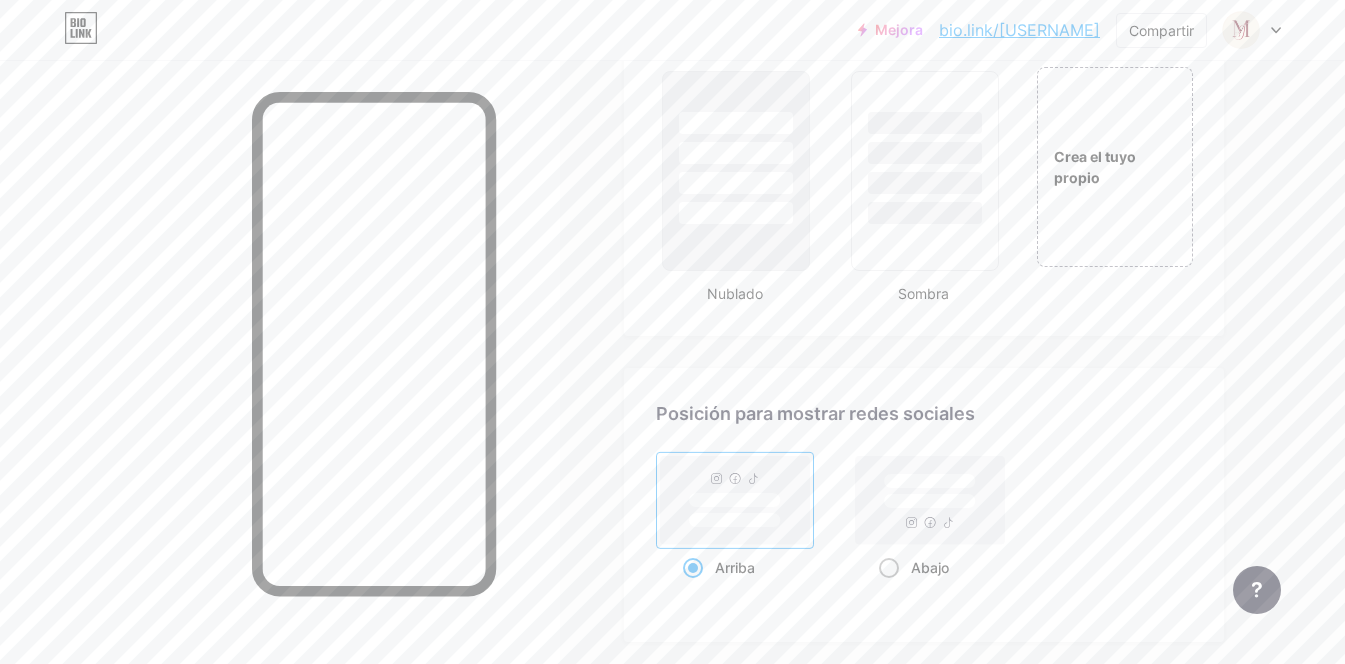 click 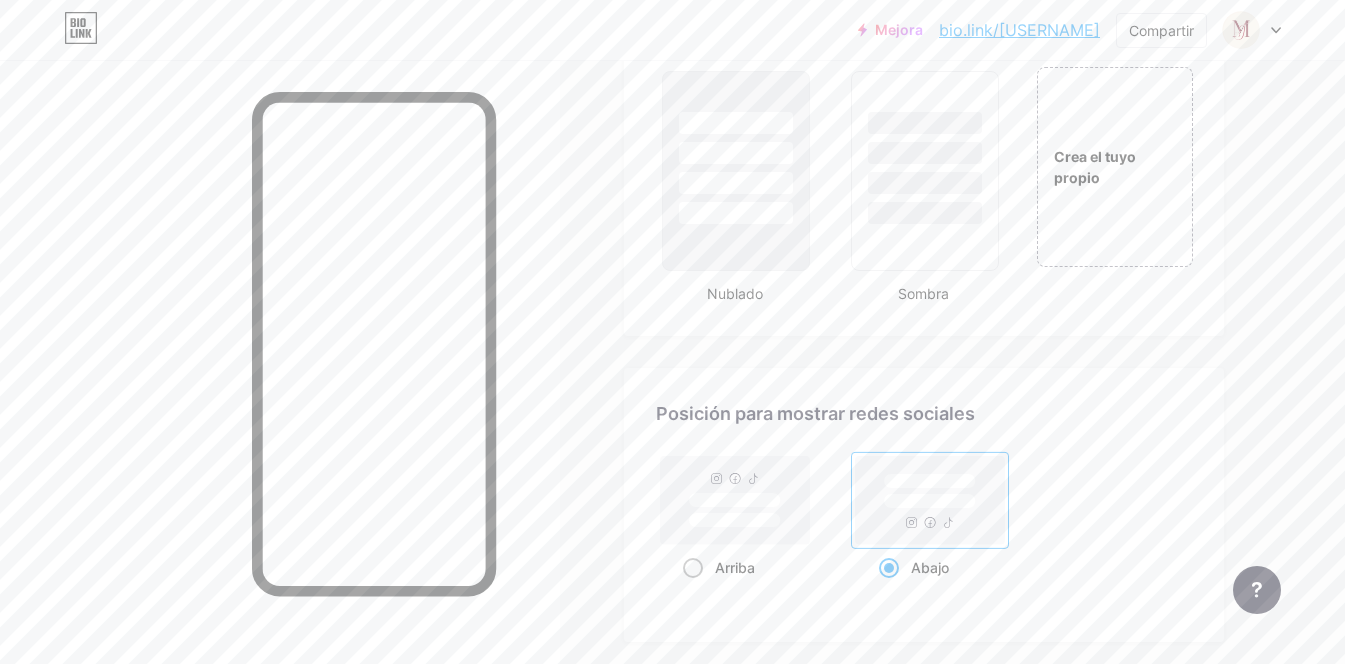 click 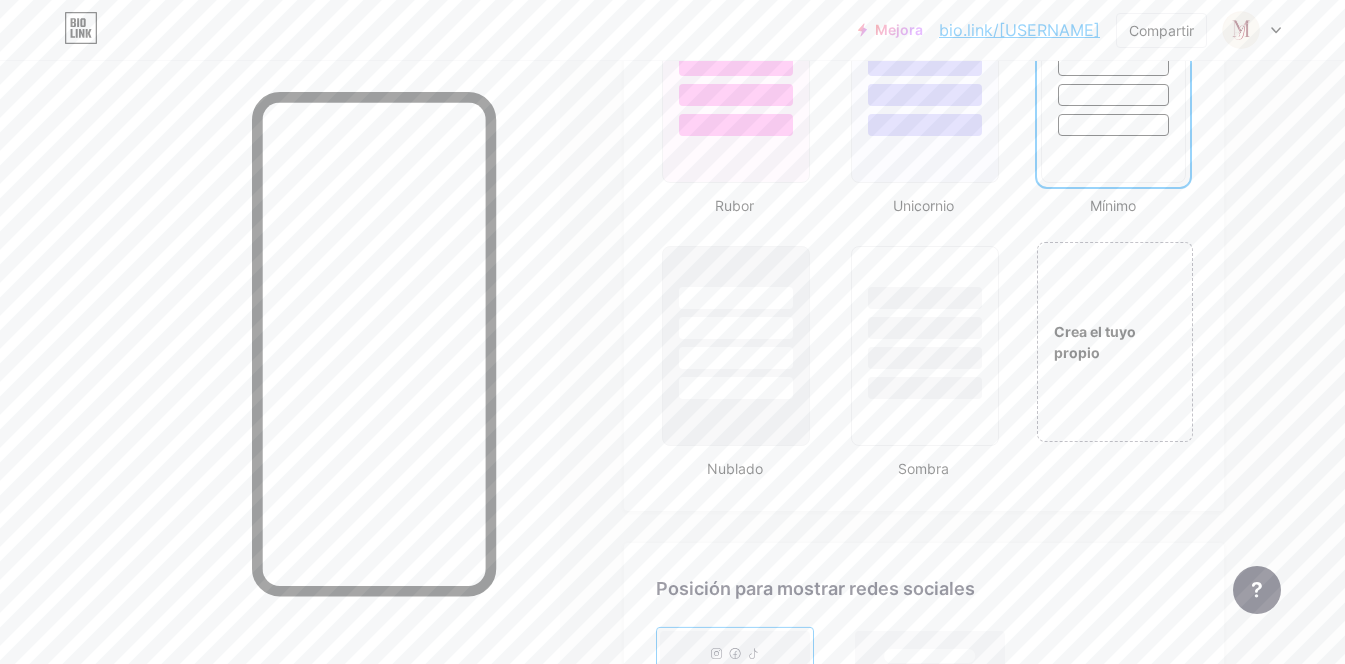 scroll, scrollTop: 2178, scrollLeft: 0, axis: vertical 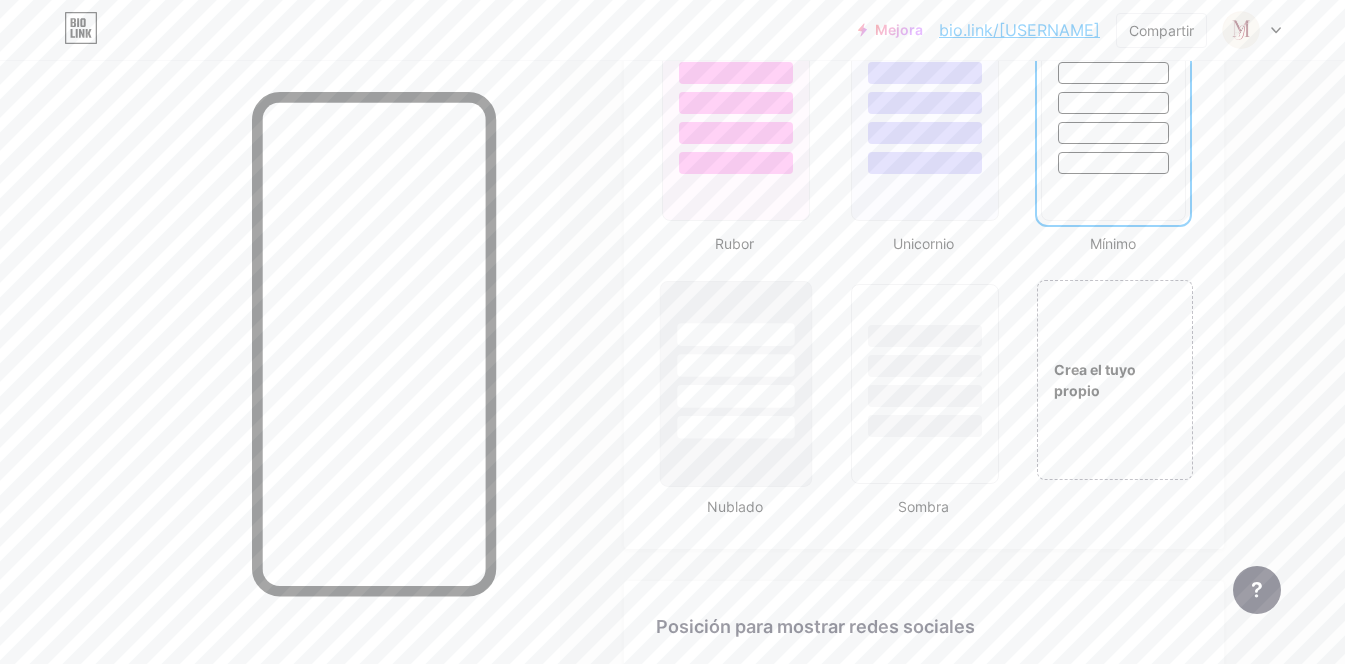 click at bounding box center [735, 396] 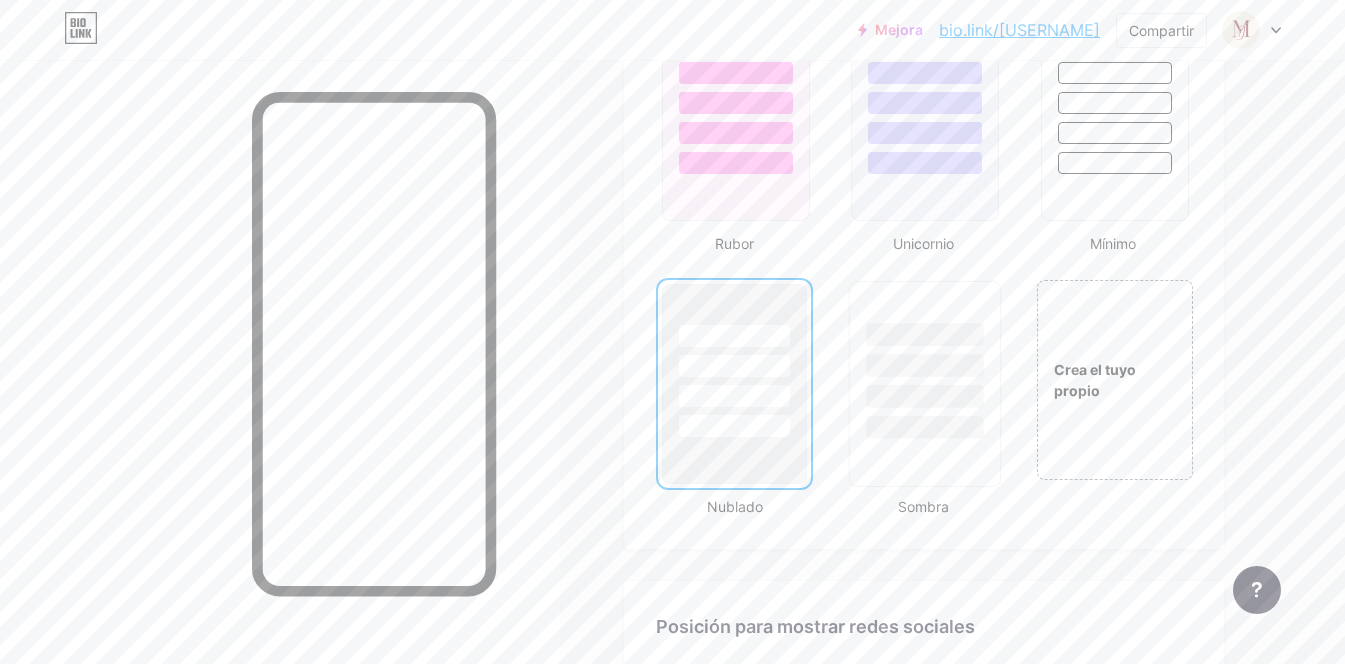 click at bounding box center [925, 396] 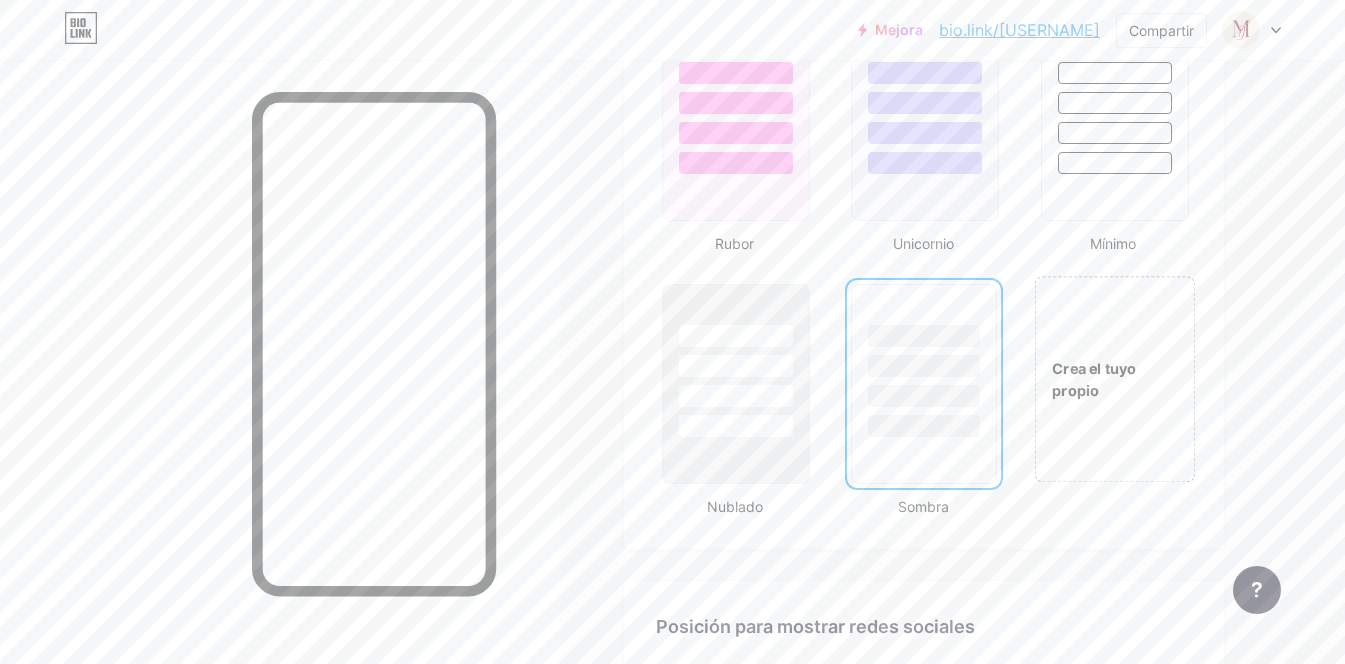 click on "Crea el tuyo propio" at bounding box center (1114, 379) 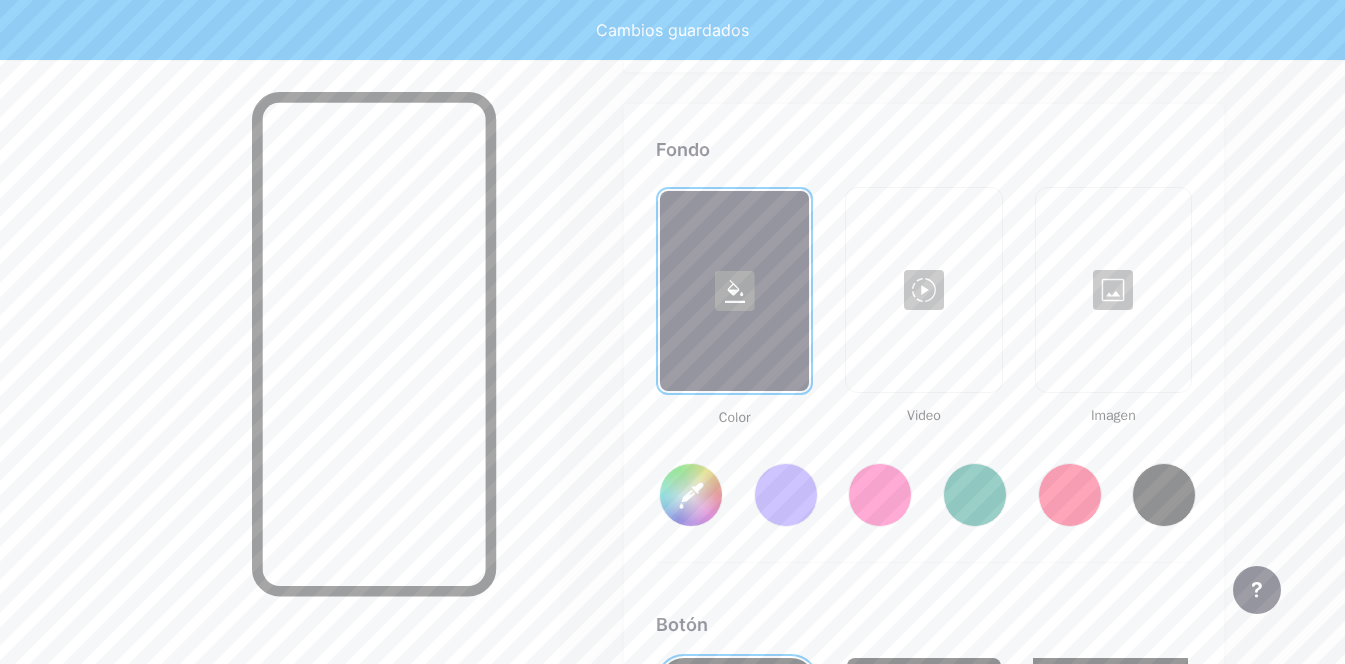 scroll, scrollTop: 2679, scrollLeft: 0, axis: vertical 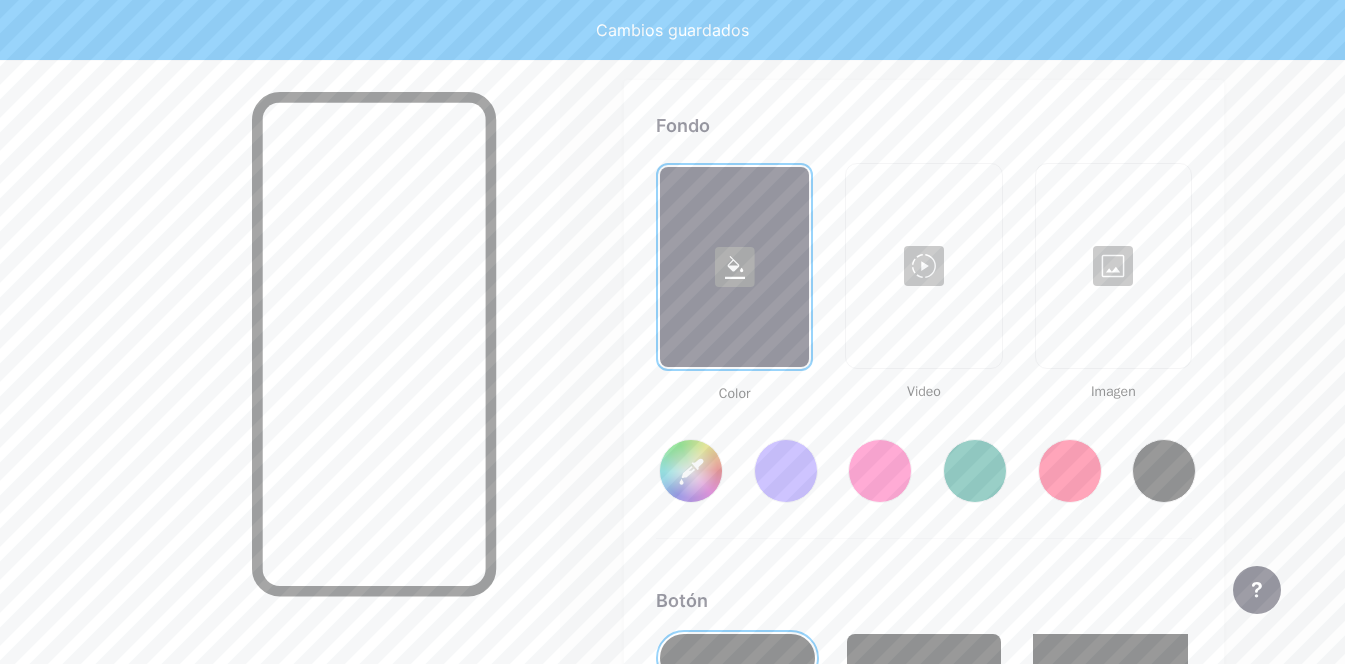 type on "#ffffff" 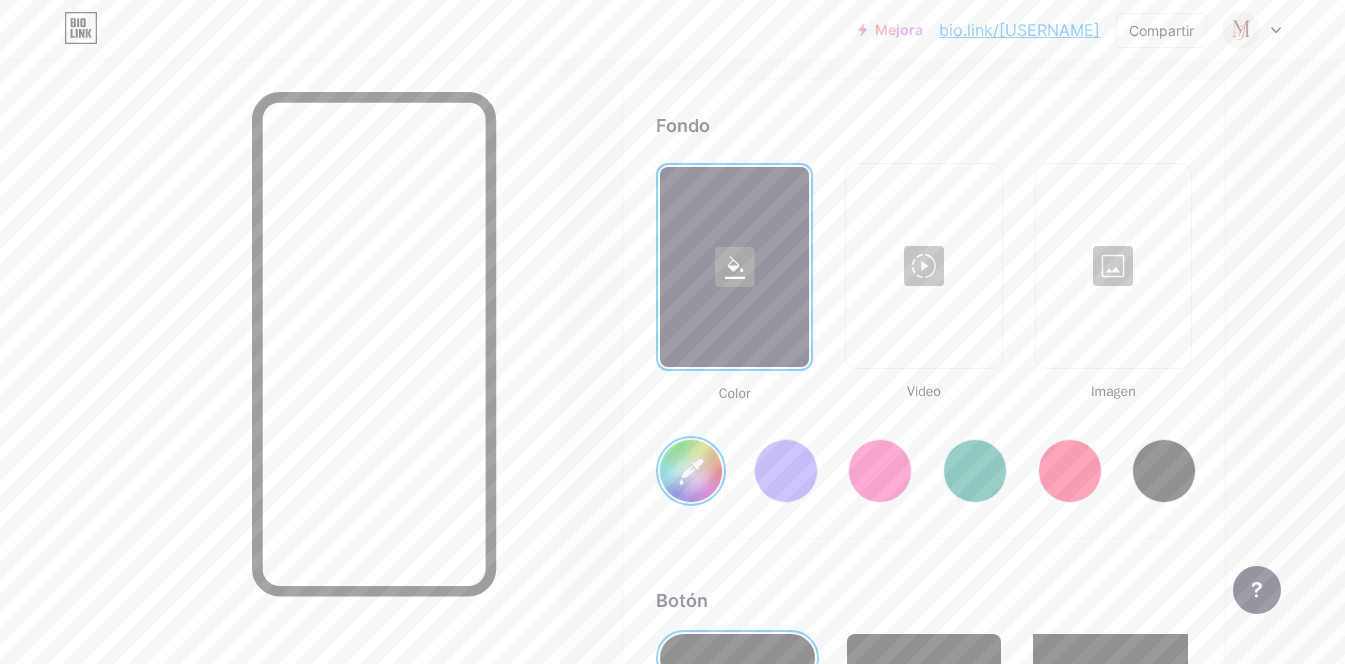 click on "#ffffff" at bounding box center [691, 471] 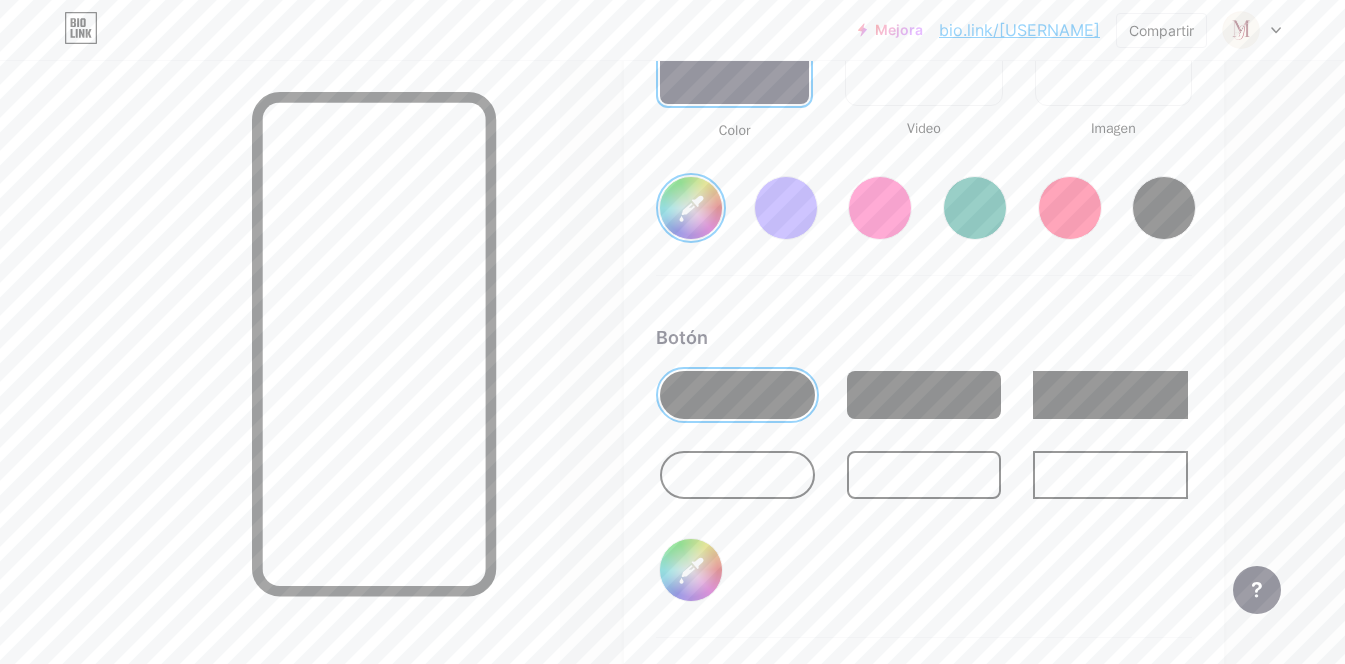 scroll, scrollTop: 2964, scrollLeft: 0, axis: vertical 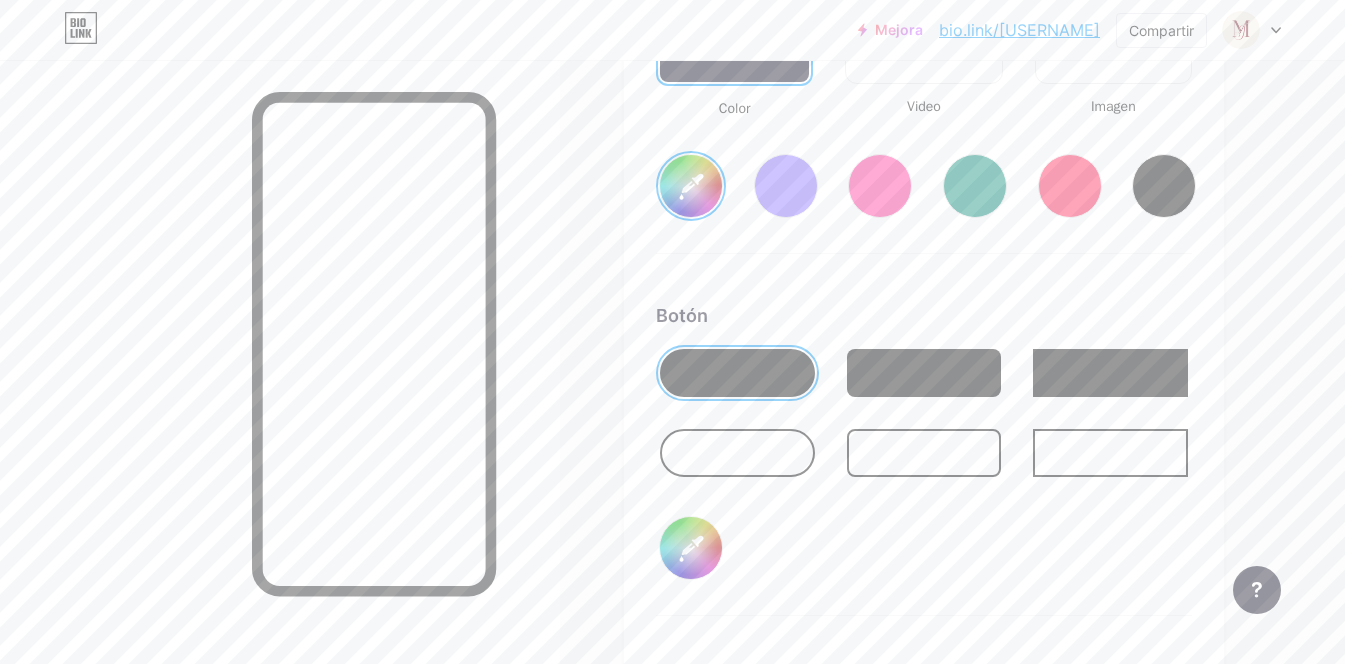 click at bounding box center [737, 453] 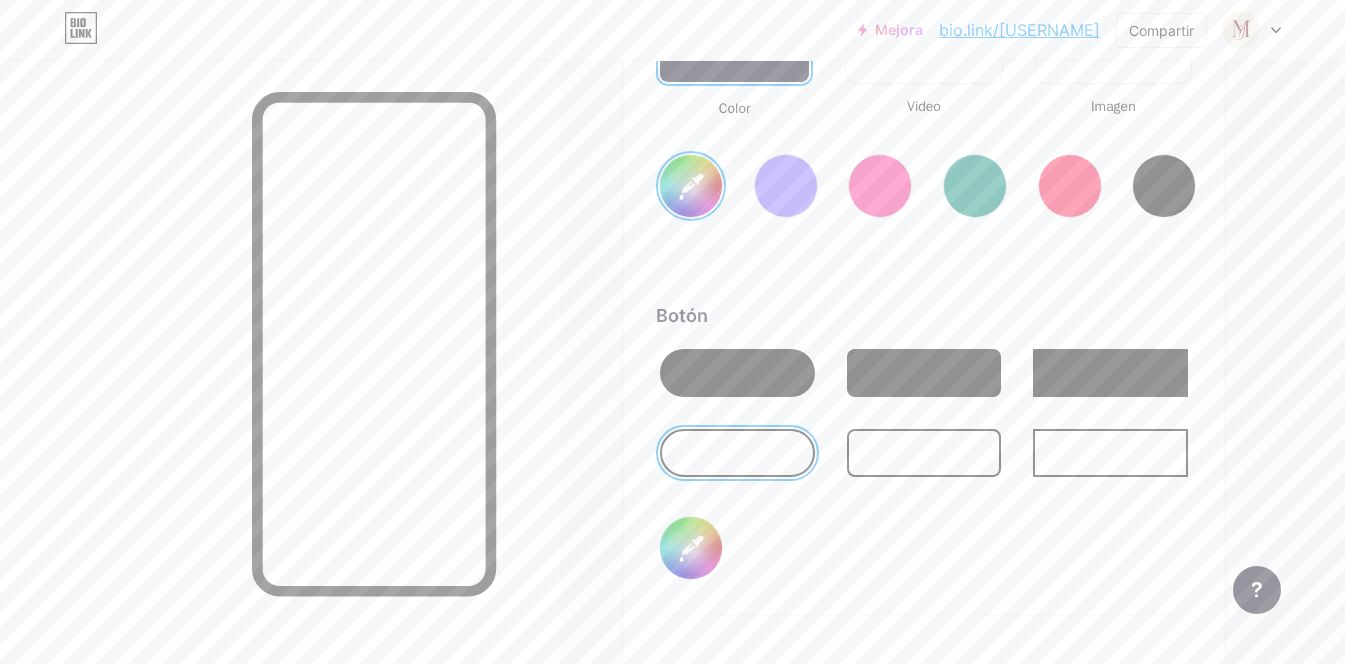 click at bounding box center [737, 373] 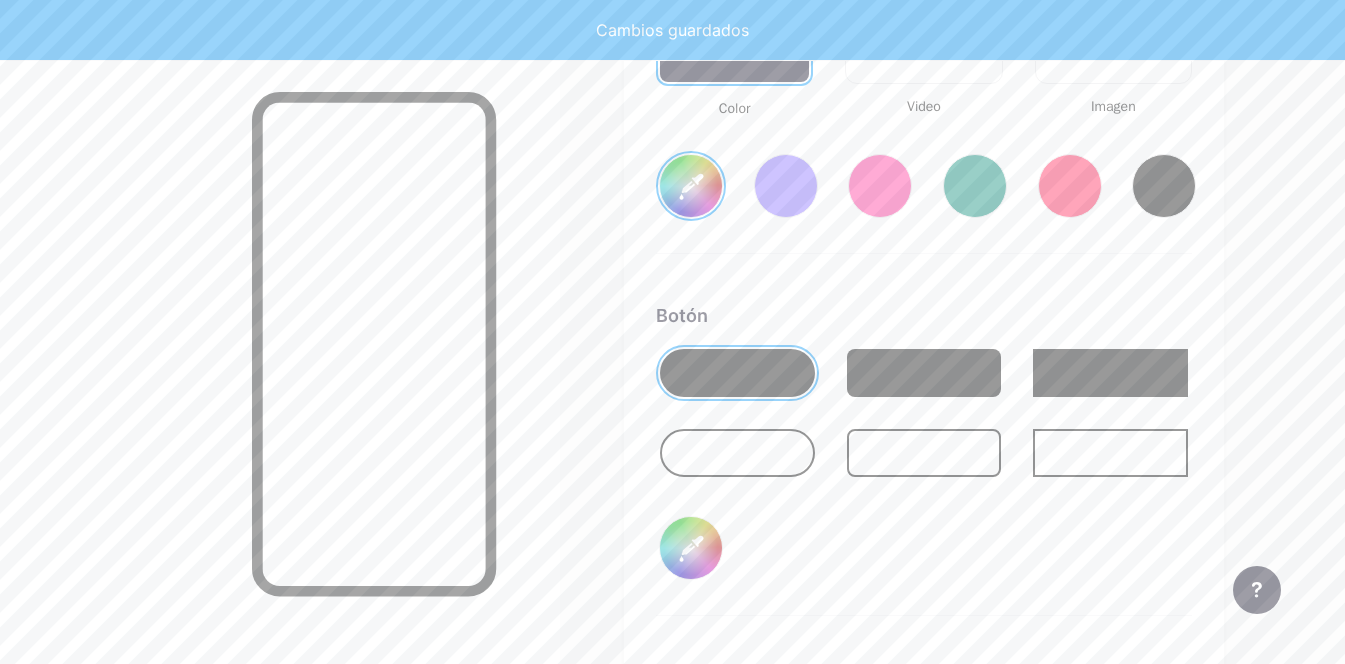 click at bounding box center (1110, 373) 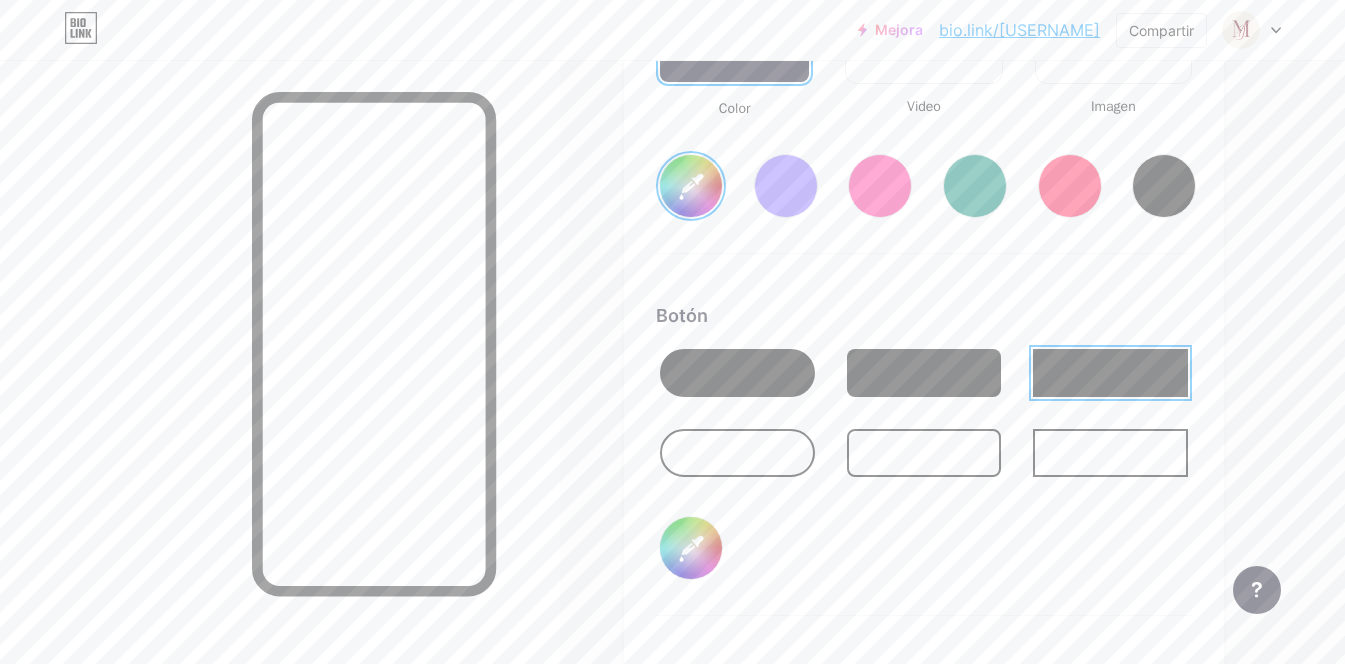 click at bounding box center (737, 373) 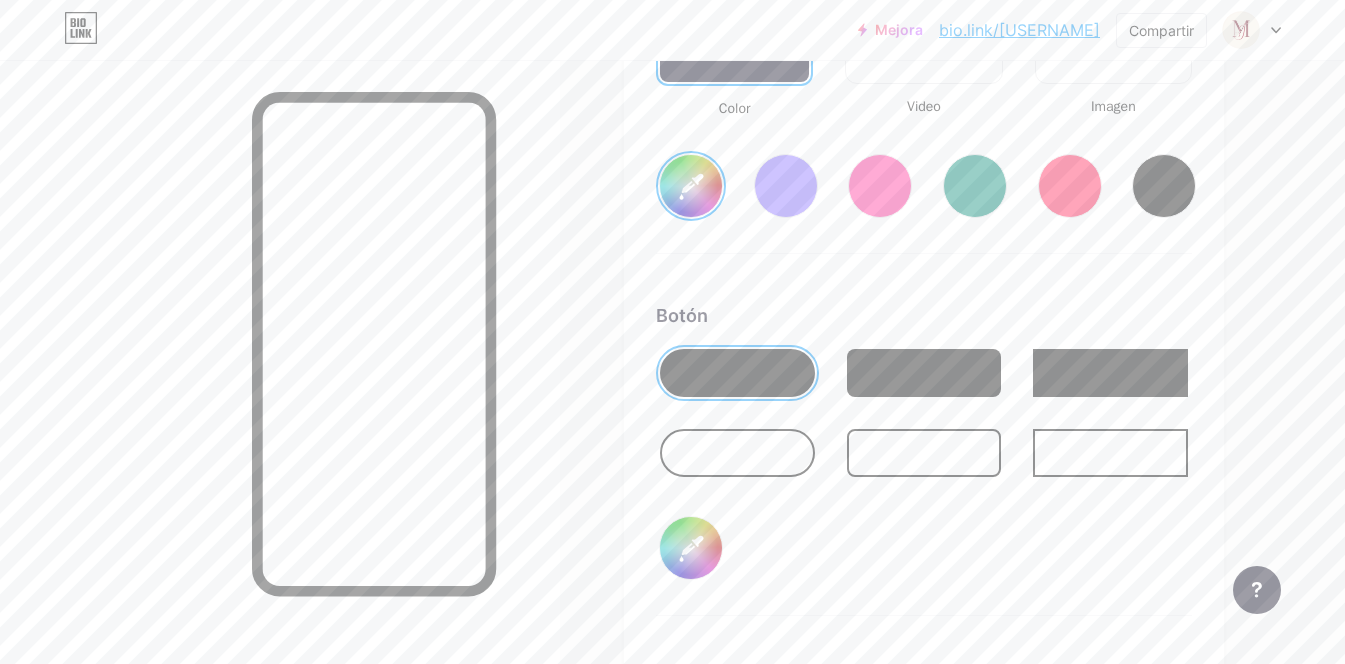 click on "[PROFILE_NAME]" at bounding box center (673, -575) 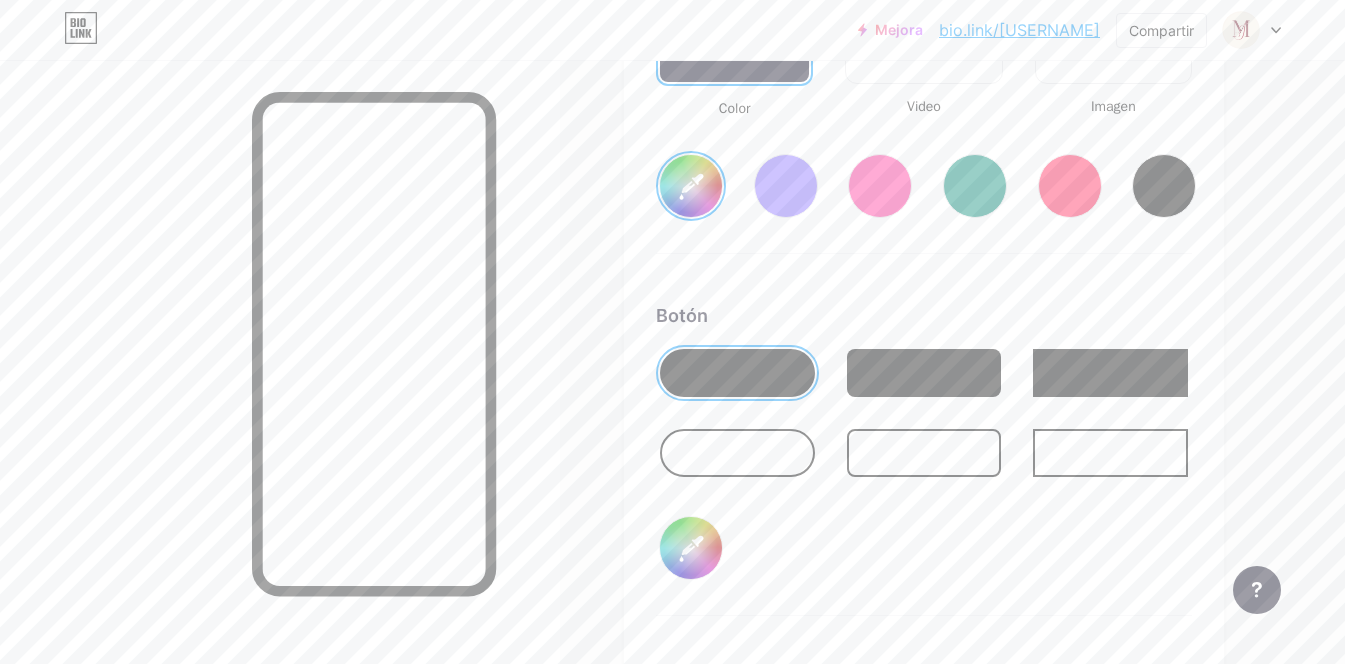 type on "#f9f7f0" 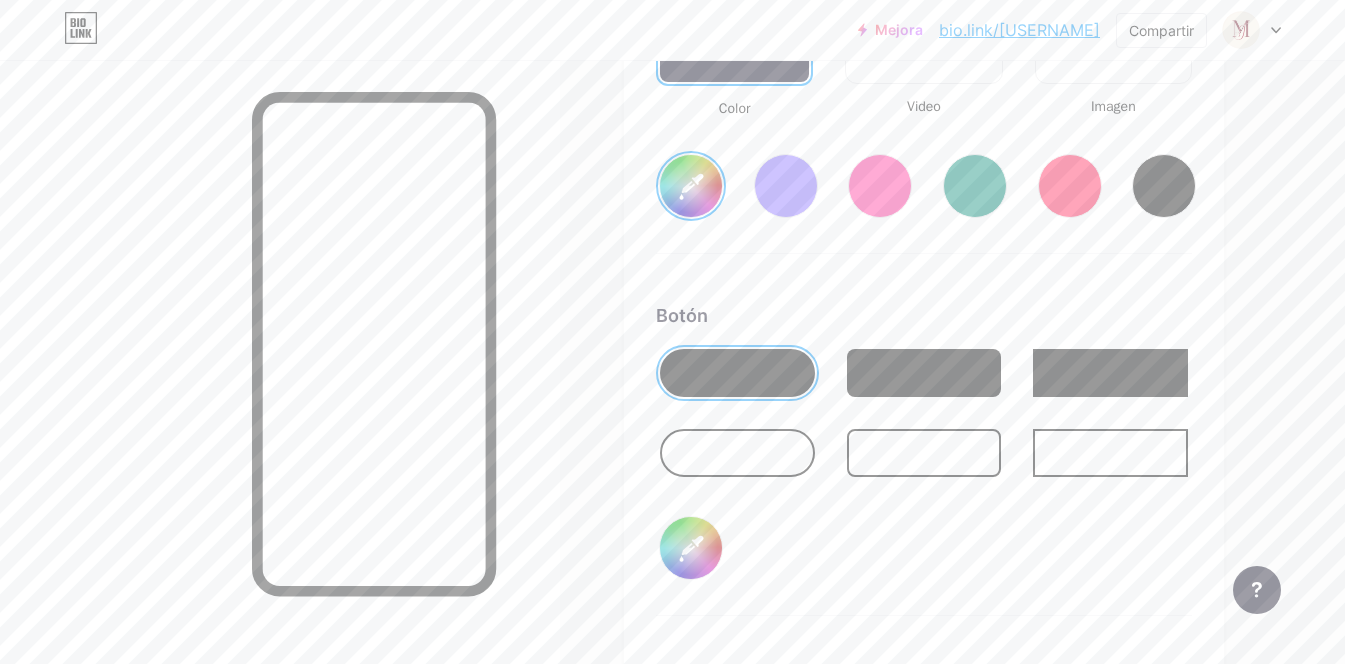 type on "[EMAIL_PREFIX]" 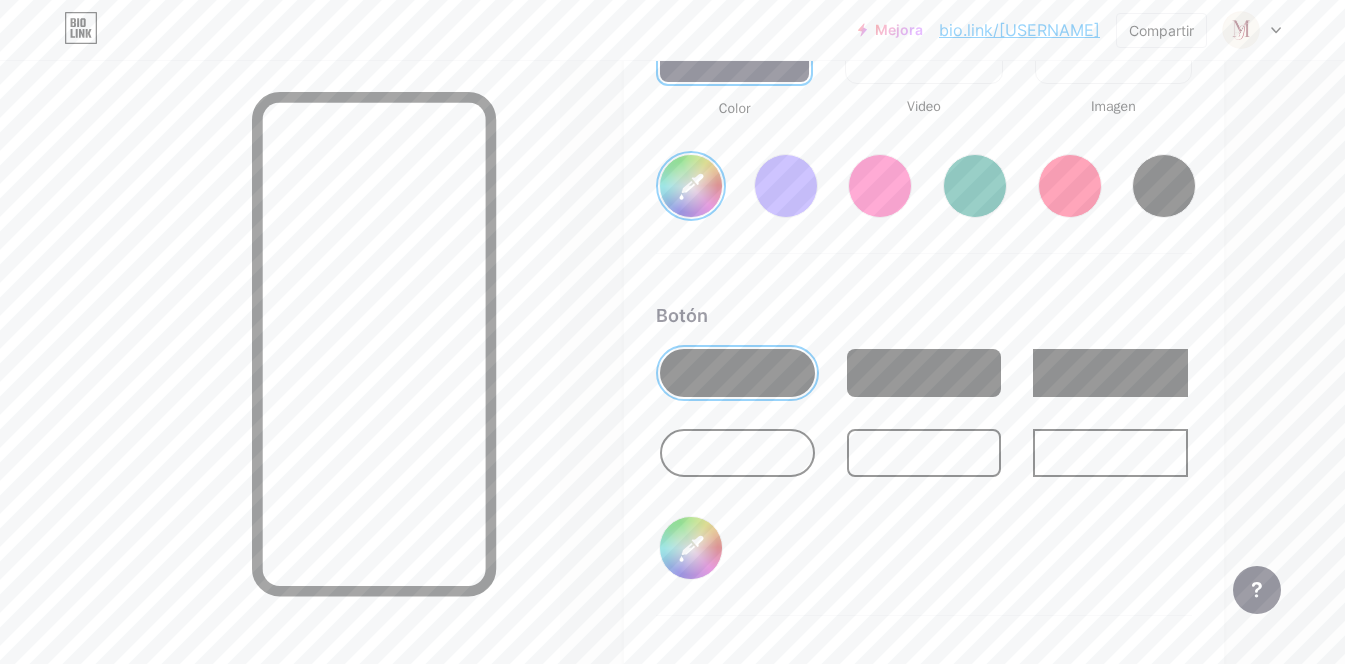 type on "#f9f7f0" 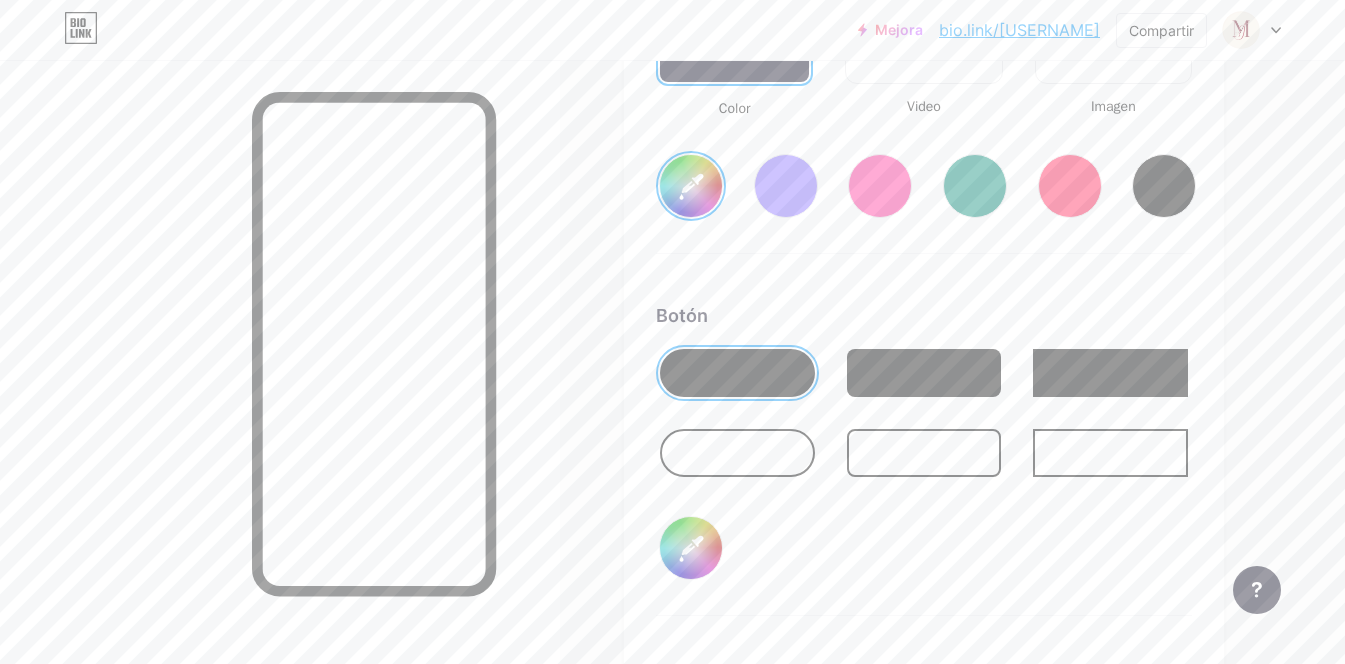 type on "#ffccd1" 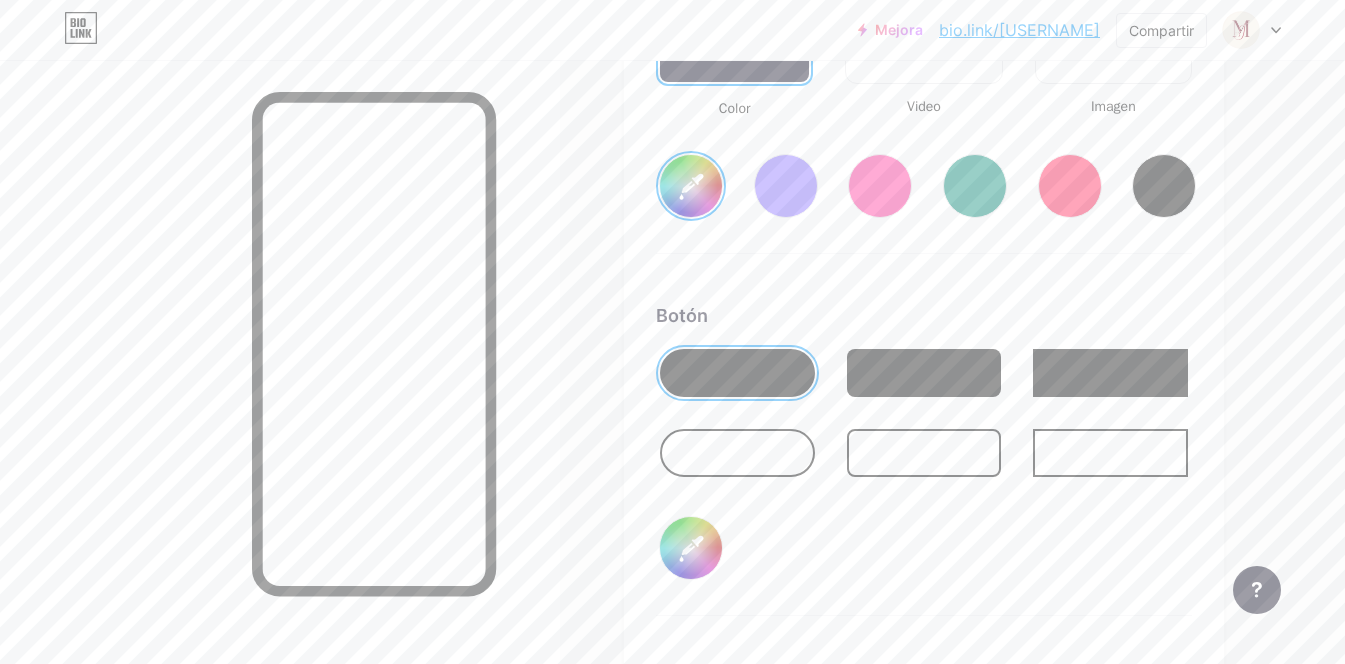 type on "#f9f7f0" 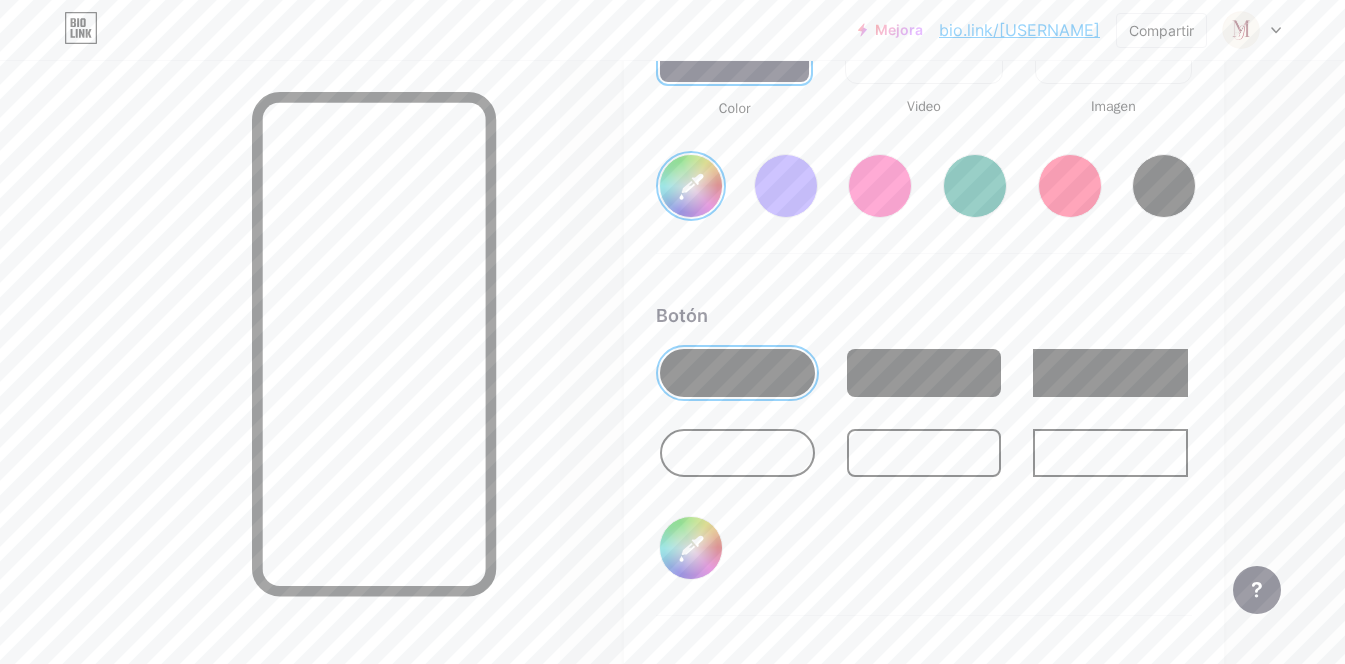type on "#fbcbd0" 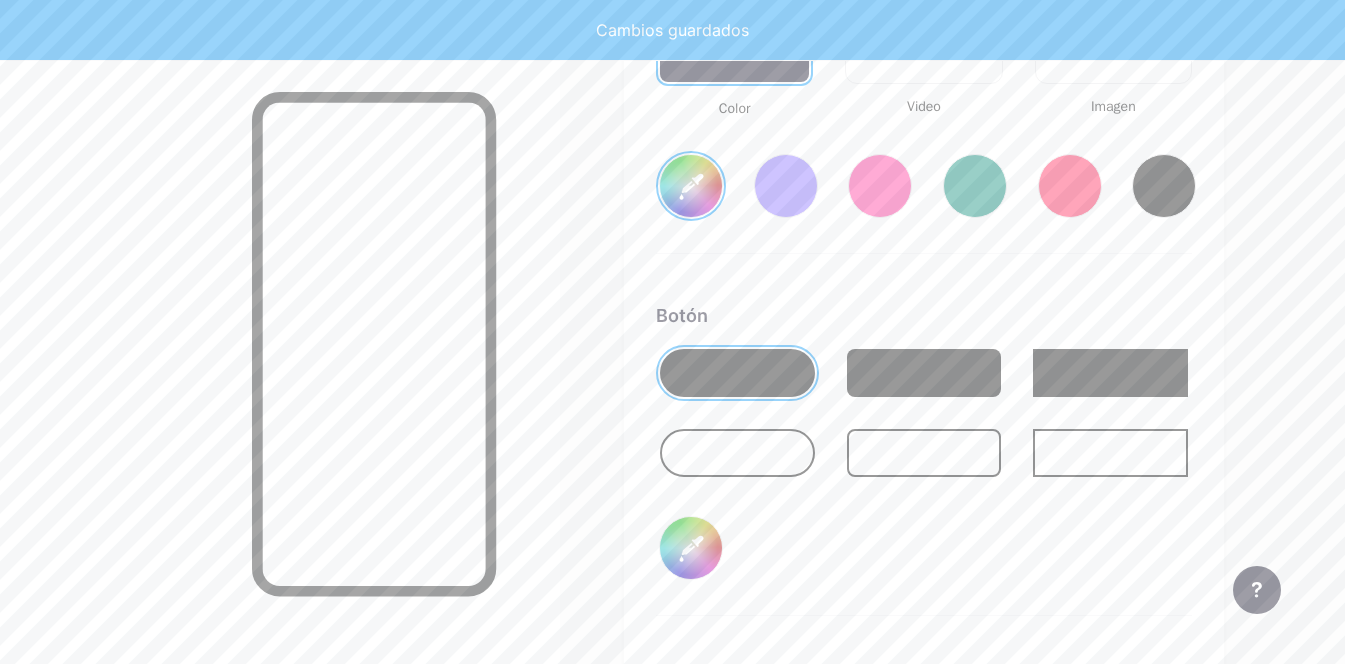 type on "#f9f7f0" 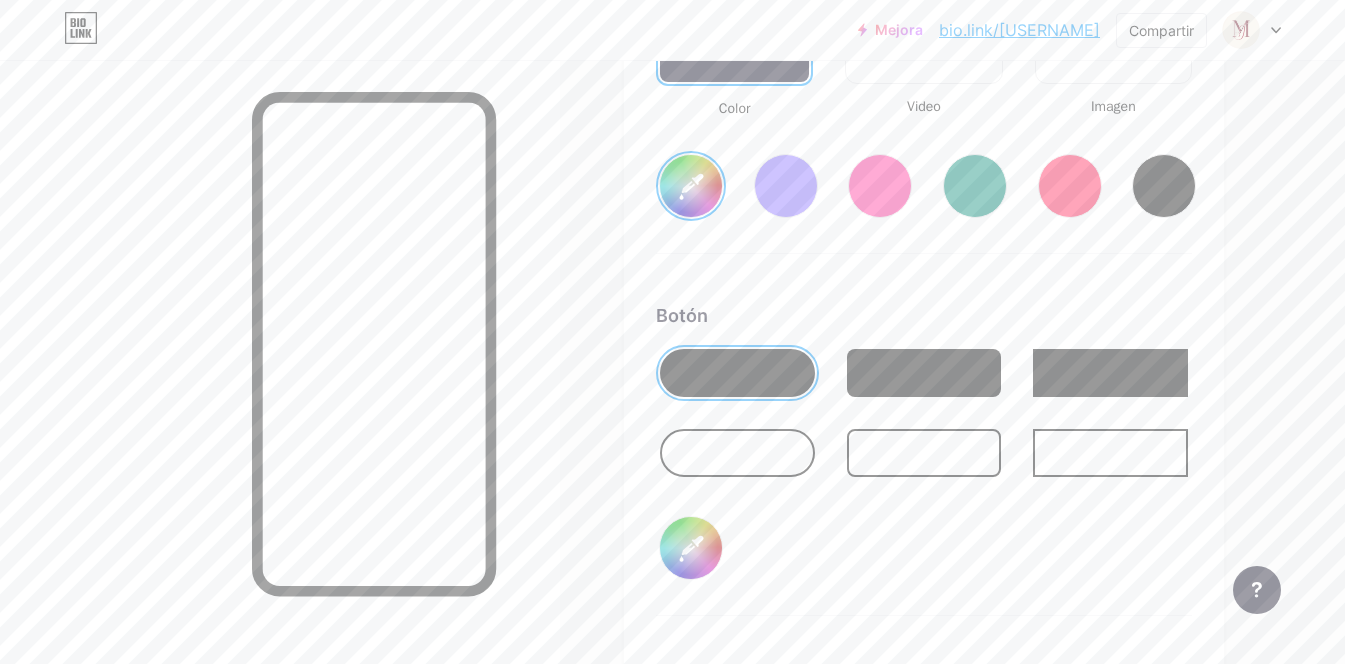 type on "#fbdadd" 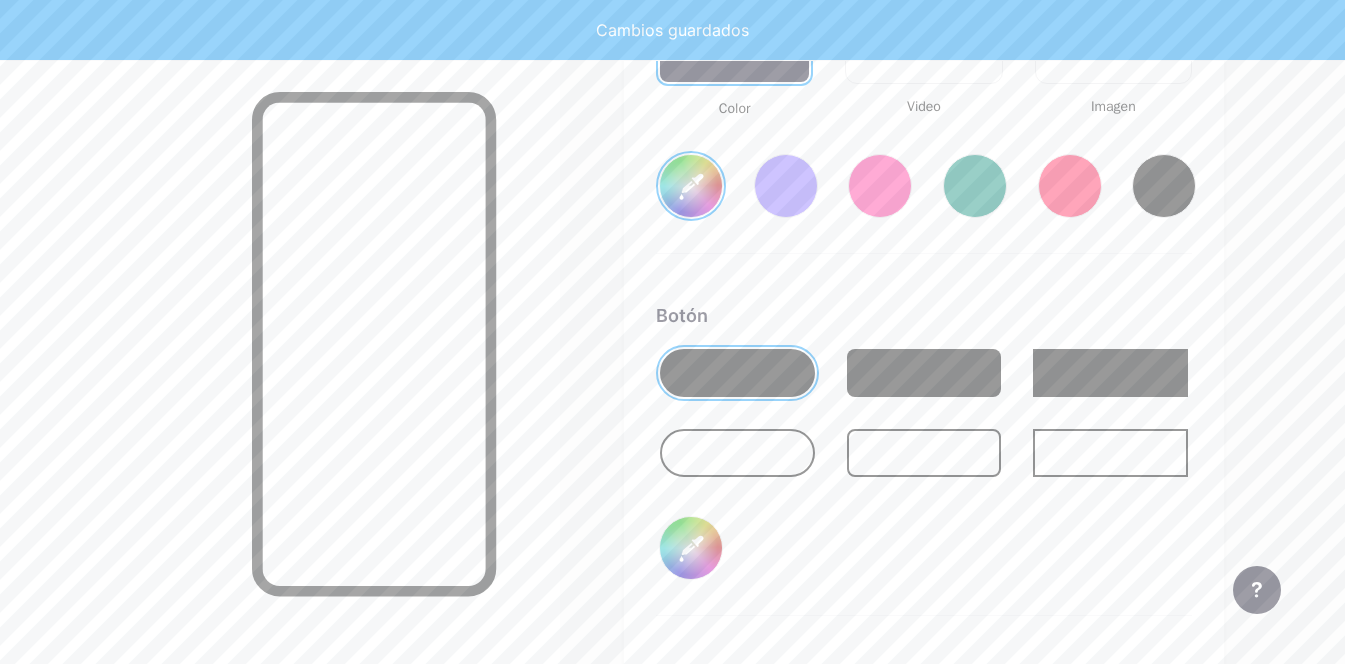 type on "#f9f7f0" 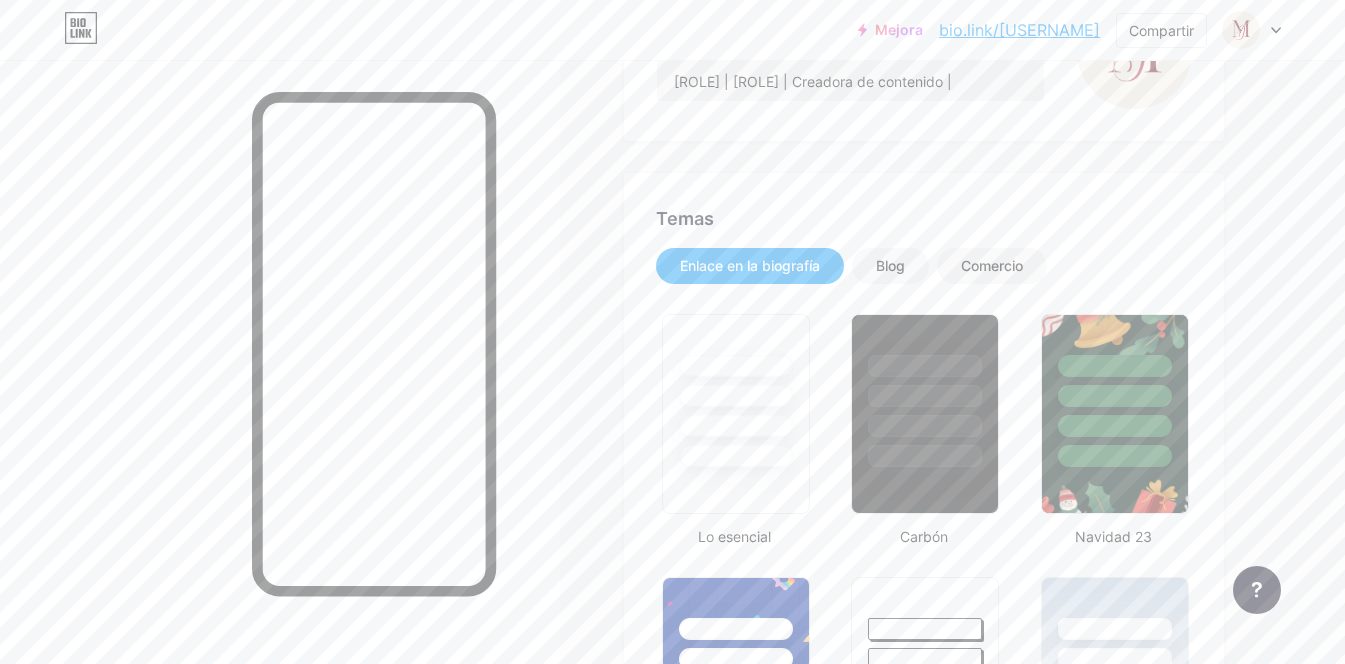 scroll, scrollTop: 314, scrollLeft: 0, axis: vertical 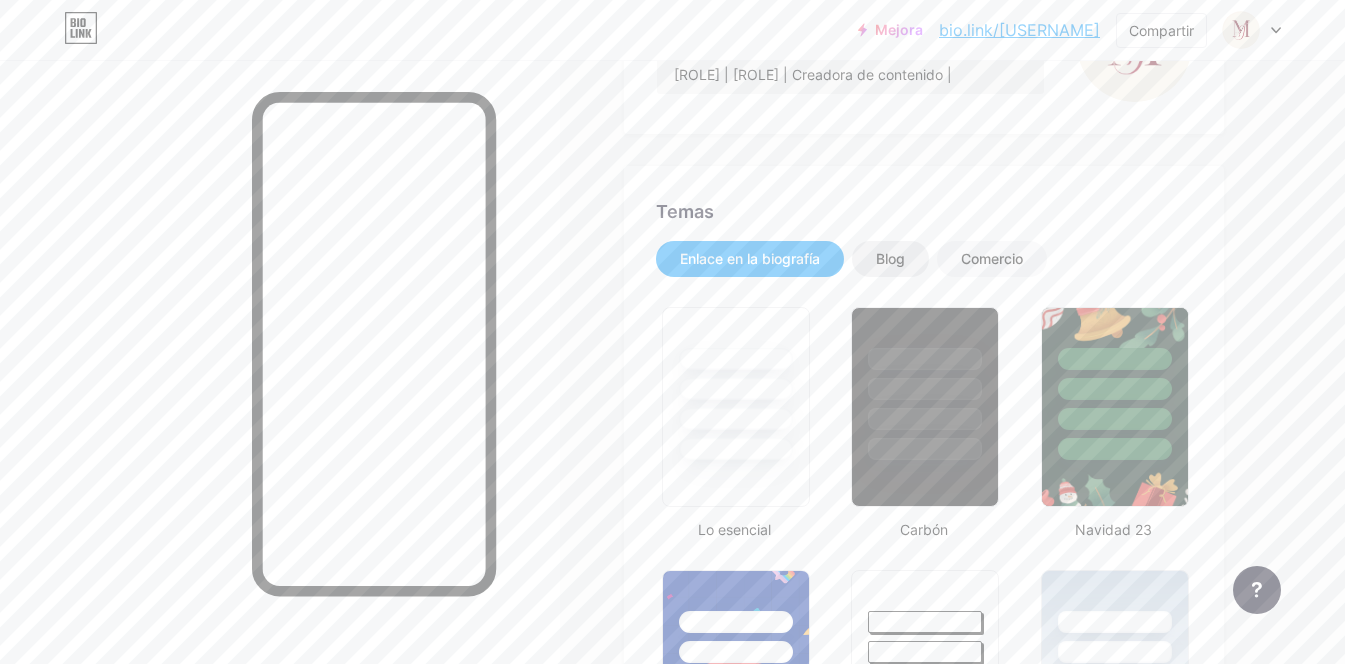 click on "Blog" at bounding box center [890, 259] 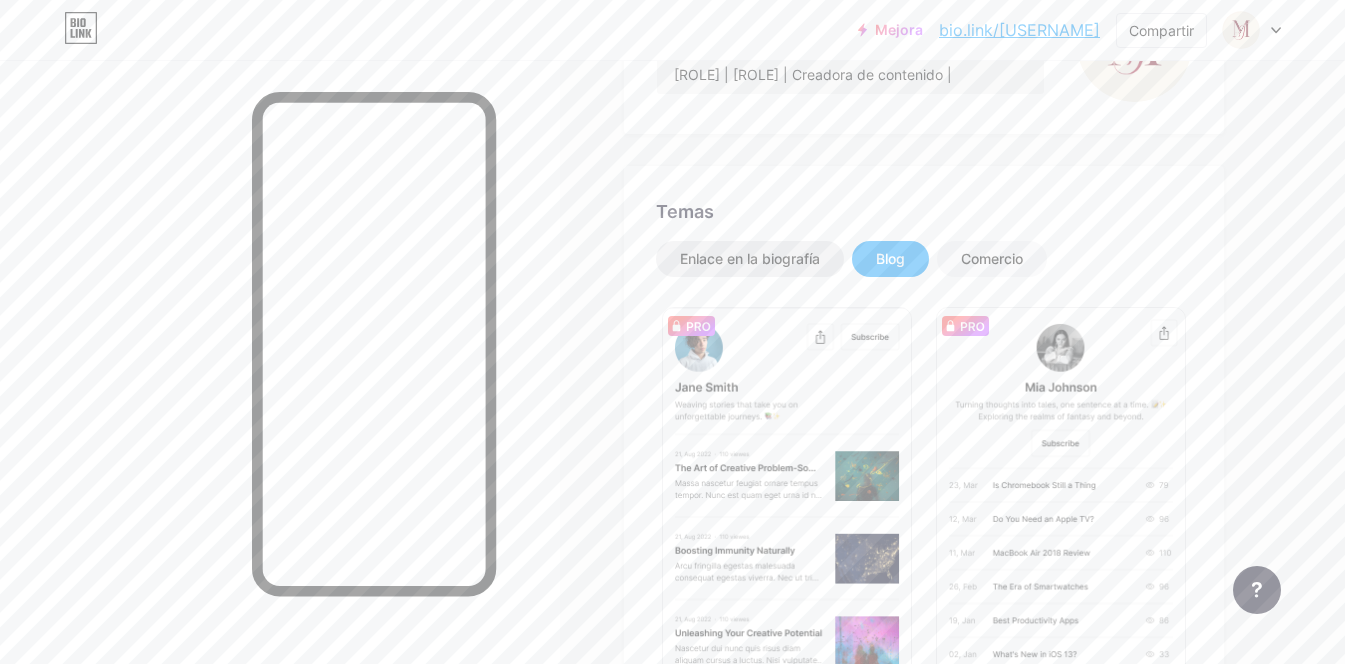 click on "Enlace en la biografía" at bounding box center [750, 258] 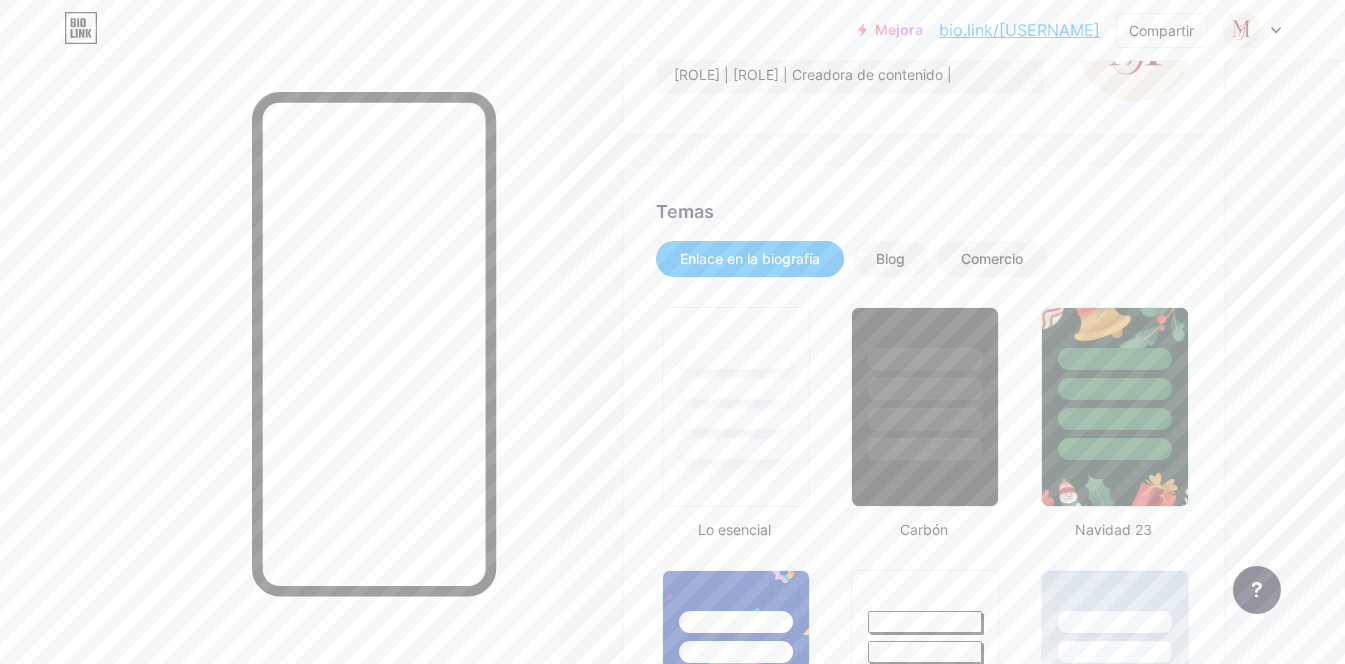 scroll, scrollTop: 0, scrollLeft: 0, axis: both 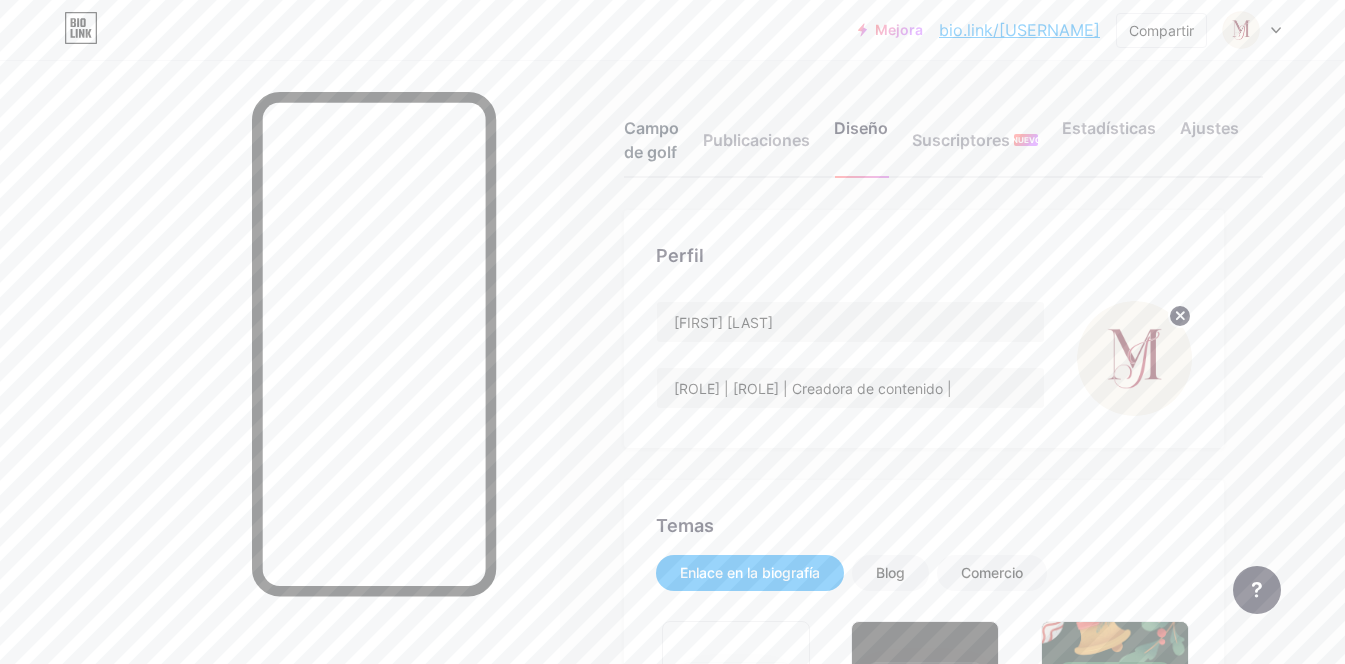 click on "Campo de golf" at bounding box center (651, 140) 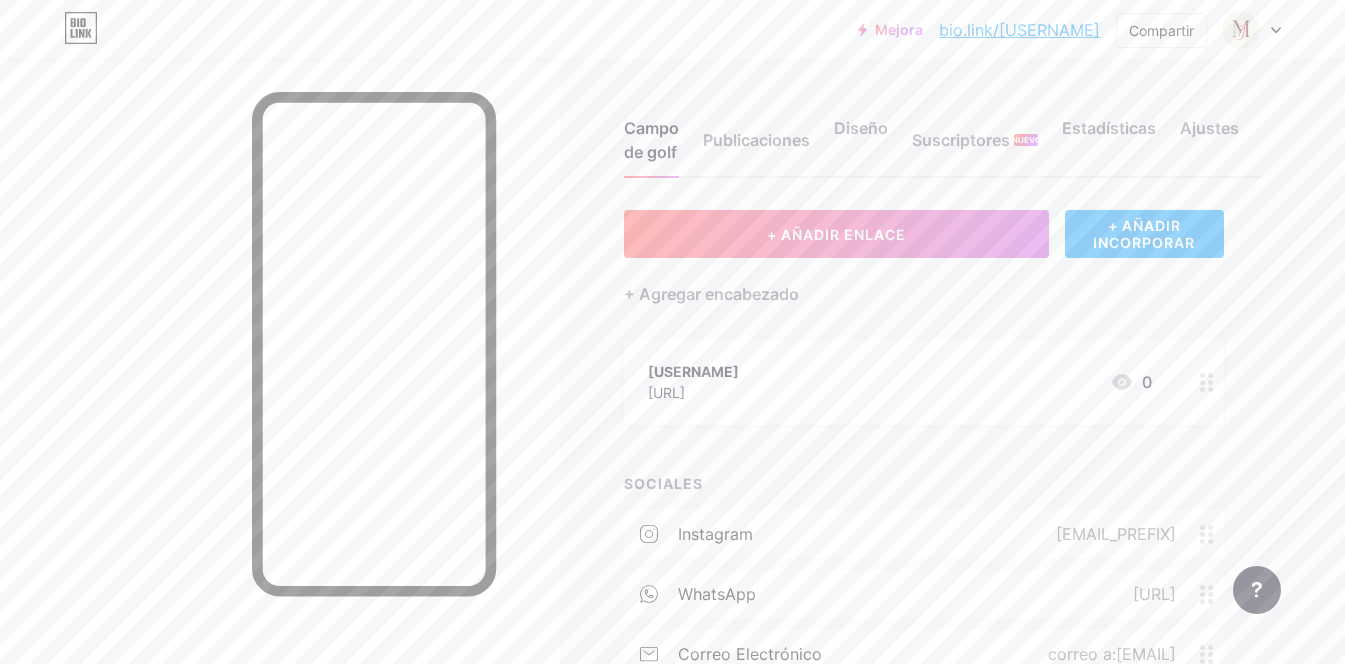 click 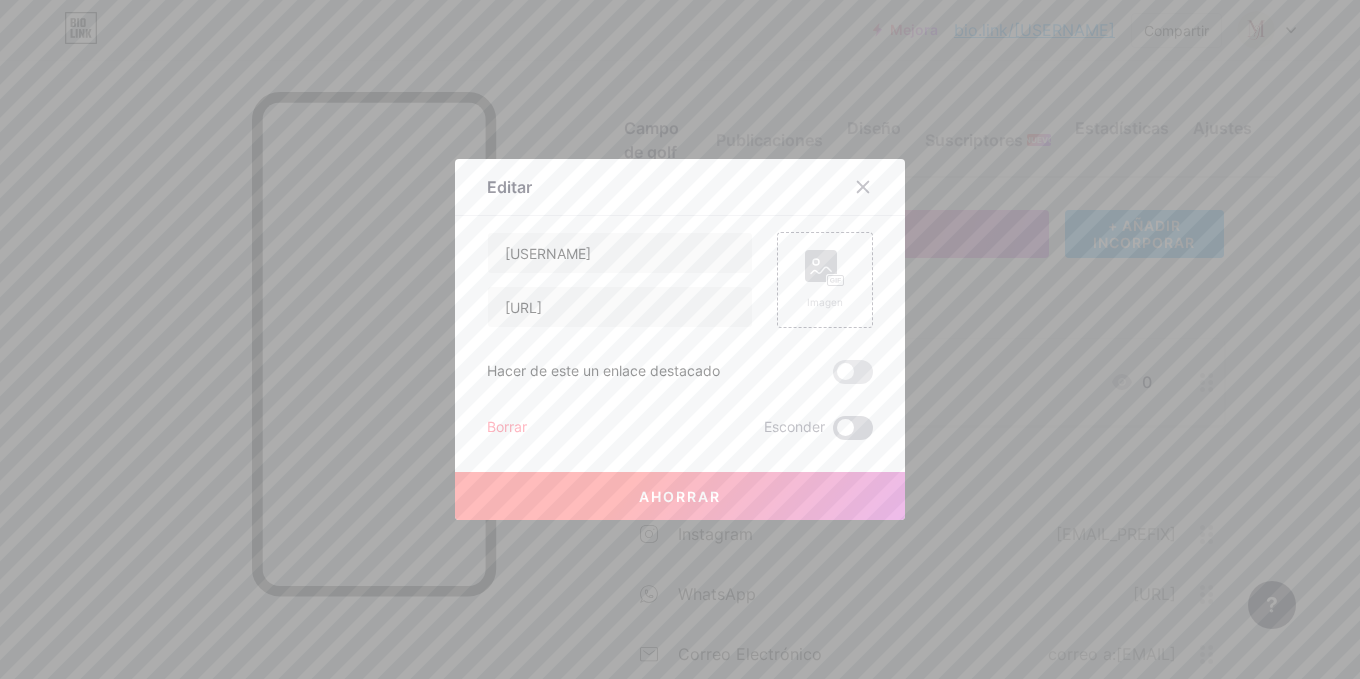 click at bounding box center [853, 428] 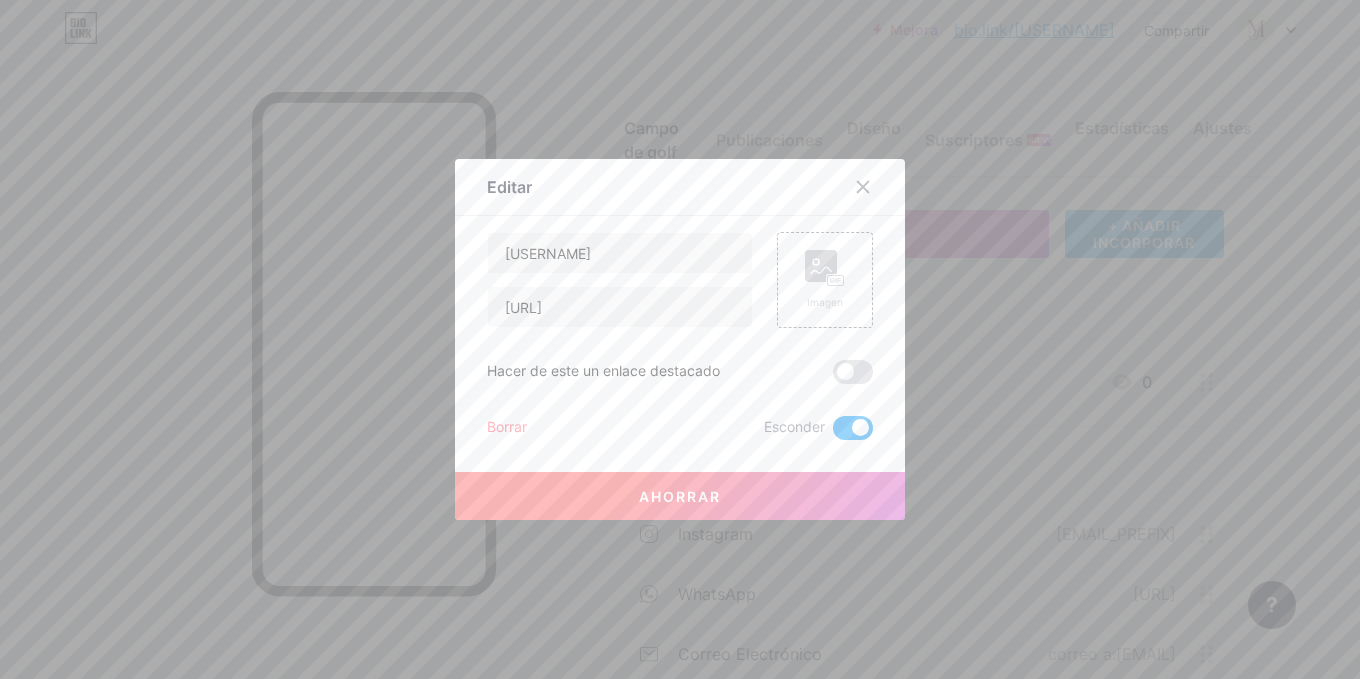 click on "Ahorrar" at bounding box center (680, 496) 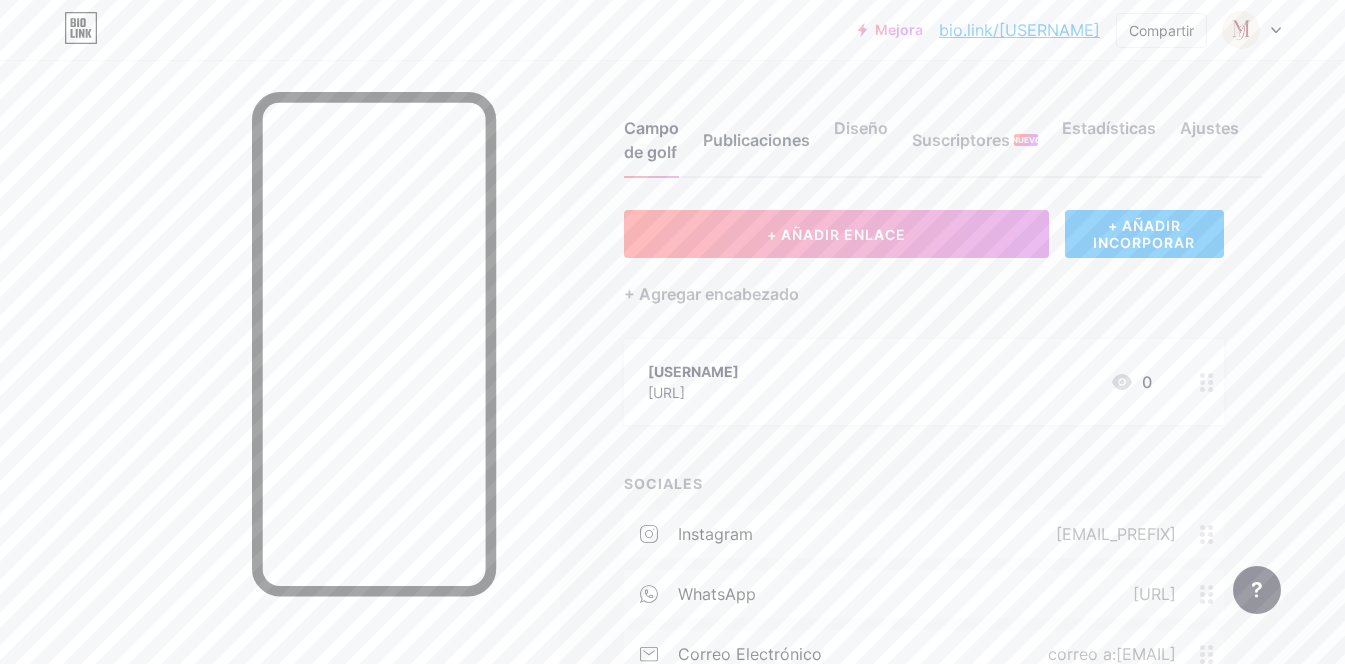 click on "Publicaciones" at bounding box center (756, 140) 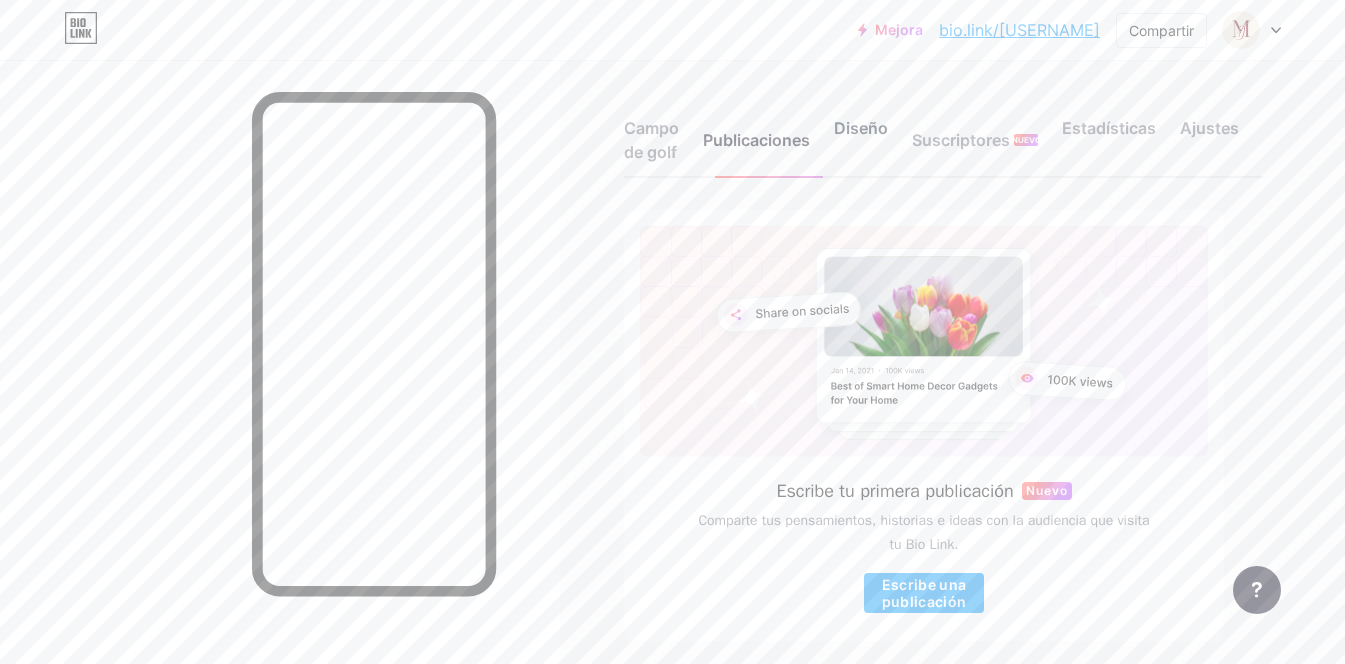 click on "Diseño" at bounding box center [861, 128] 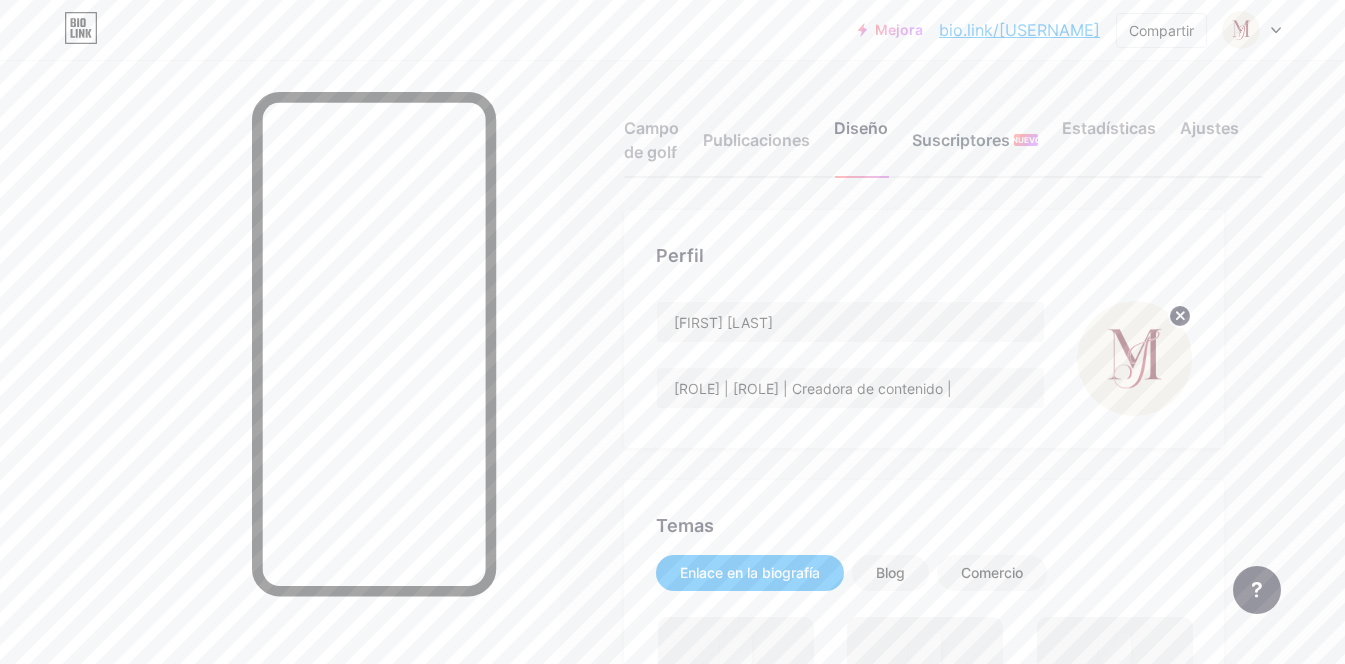 click on "Suscriptores" at bounding box center (961, 140) 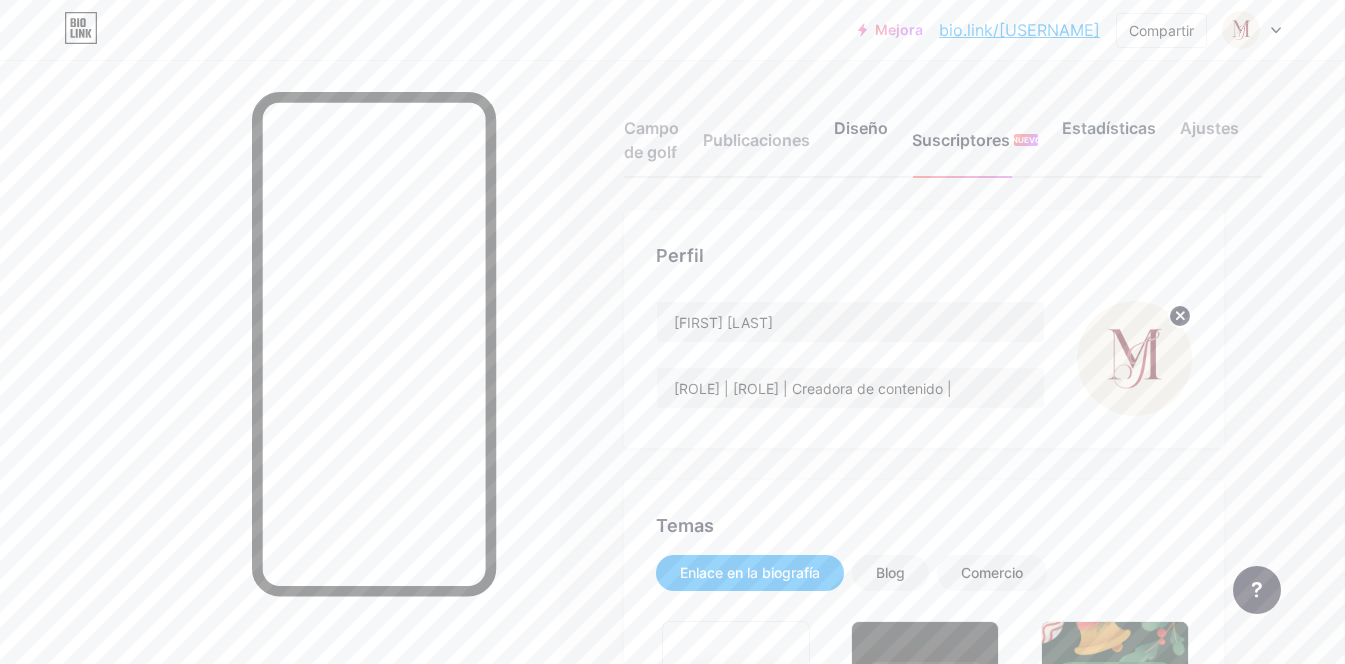 type on "#f9f7f0" 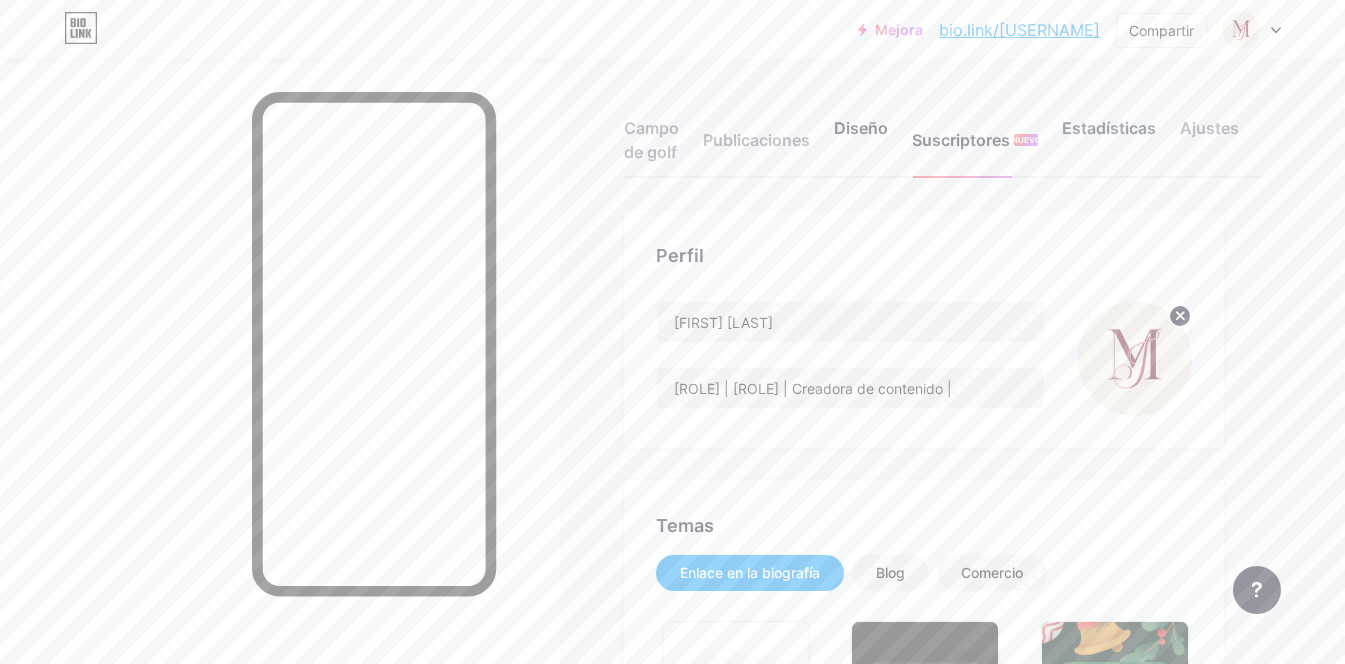 type on "#fbdadd" 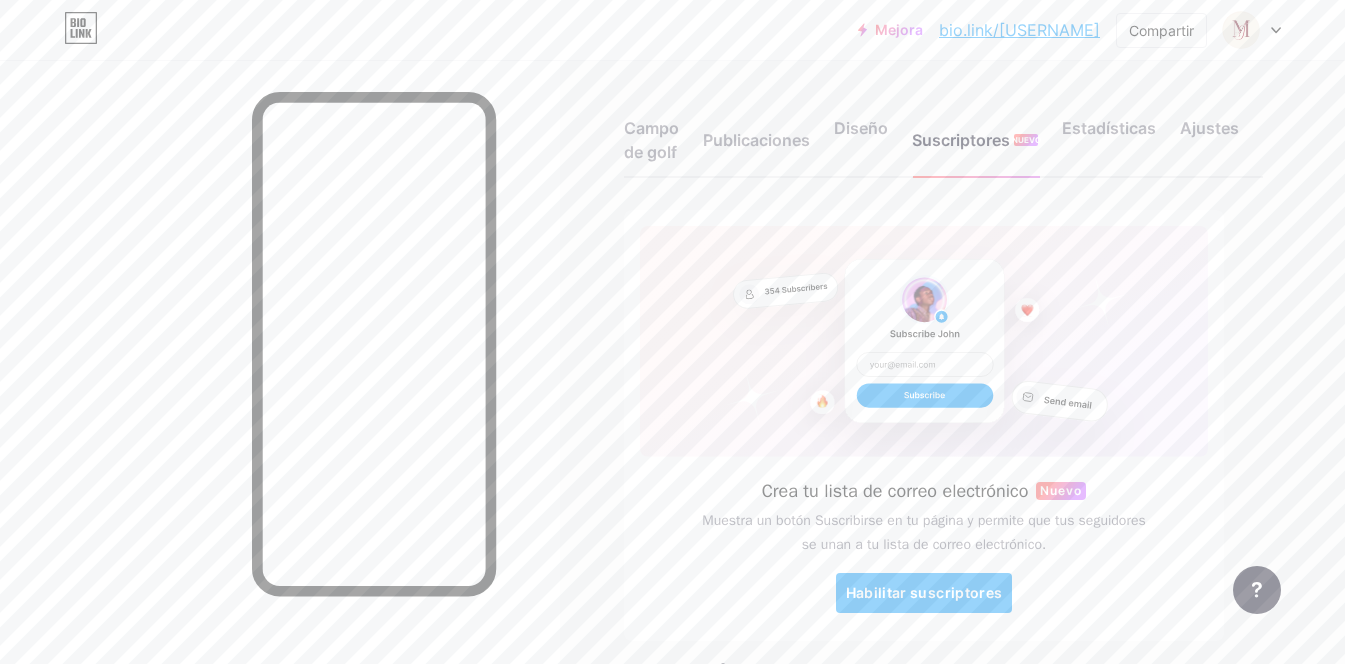 drag, startPoint x: 907, startPoint y: 249, endPoint x: 1038, endPoint y: 192, distance: 142.86357 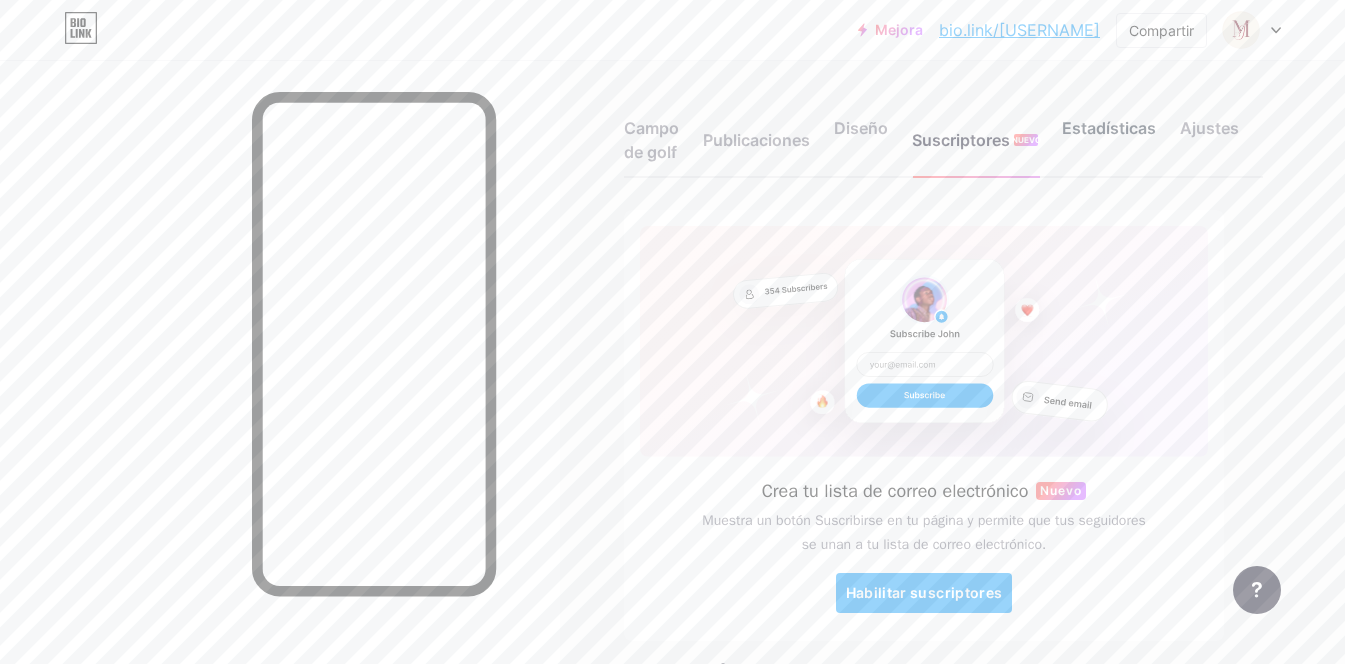 click on "Estadísticas" at bounding box center [1109, 128] 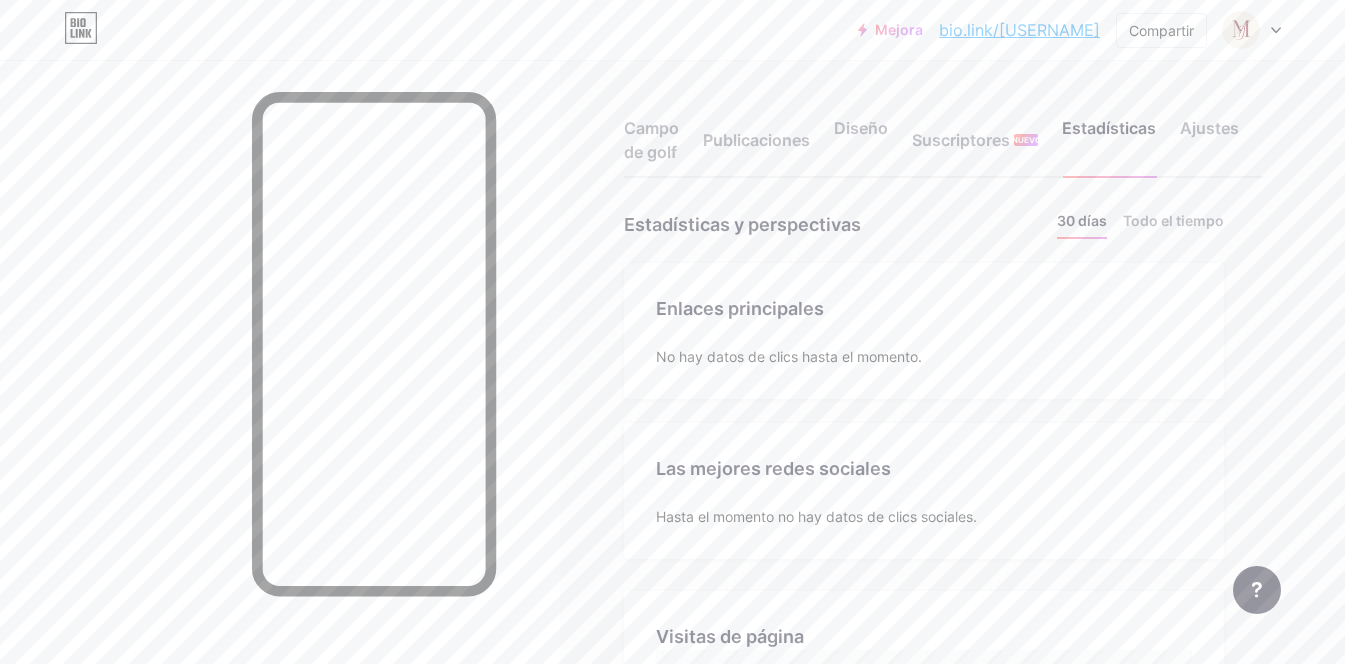 scroll, scrollTop: 999336, scrollLeft: 998655, axis: both 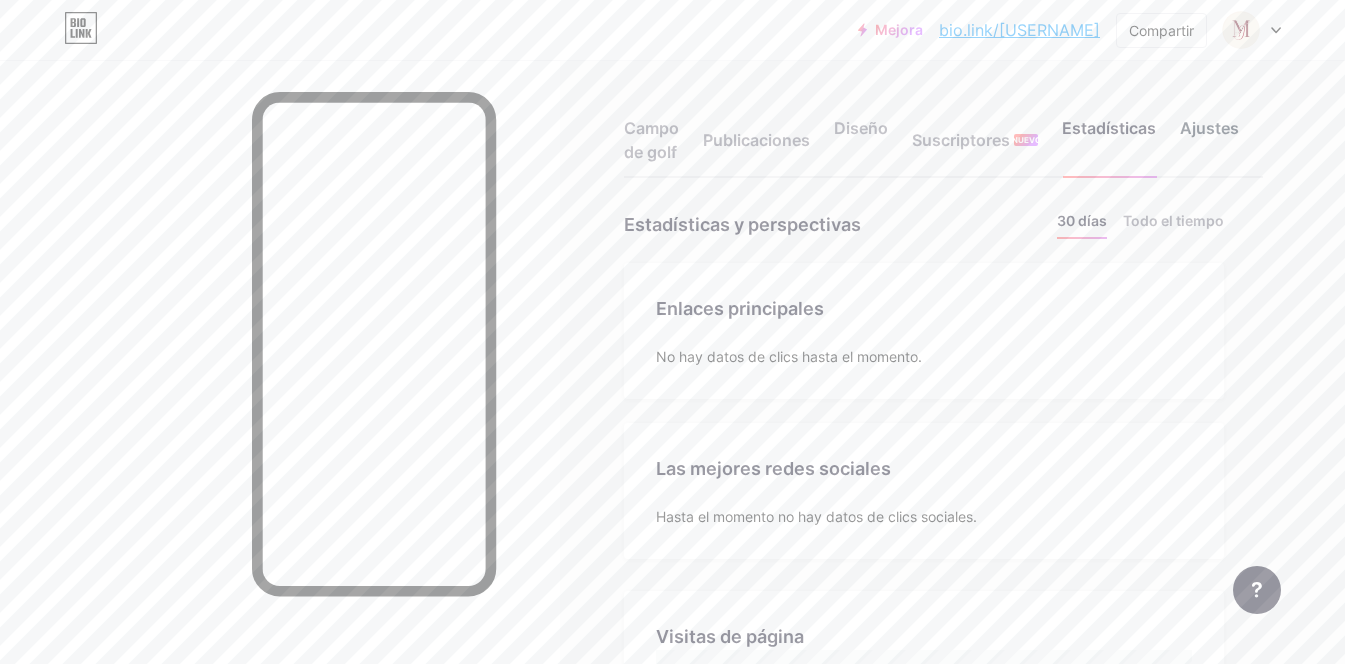 click on "Ajustes" at bounding box center [1209, 128] 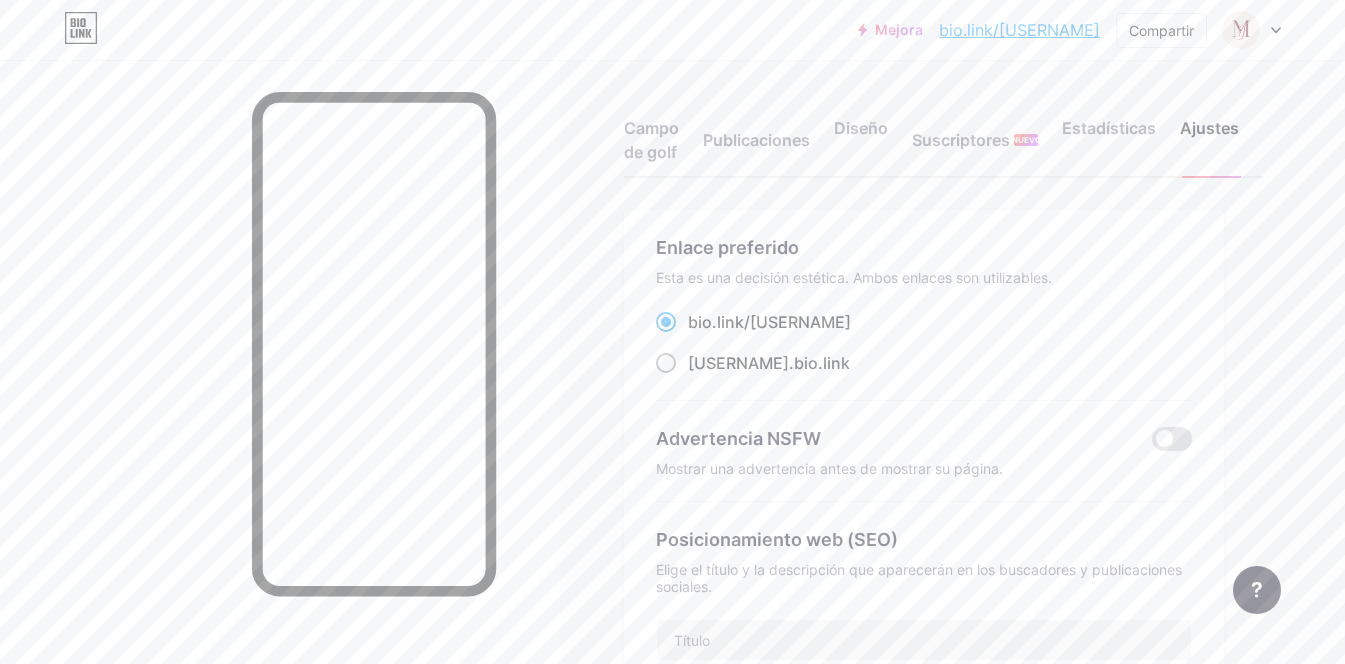 click on "[USERNAME]  .bio.link" at bounding box center (753, 363) 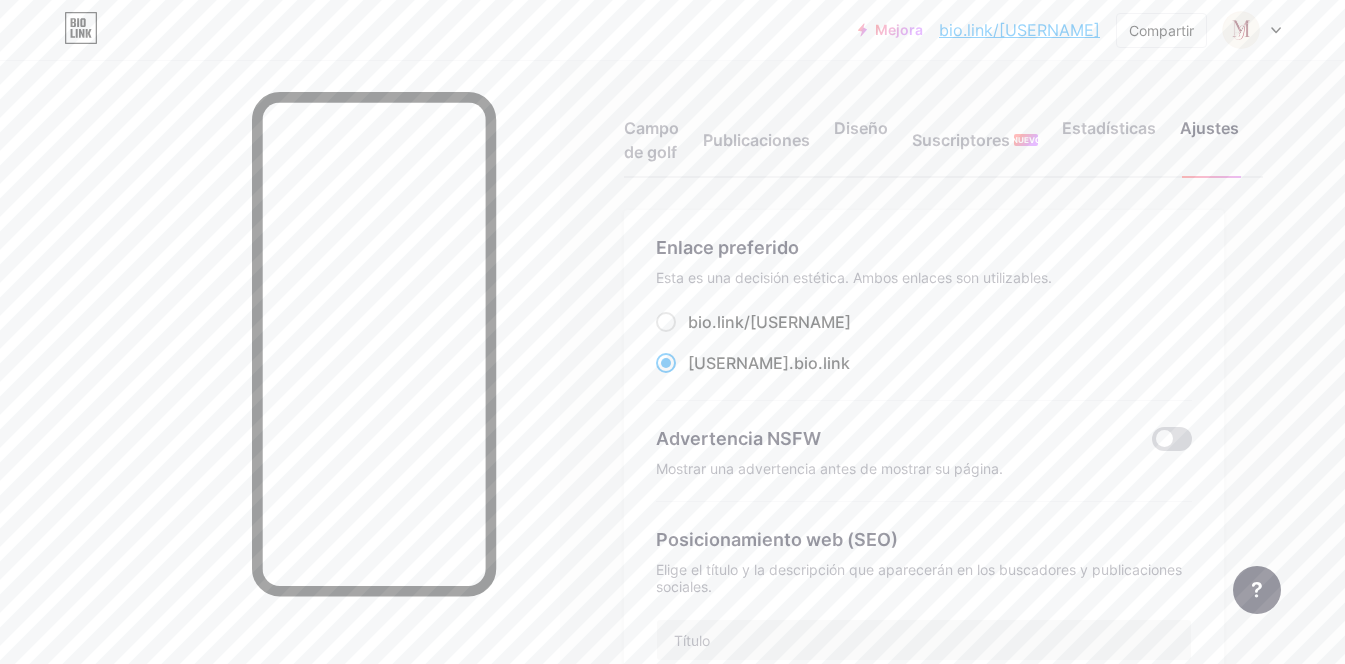 click at bounding box center (1172, 439) 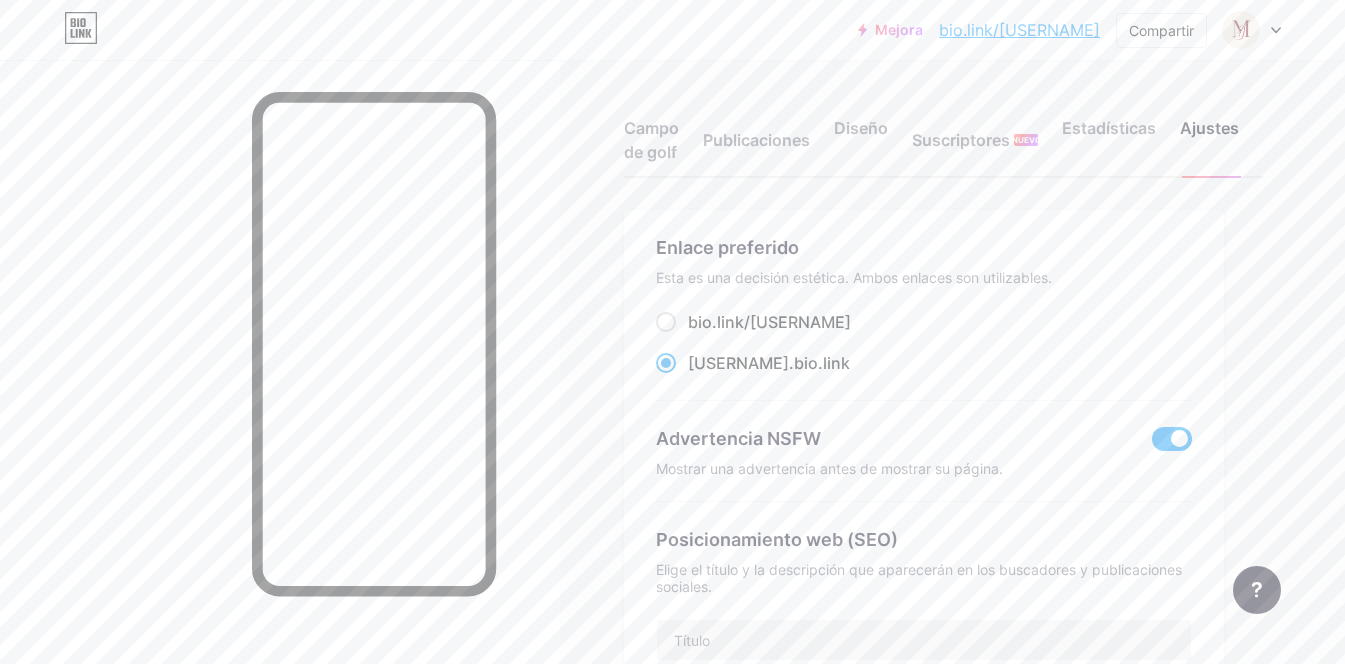 click at bounding box center (1172, 439) 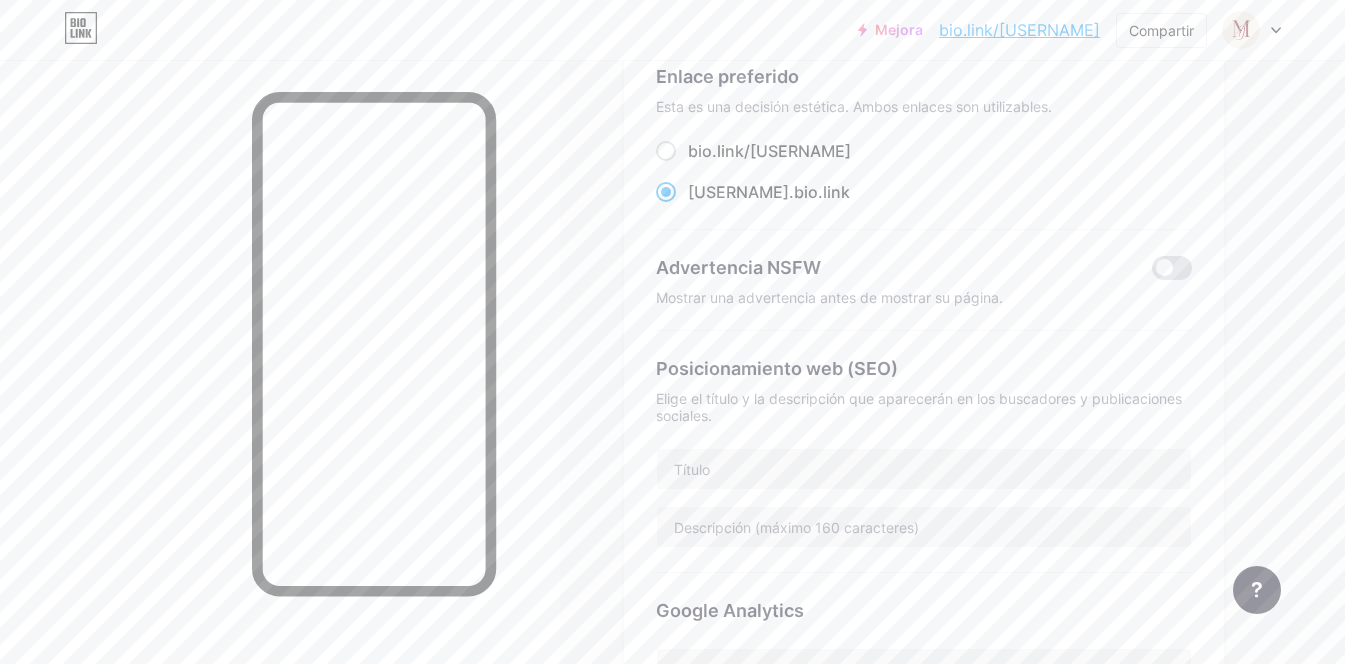 scroll, scrollTop: 215, scrollLeft: 0, axis: vertical 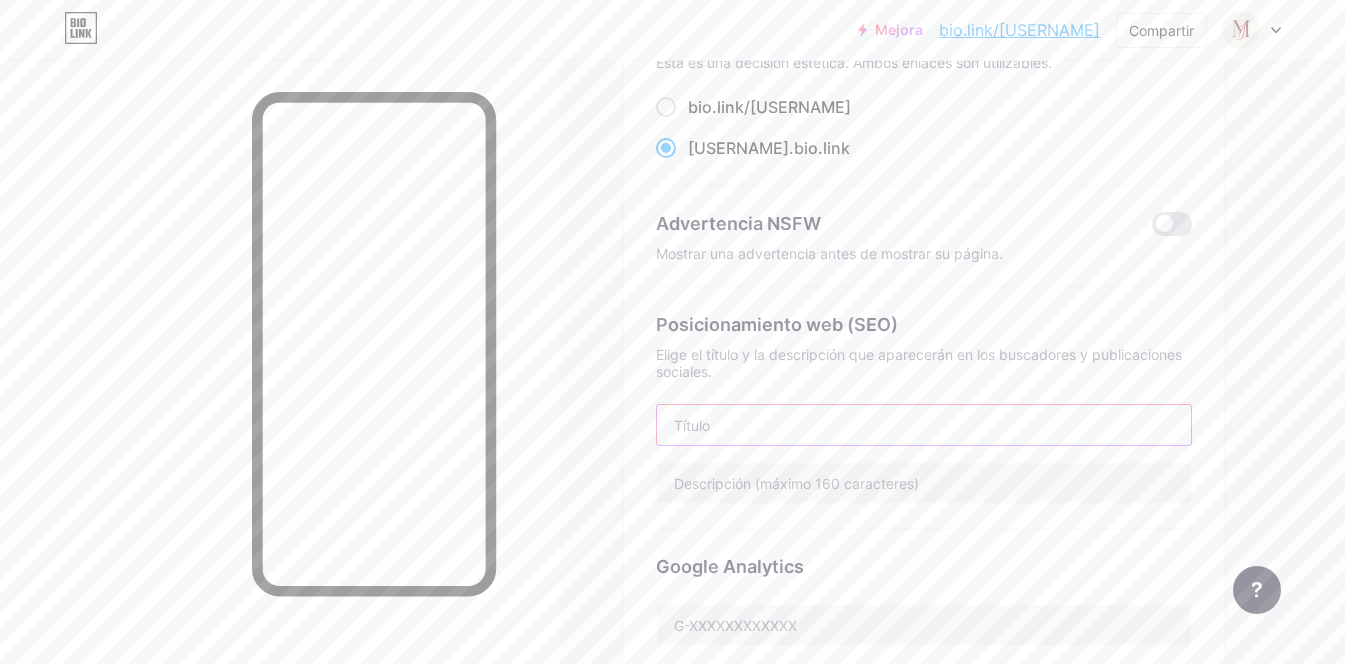 click at bounding box center [924, 425] 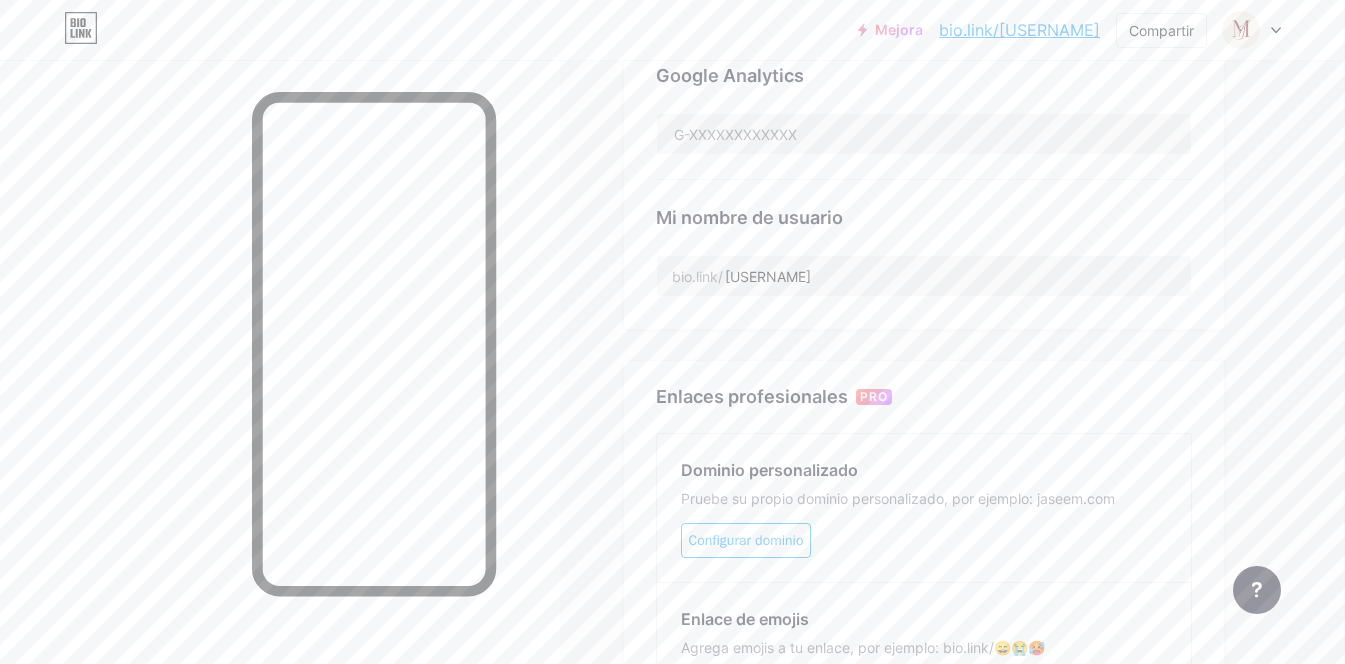 scroll, scrollTop: 698, scrollLeft: 0, axis: vertical 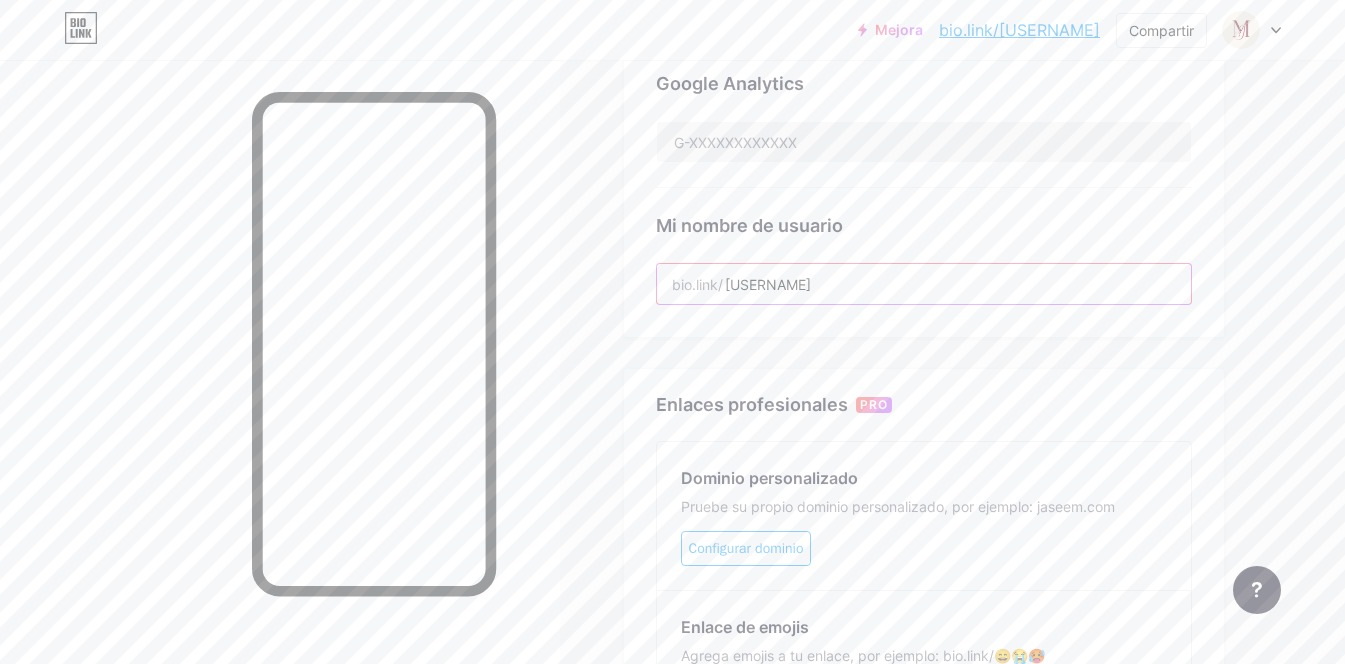 click on "[USERNAME]" at bounding box center (924, 284) 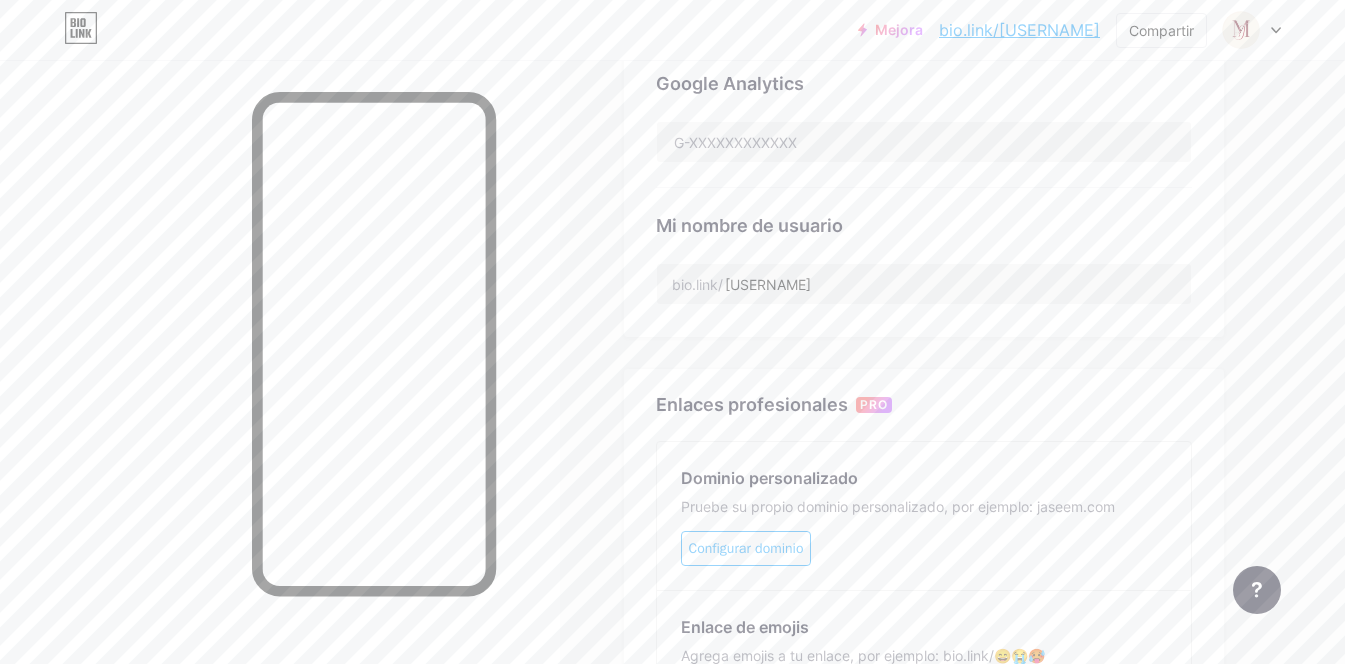 click on "bio.link/" at bounding box center (697, 284) 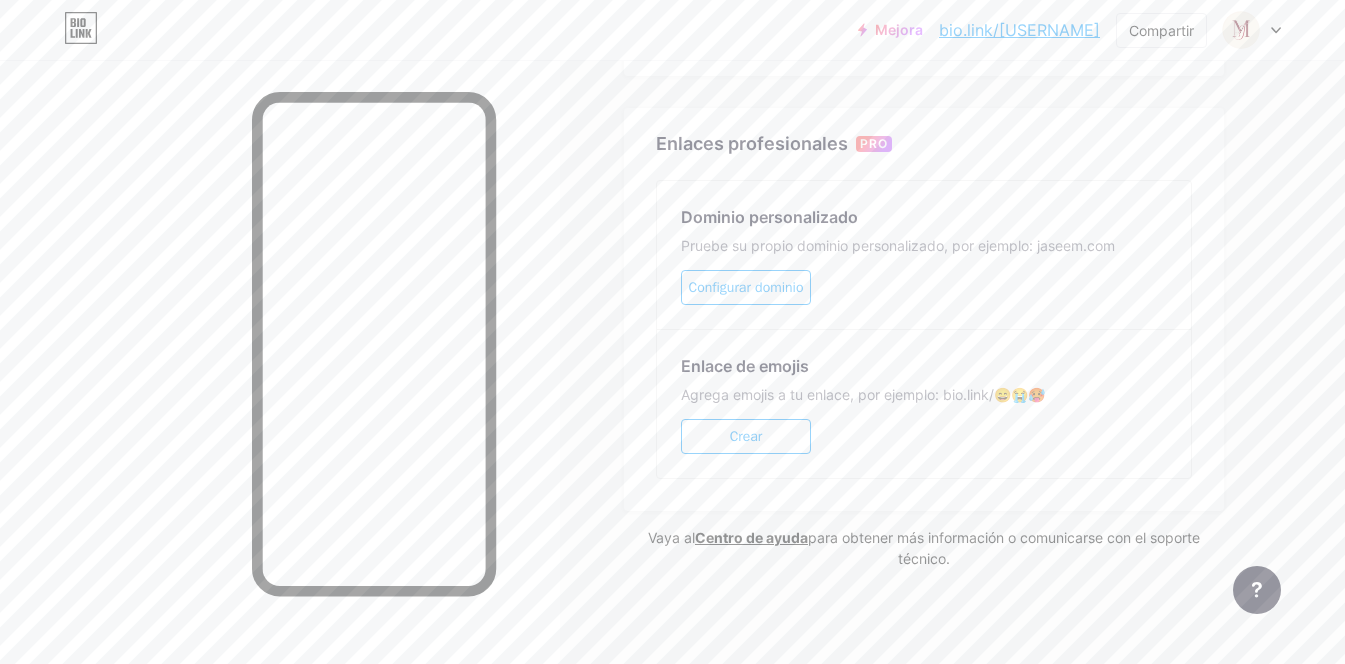 scroll, scrollTop: 962, scrollLeft: 0, axis: vertical 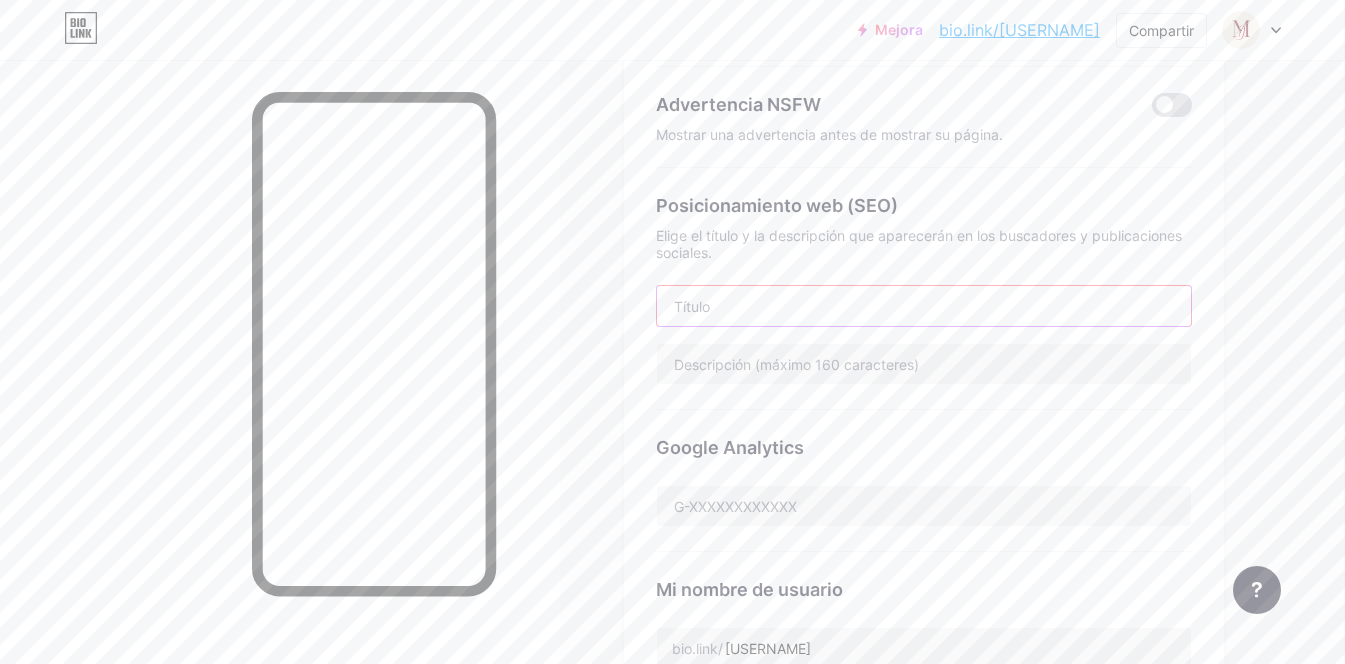 click at bounding box center (924, 306) 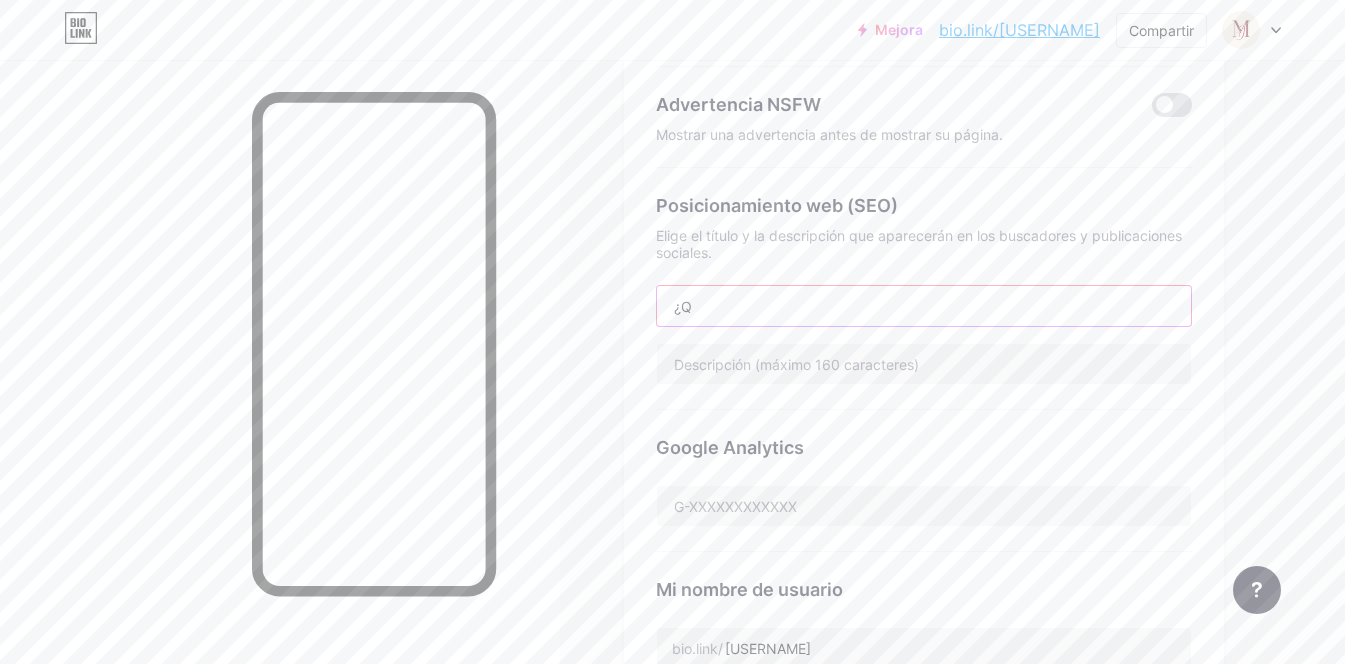 type on "¿" 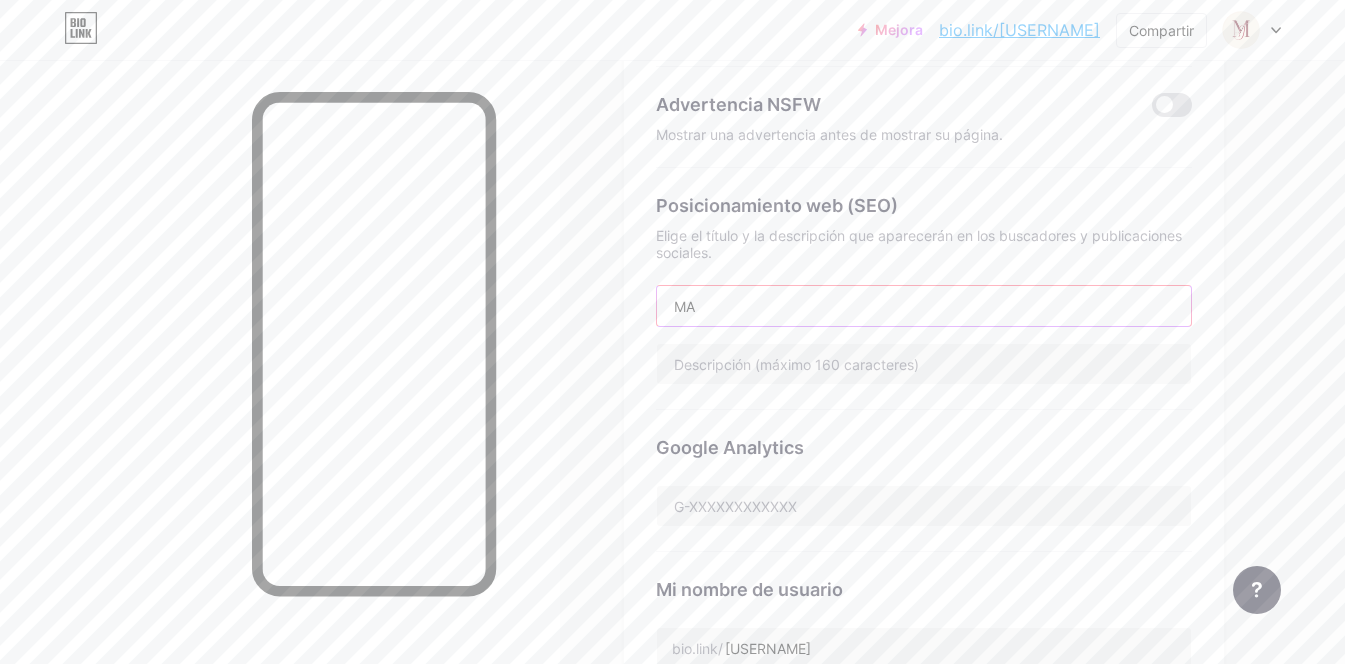 type on "M" 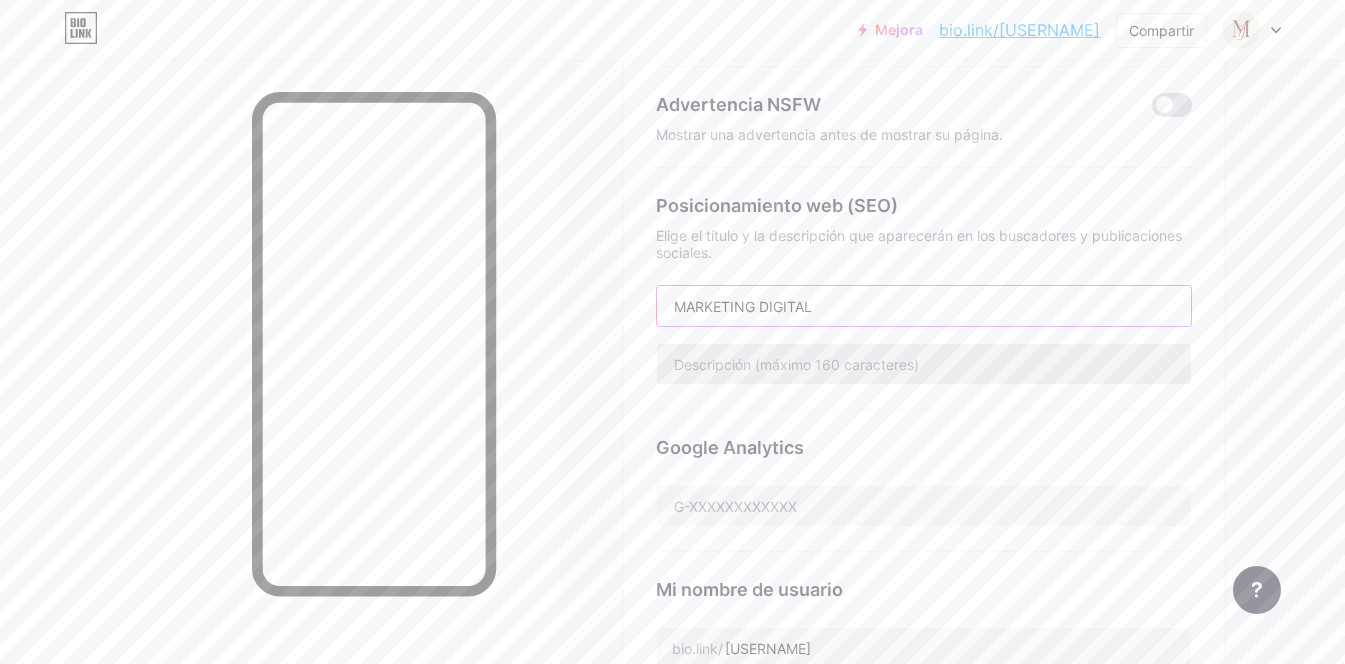 type on "MARKETING DIGITAL" 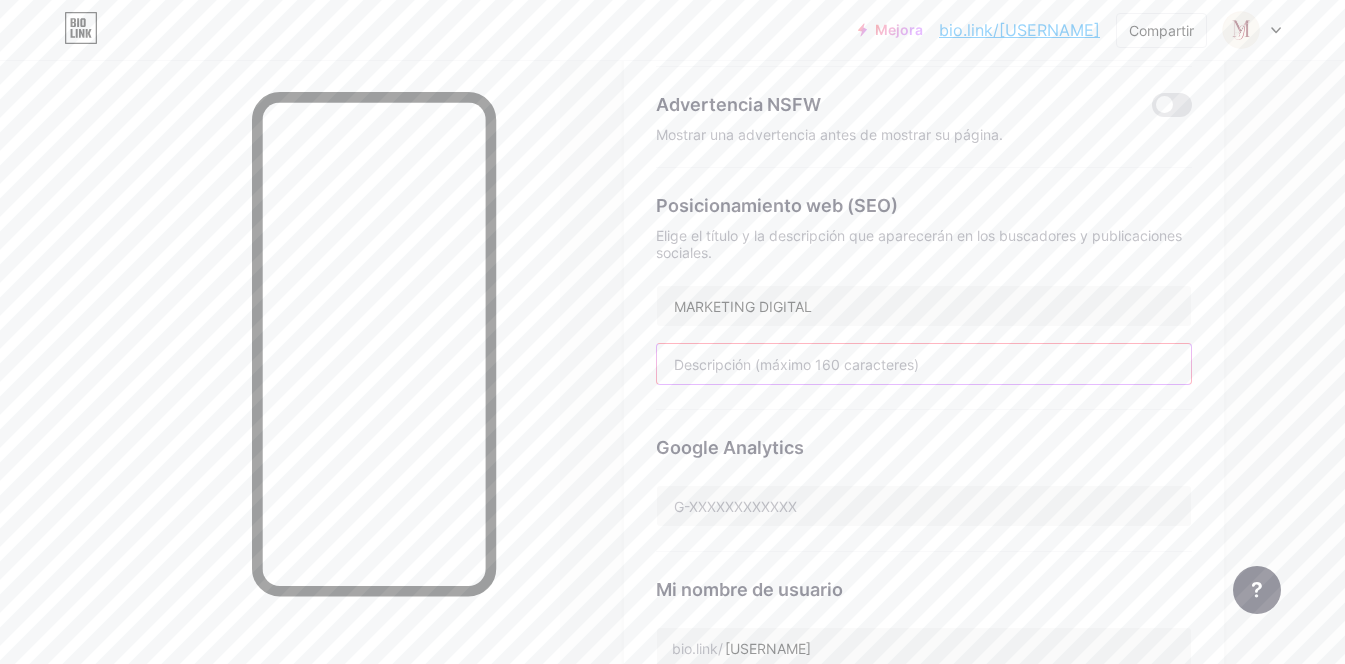 click at bounding box center (924, 364) 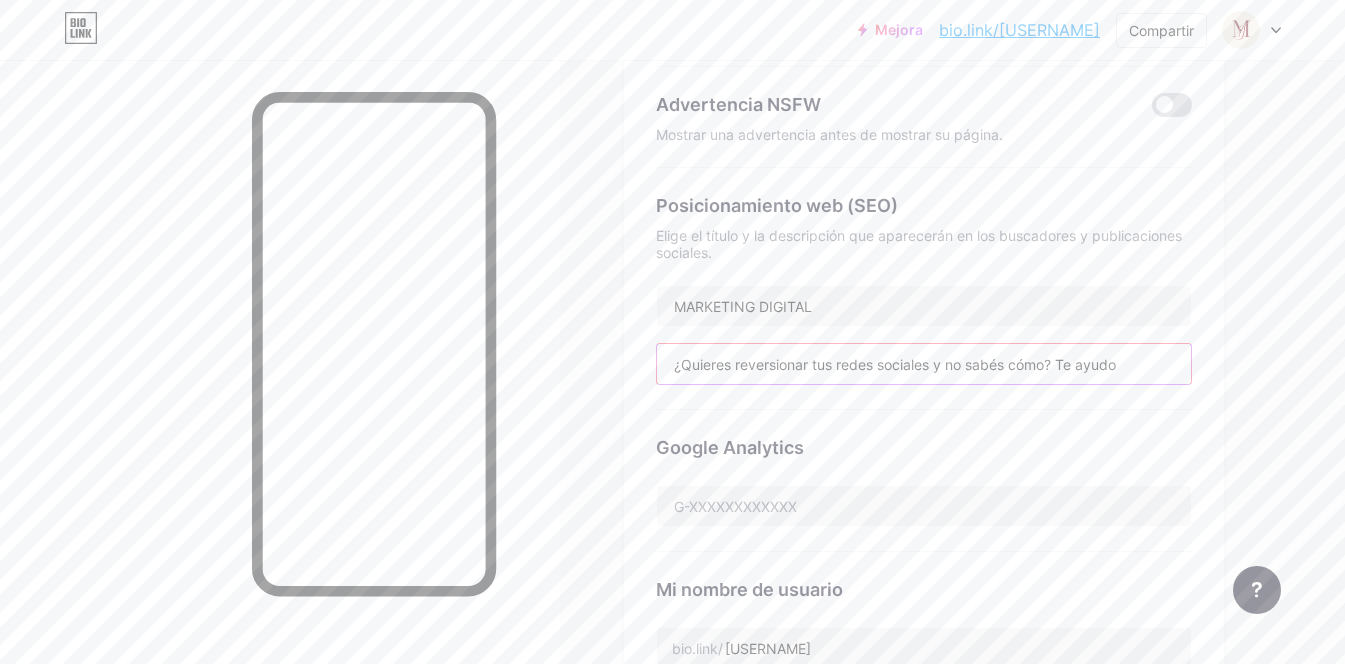 click on "¿Quieres reversionar tus redes sociales y no sabés cómo? Te ayudo" at bounding box center [924, 364] 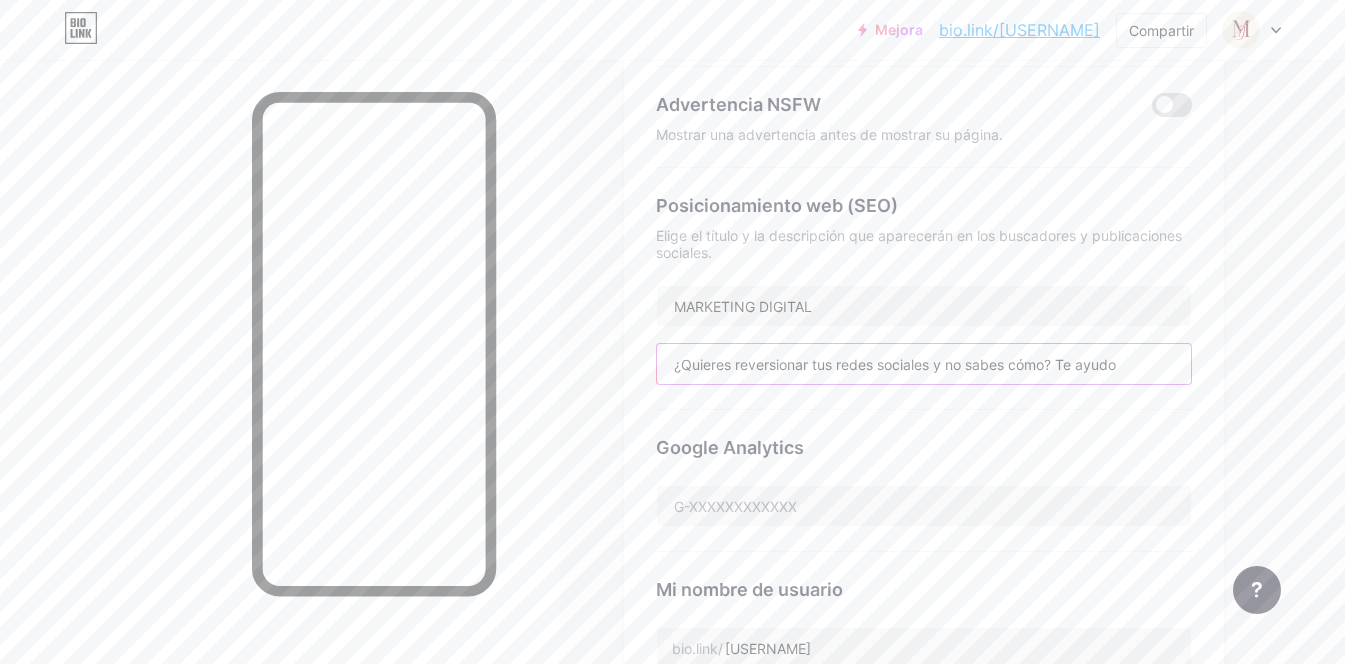click on "¿Quieres reversionar tus redes sociales y no sabes cómo? Te ayudo" at bounding box center [924, 364] 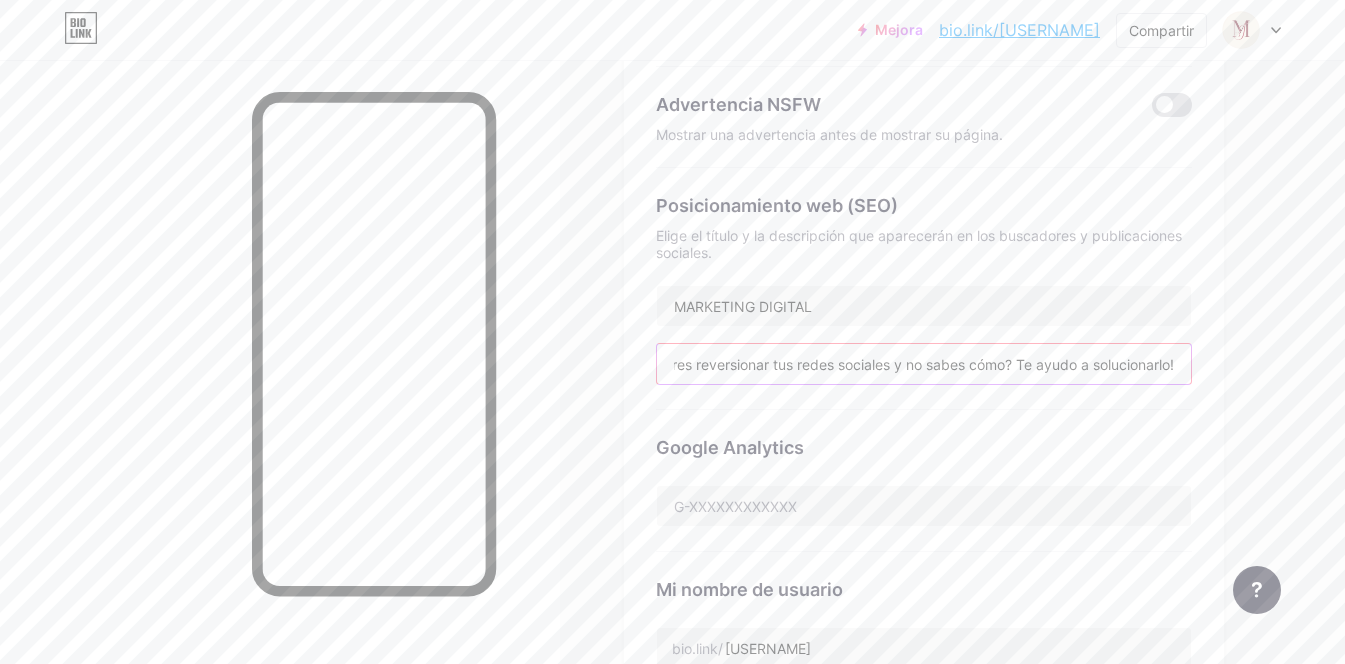 scroll, scrollTop: 0, scrollLeft: 45, axis: horizontal 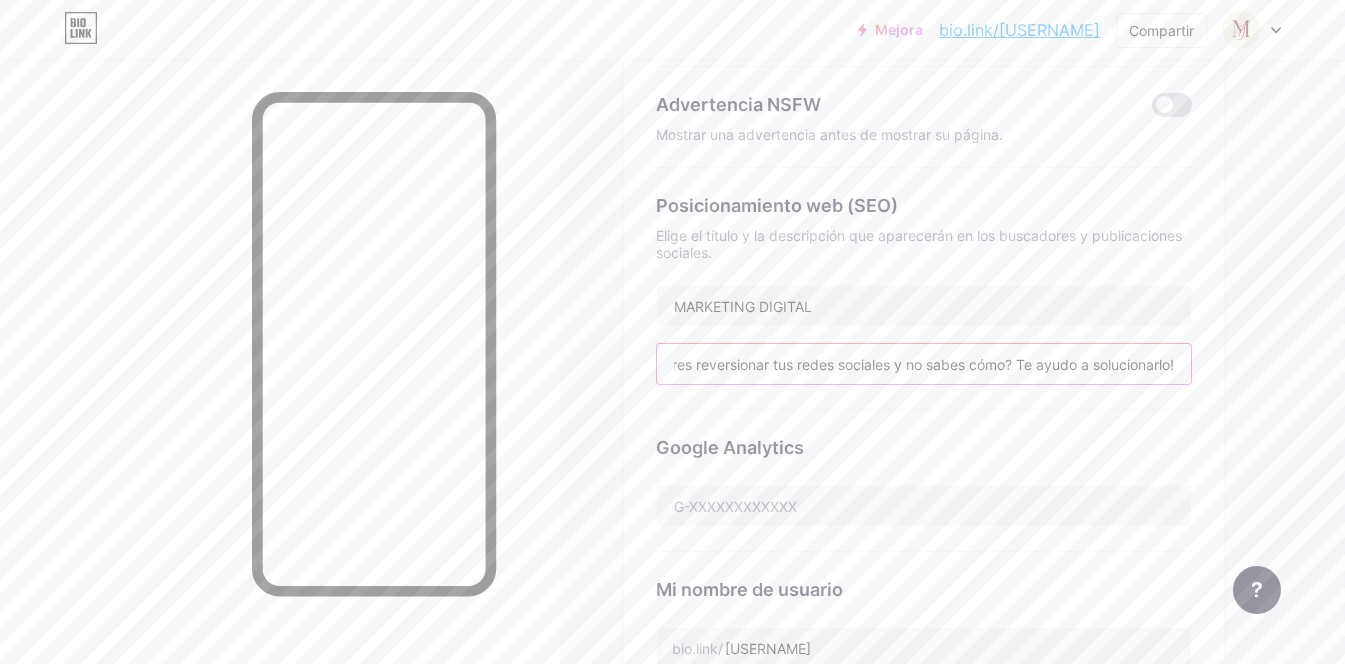 click on "¿Quieres reversionar tus redes sociales y no sabes cómo? Te ayudo a solucionarlo!" at bounding box center (924, 364) 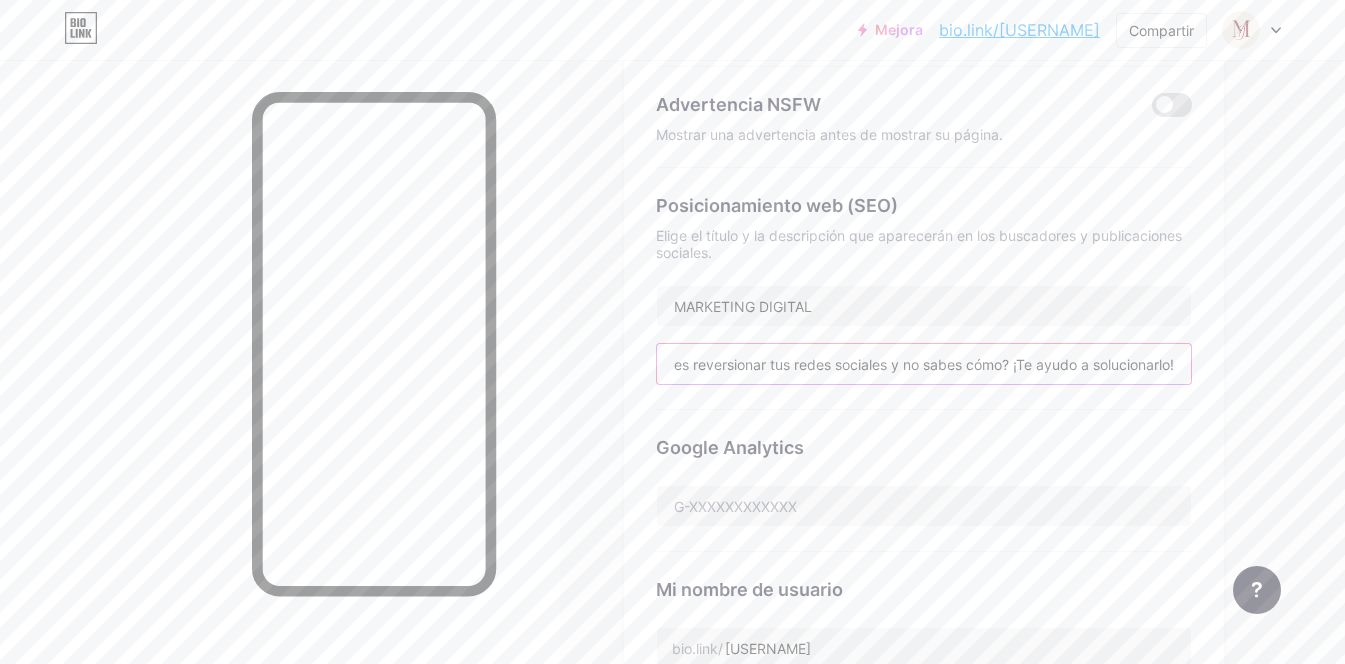 type on "¿Quieres reversionar tus redes sociales y no sabes cómo? ¡Te ayudo a solucionarlo!" 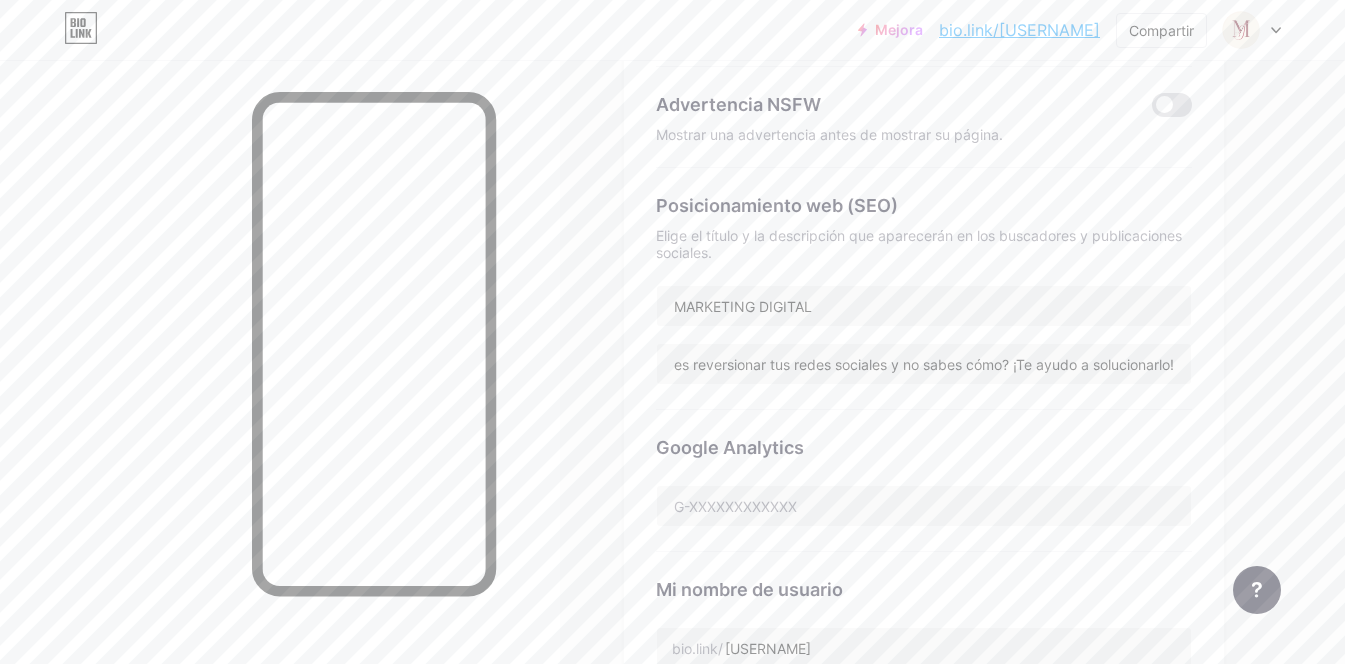 scroll, scrollTop: 0, scrollLeft: 0, axis: both 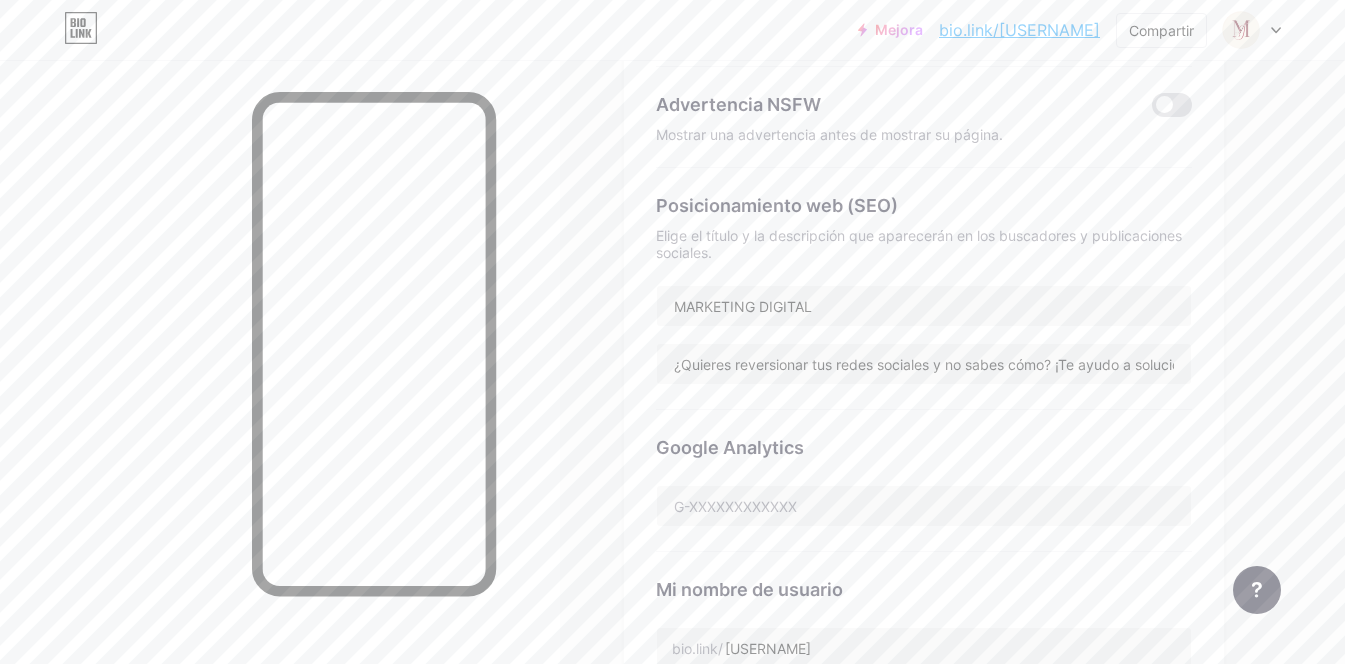 click on "Posicionamiento web (SEO)   Elige el título y la descripción que aparecerán en los buscadores y publicaciones sociales.   MARKETING DIGITAL     ¿Quieres reversionar tus redes sociales y no sabes cómo? ¡Te ayudo a solucionarlo!" at bounding box center [924, 289] 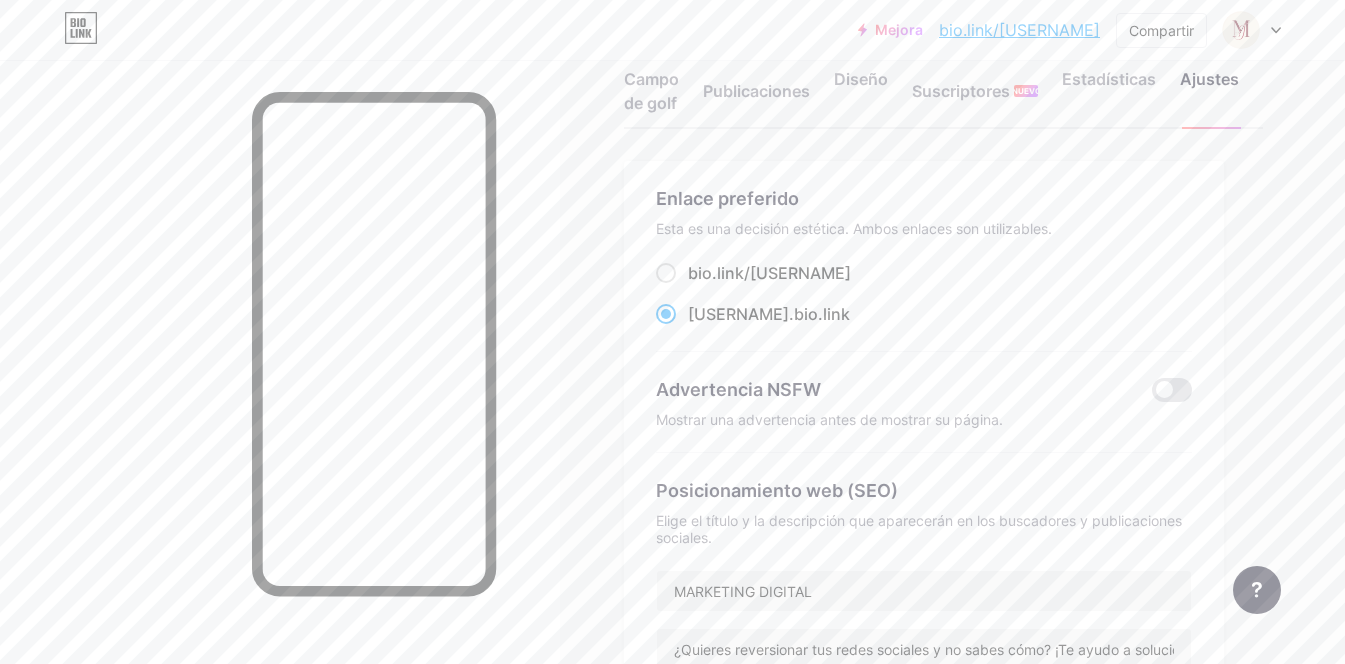 scroll, scrollTop: 0, scrollLeft: 0, axis: both 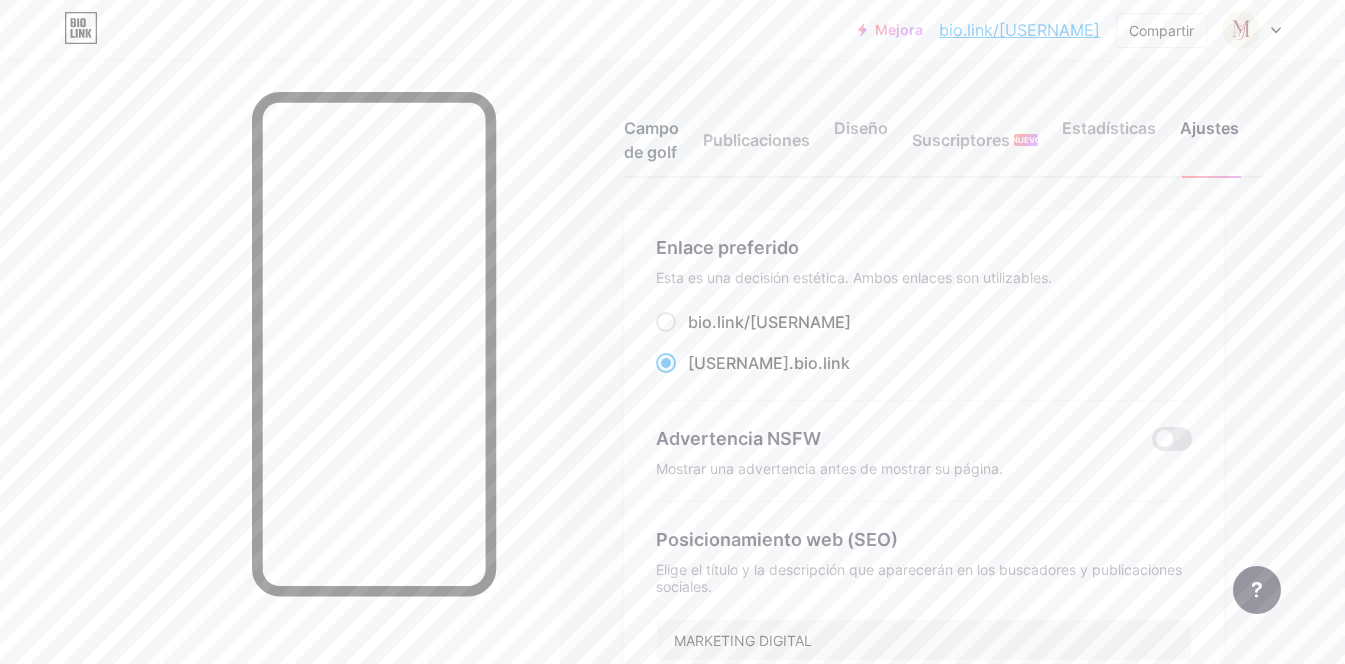 click on "Campo de golf" at bounding box center (651, 140) 